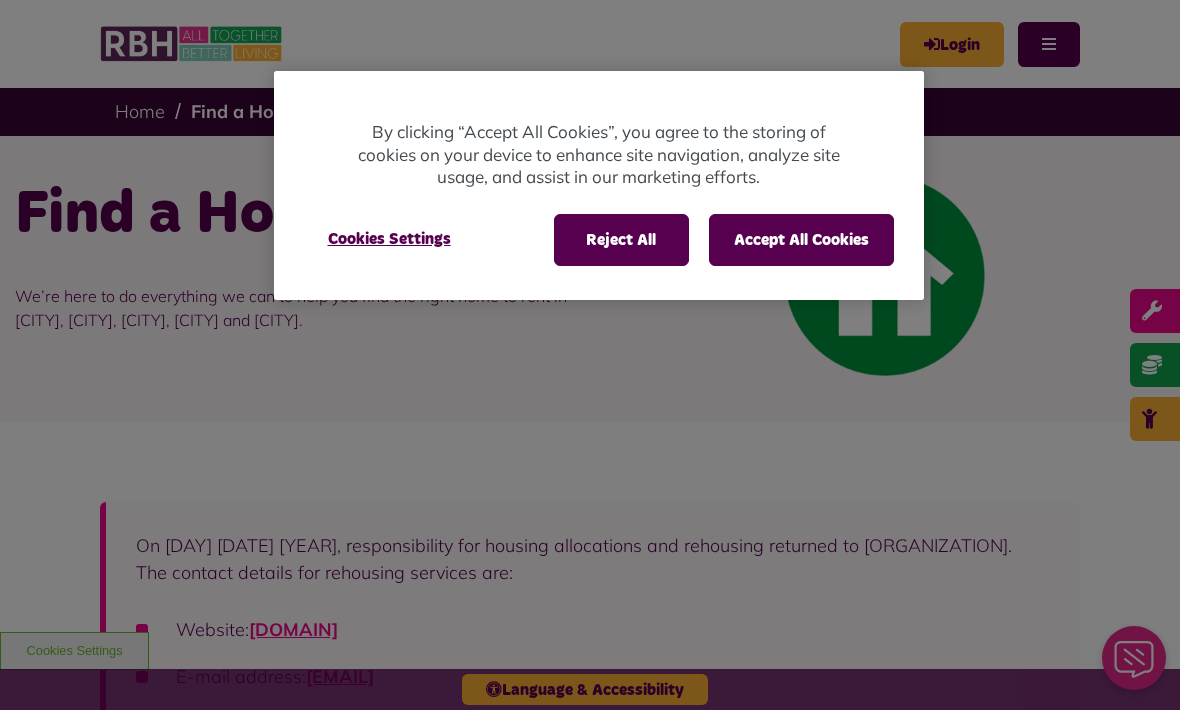 scroll, scrollTop: 0, scrollLeft: 0, axis: both 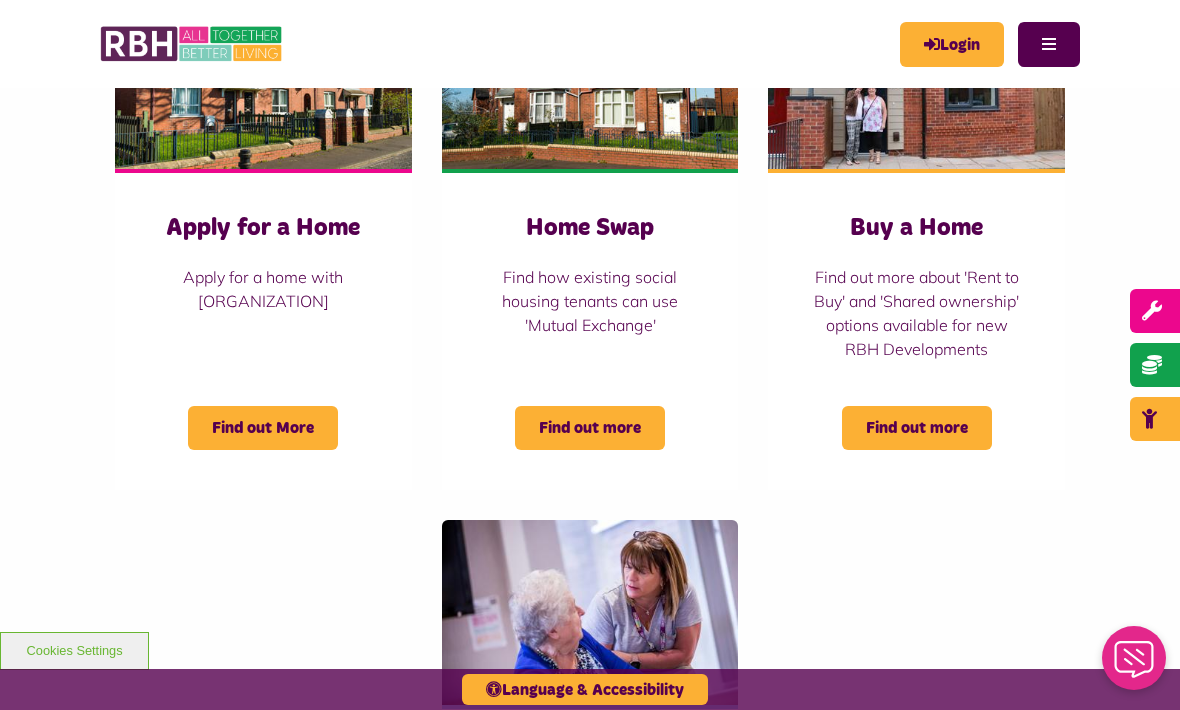 click on "Find out More" at bounding box center [263, 428] 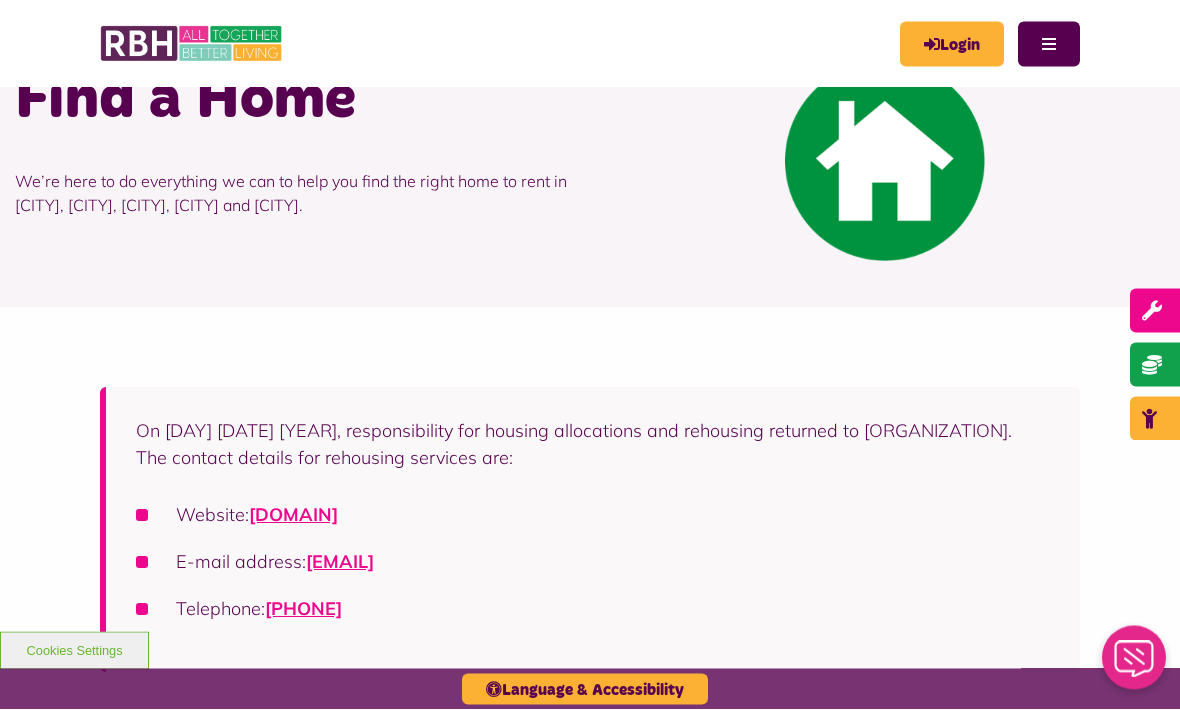 scroll, scrollTop: 97, scrollLeft: 0, axis: vertical 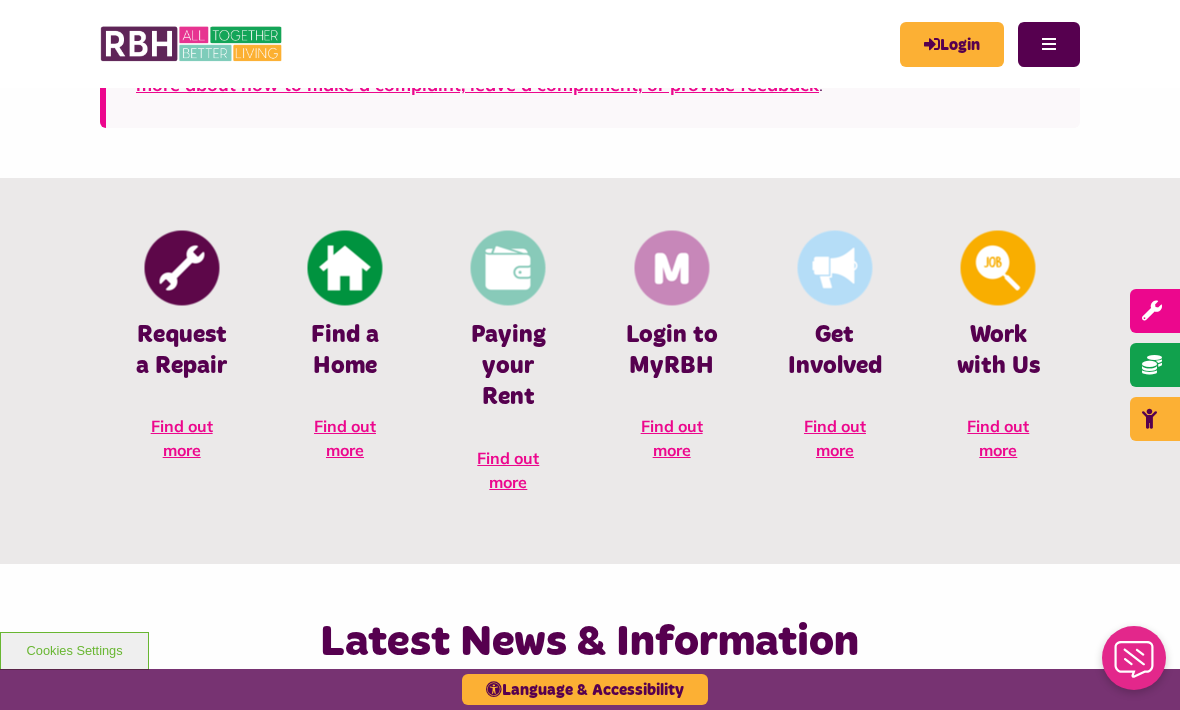 click on "Find a Home" at bounding box center [344, 351] 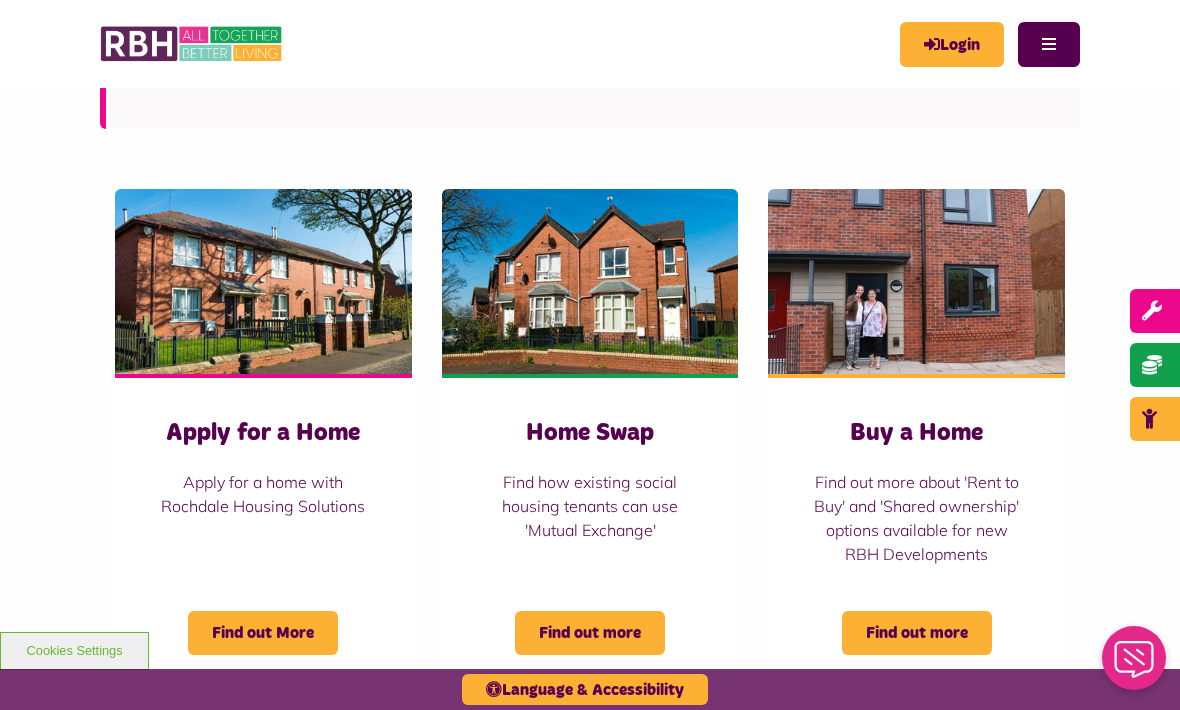scroll, scrollTop: 664, scrollLeft: 0, axis: vertical 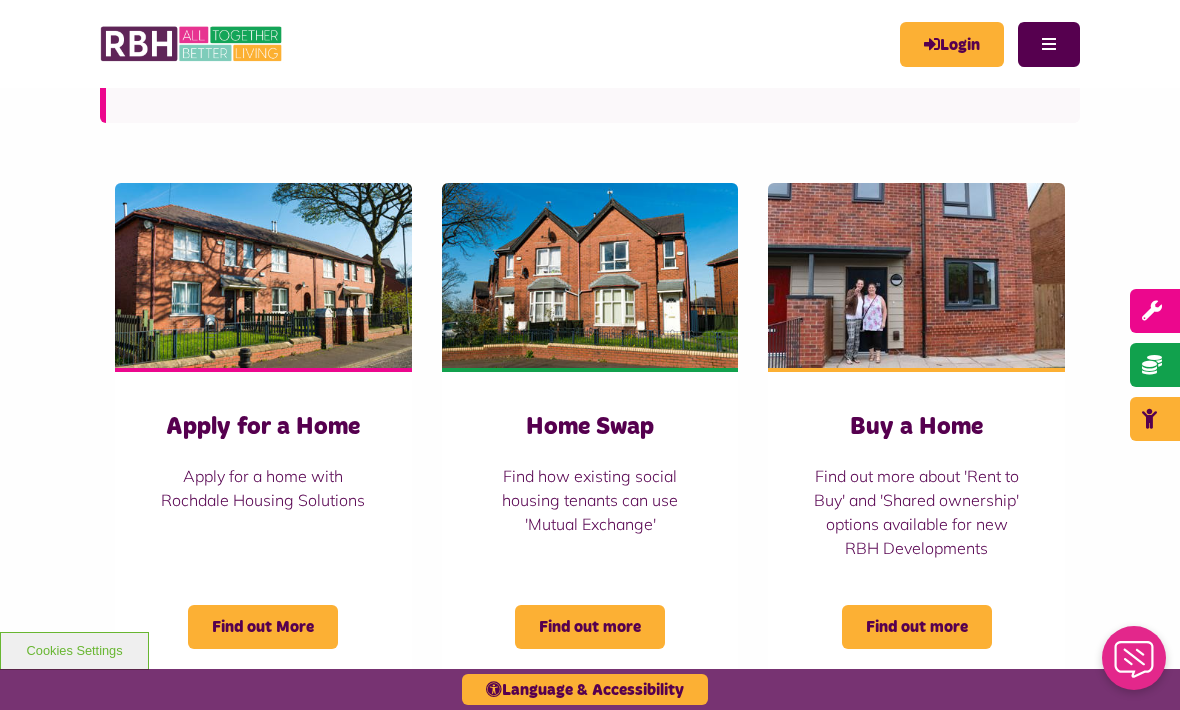 click on "Find out More" at bounding box center (263, 627) 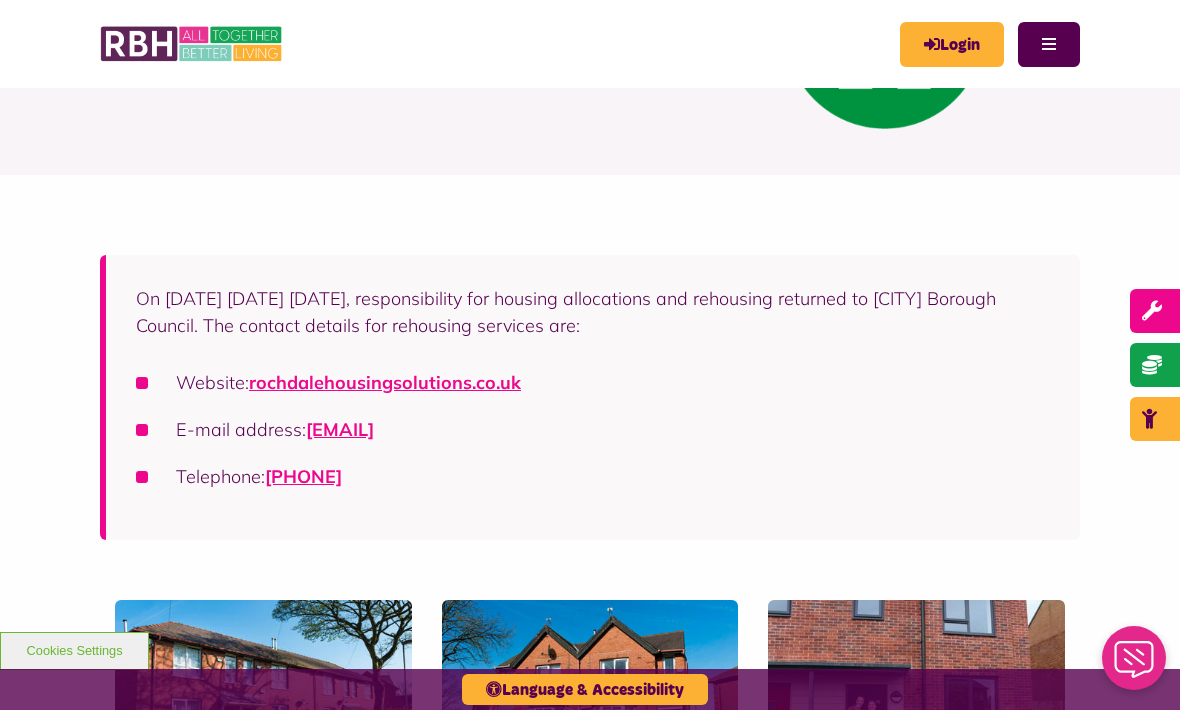 scroll, scrollTop: 0, scrollLeft: 0, axis: both 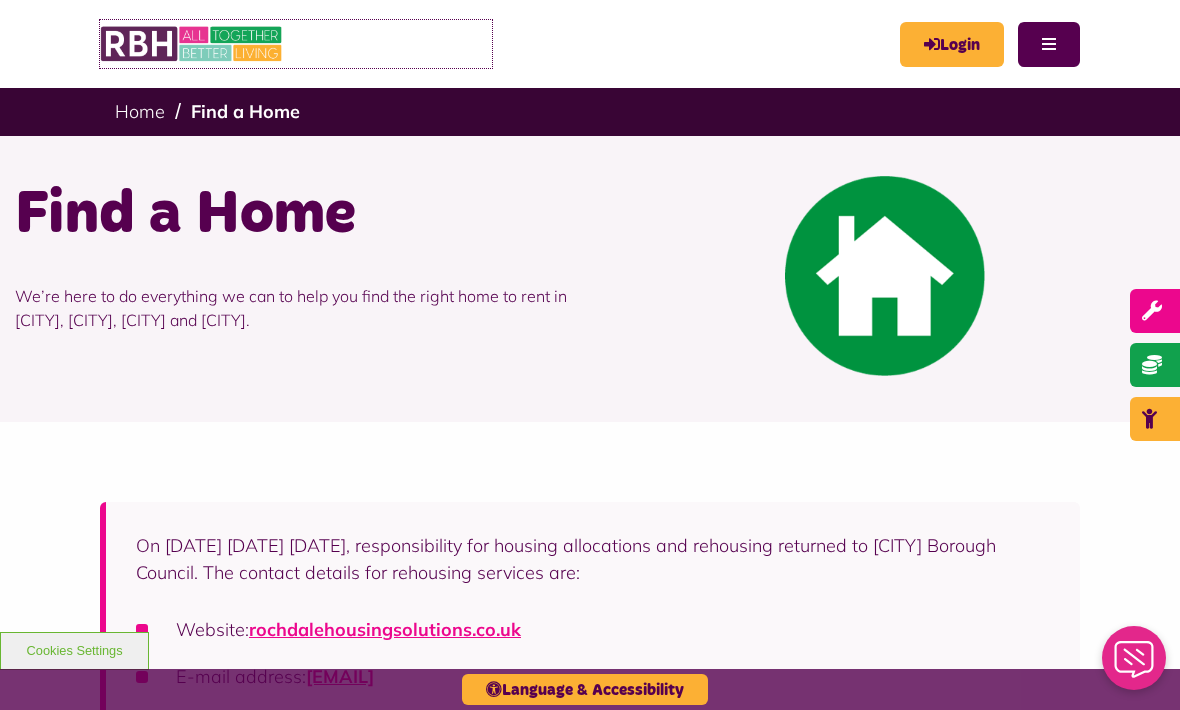 click at bounding box center [192, 44] 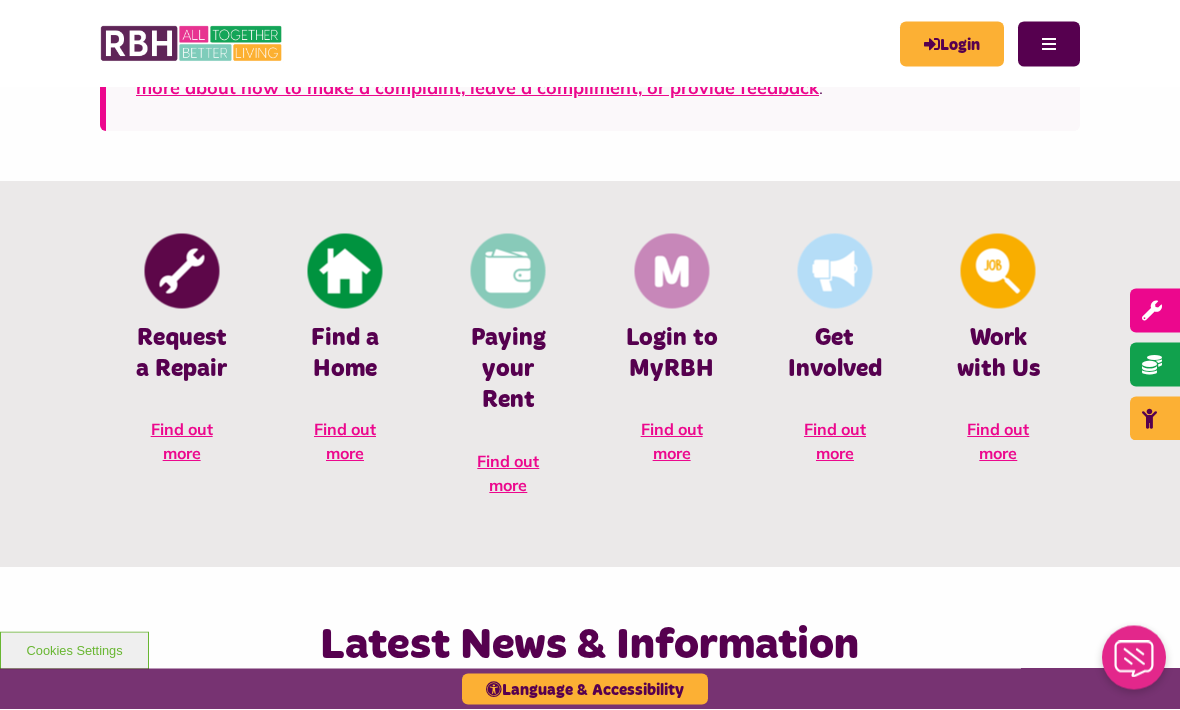 scroll, scrollTop: 726, scrollLeft: 0, axis: vertical 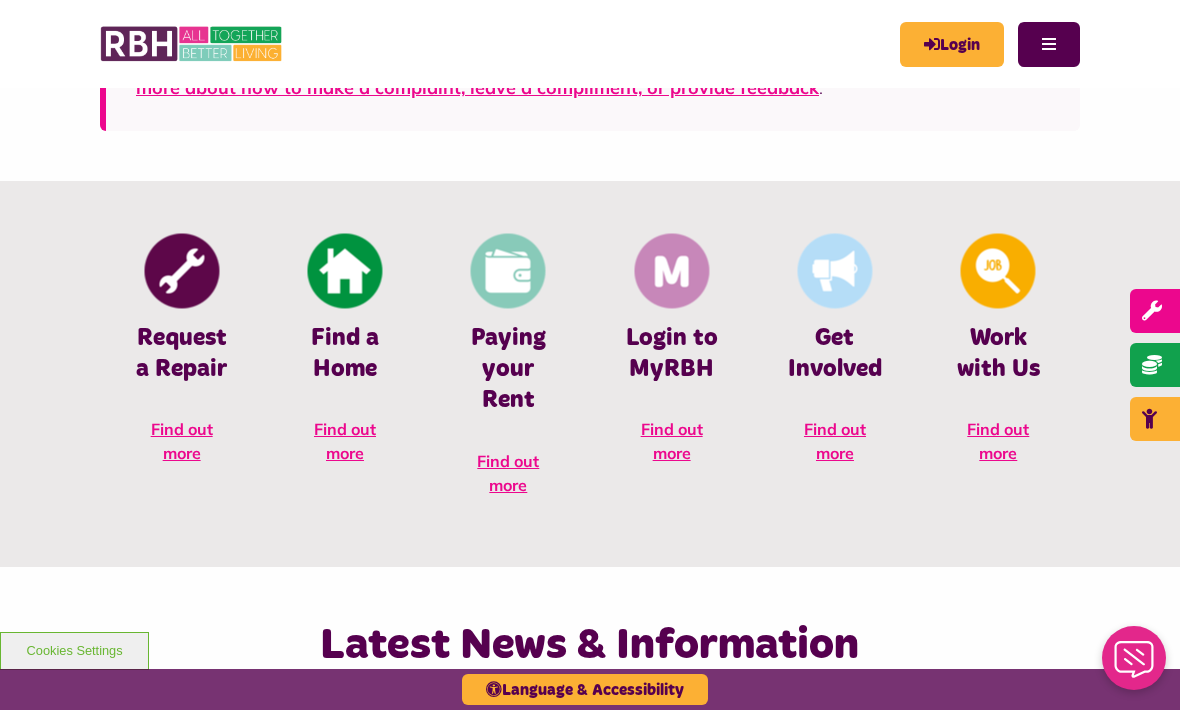 click on "Find a Home" at bounding box center [344, 354] 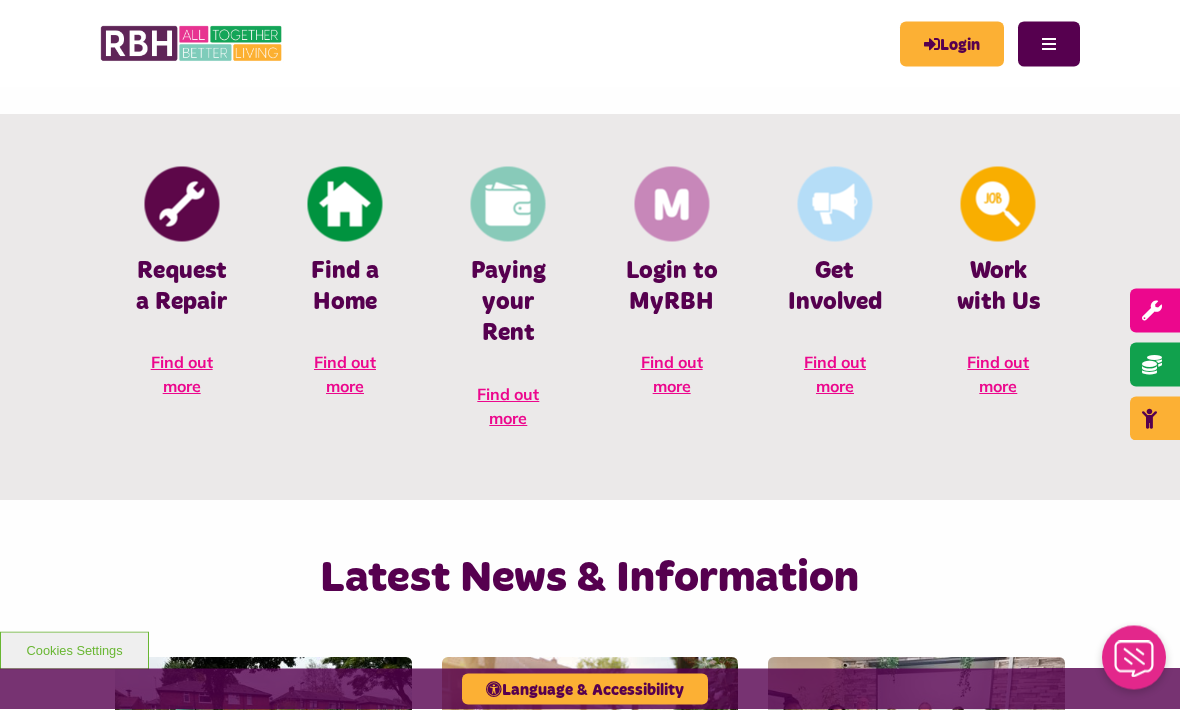 scroll, scrollTop: 793, scrollLeft: 0, axis: vertical 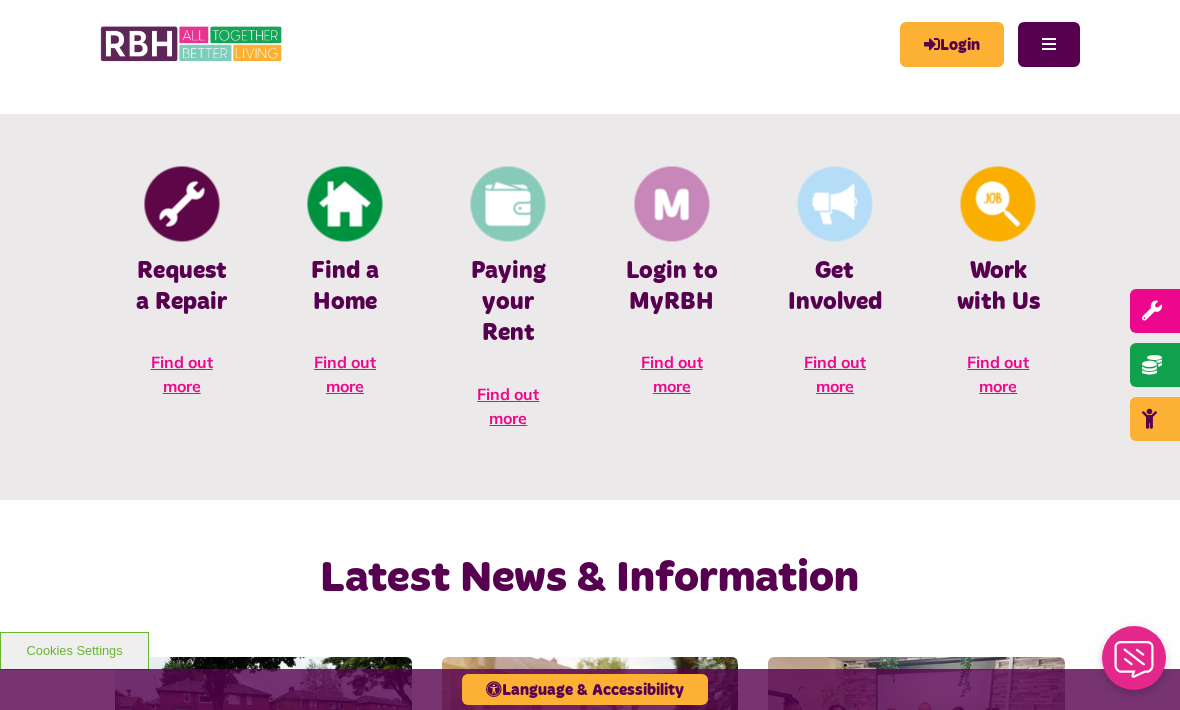 click on "Find a Home
Find out more" at bounding box center (344, 291) 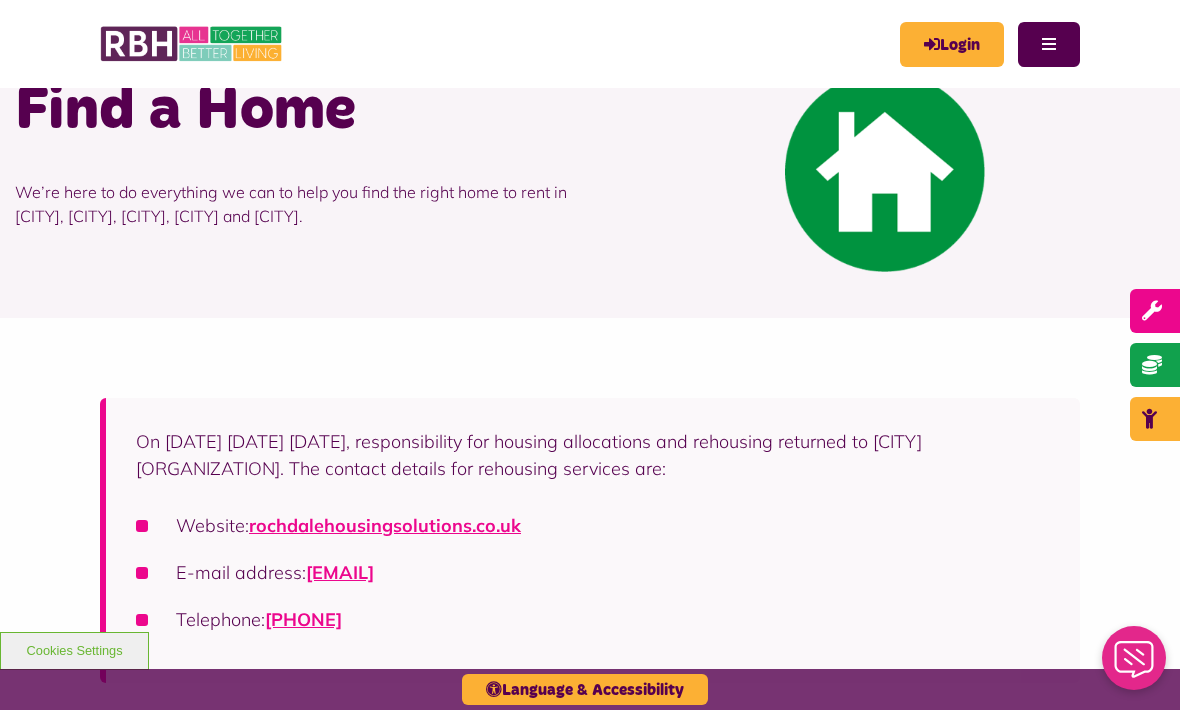 scroll, scrollTop: 0, scrollLeft: 0, axis: both 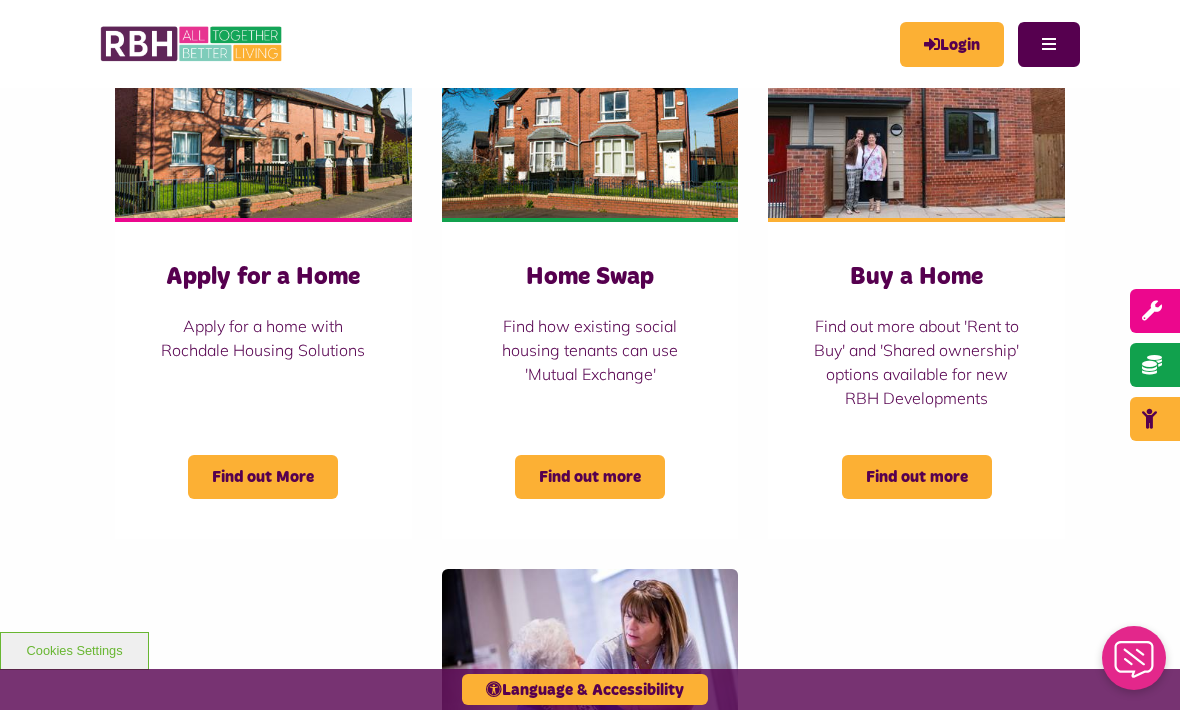 click on "Find out More" at bounding box center [263, 477] 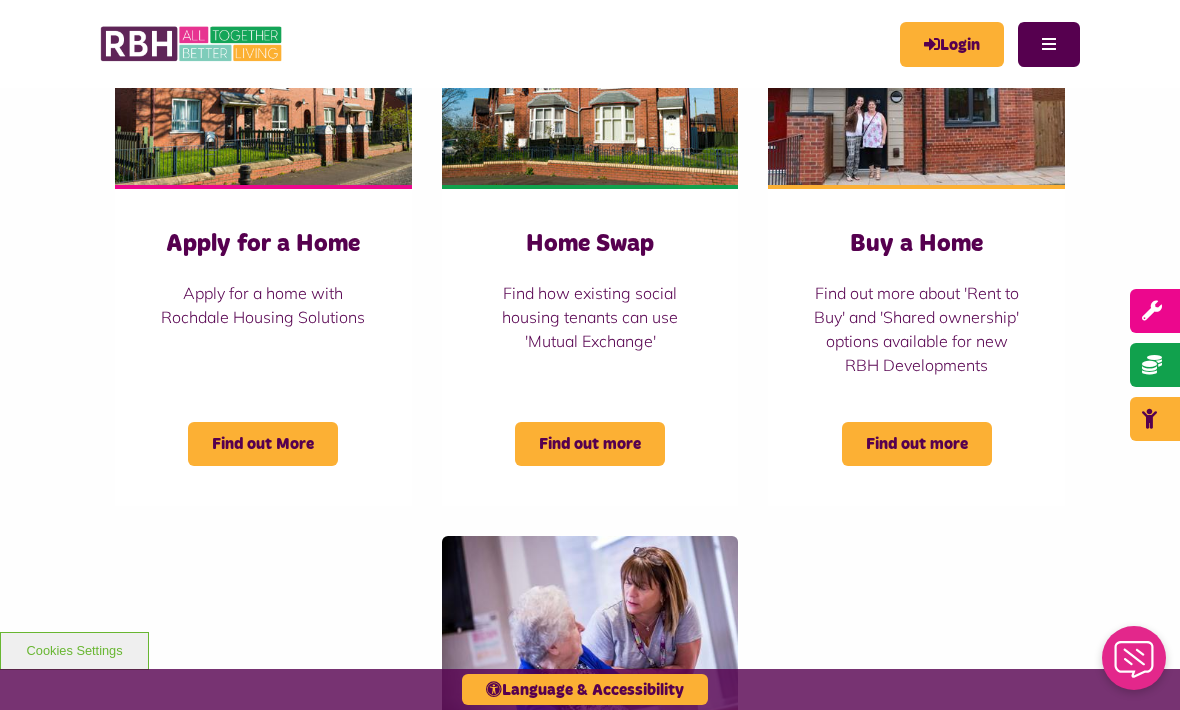 click on "Find out more" at bounding box center (590, 444) 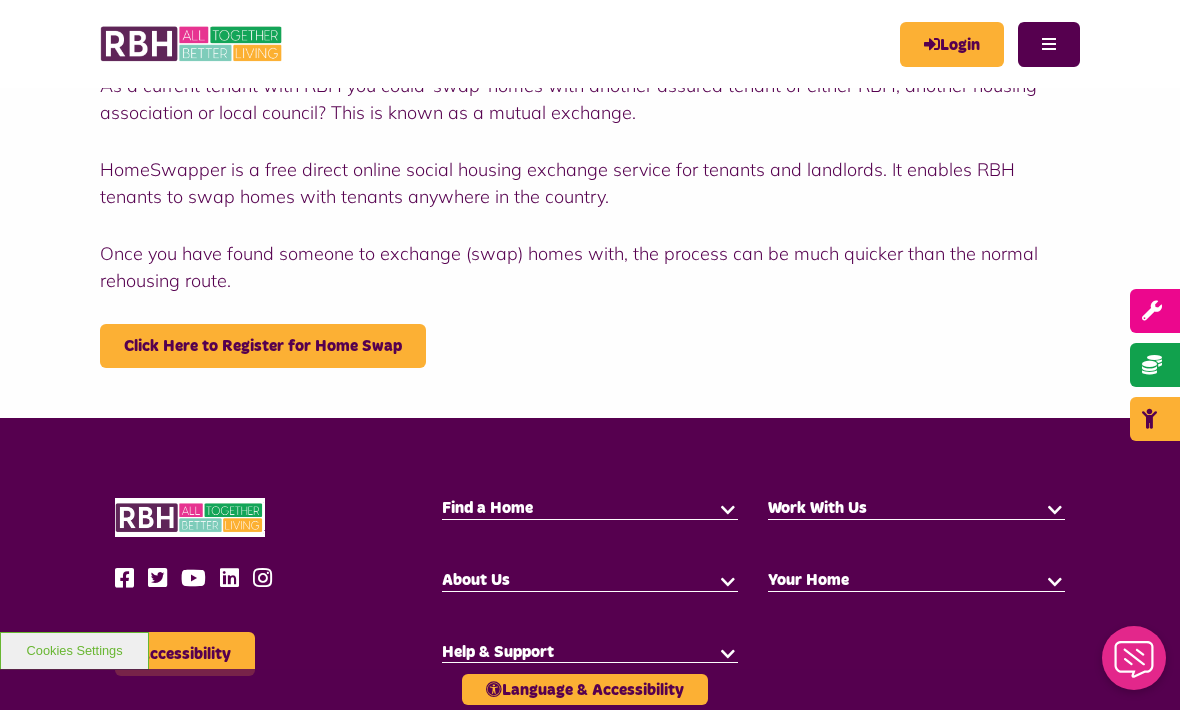 scroll, scrollTop: 428, scrollLeft: 0, axis: vertical 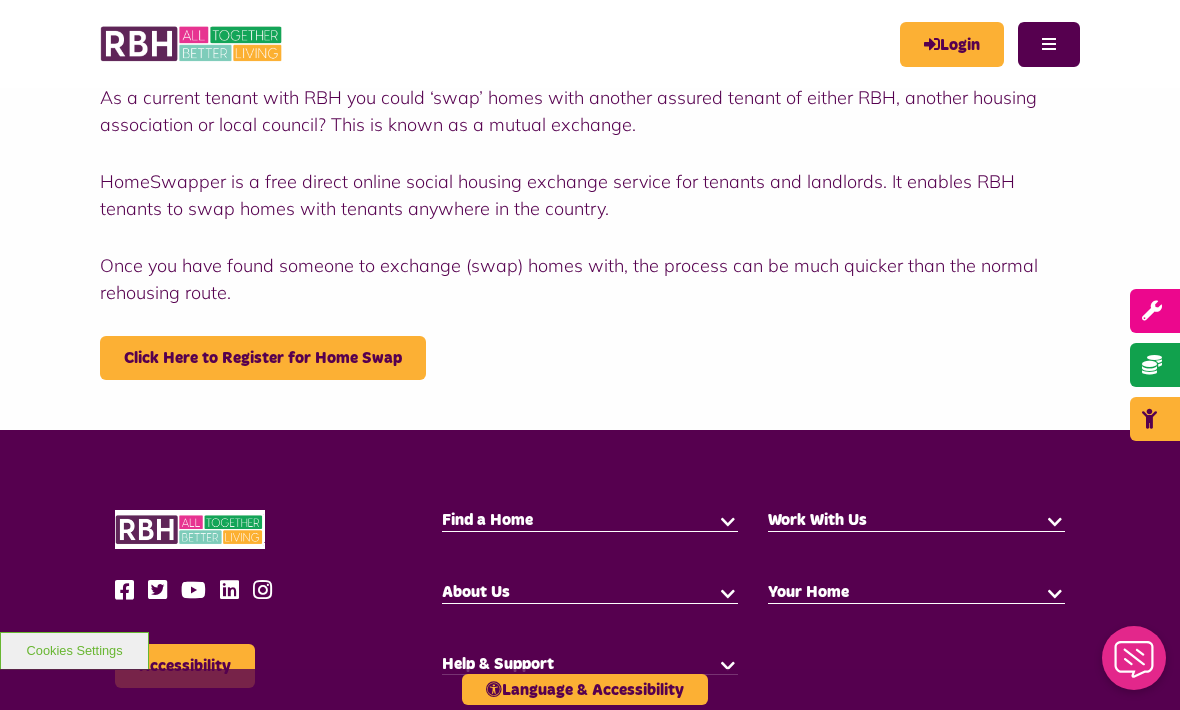 click on "Click Here to Register for Home Swap" at bounding box center (263, 358) 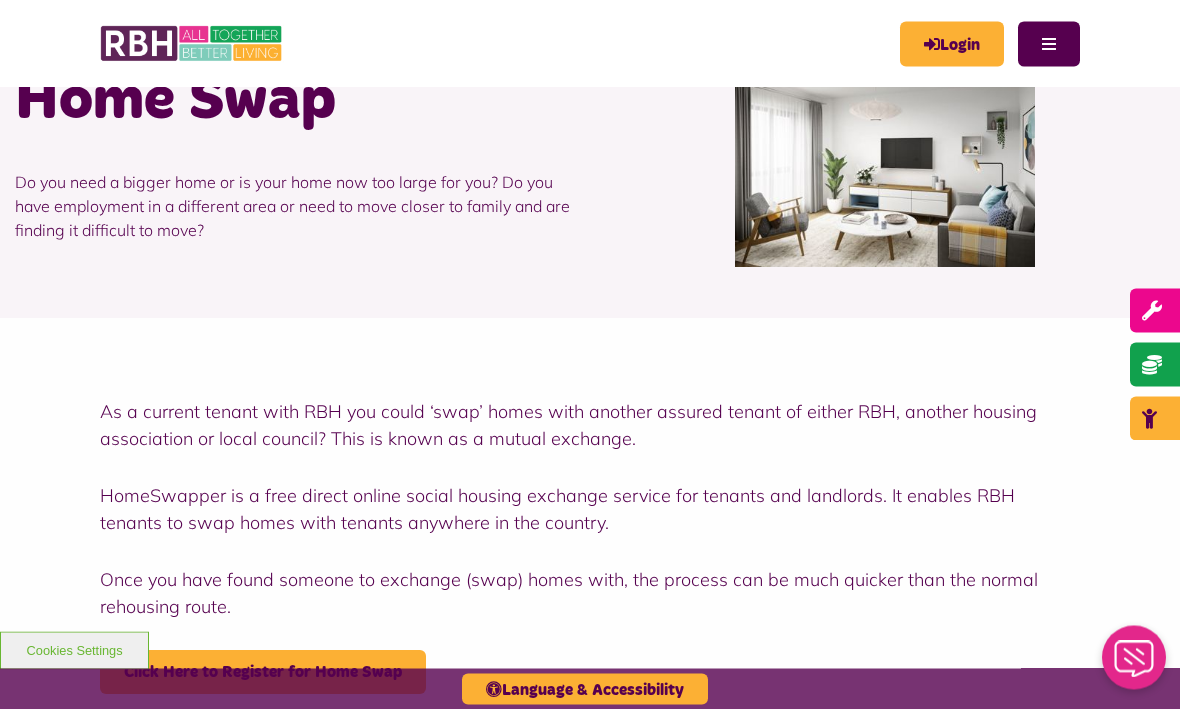 scroll, scrollTop: 109, scrollLeft: 0, axis: vertical 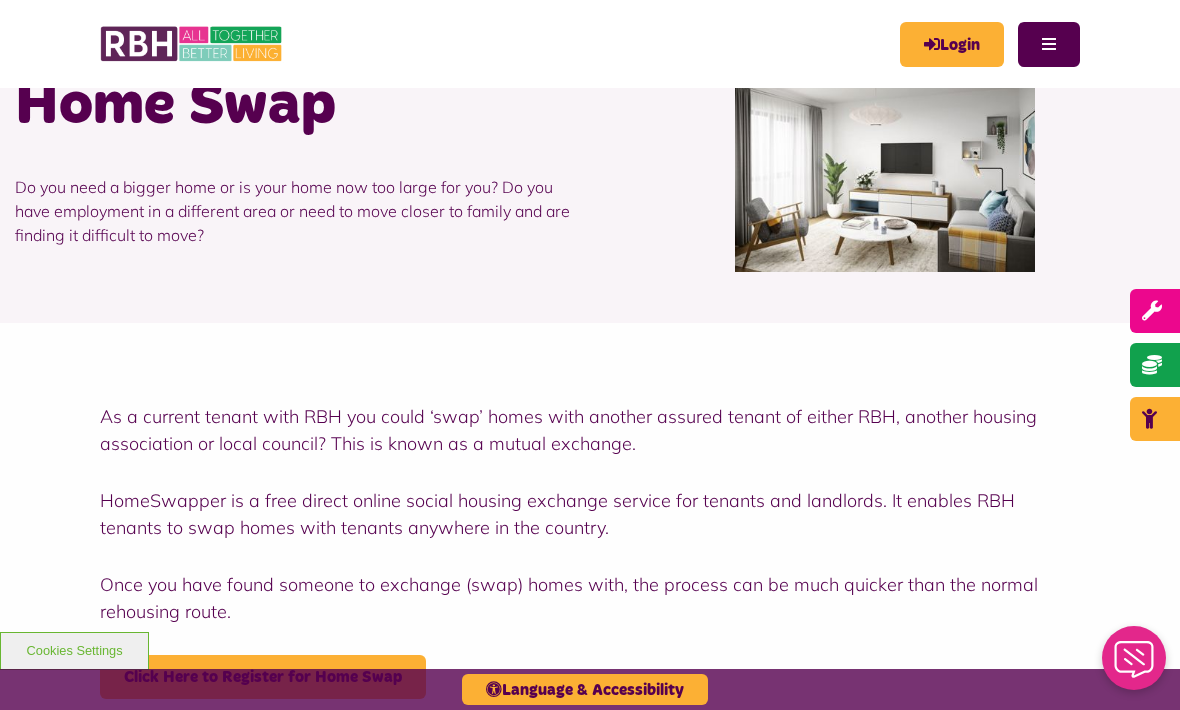 click on "Login" at bounding box center (952, 44) 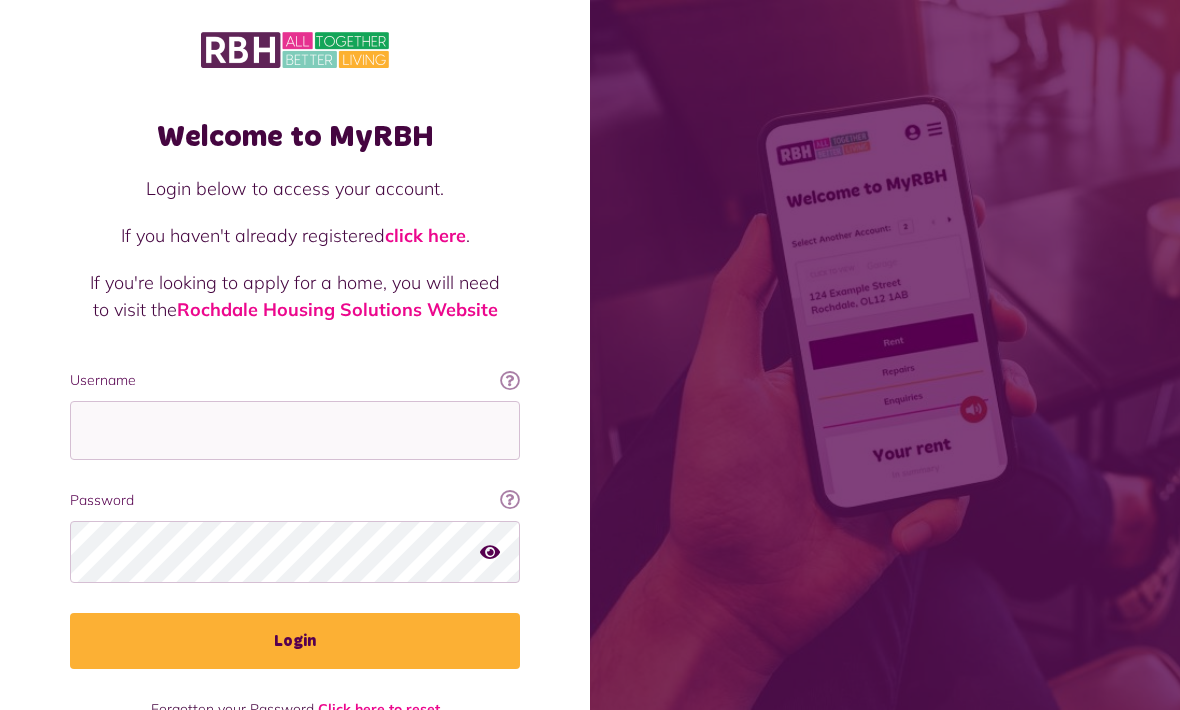 scroll, scrollTop: 0, scrollLeft: 0, axis: both 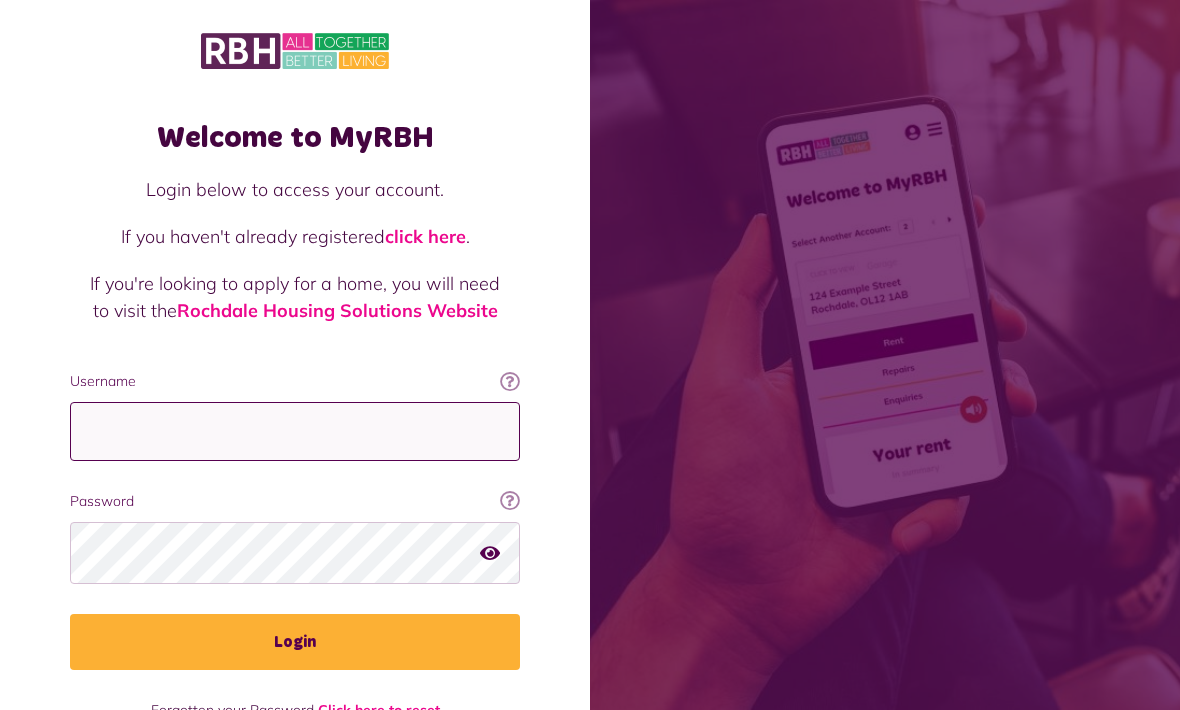 click on "Username" at bounding box center (295, 431) 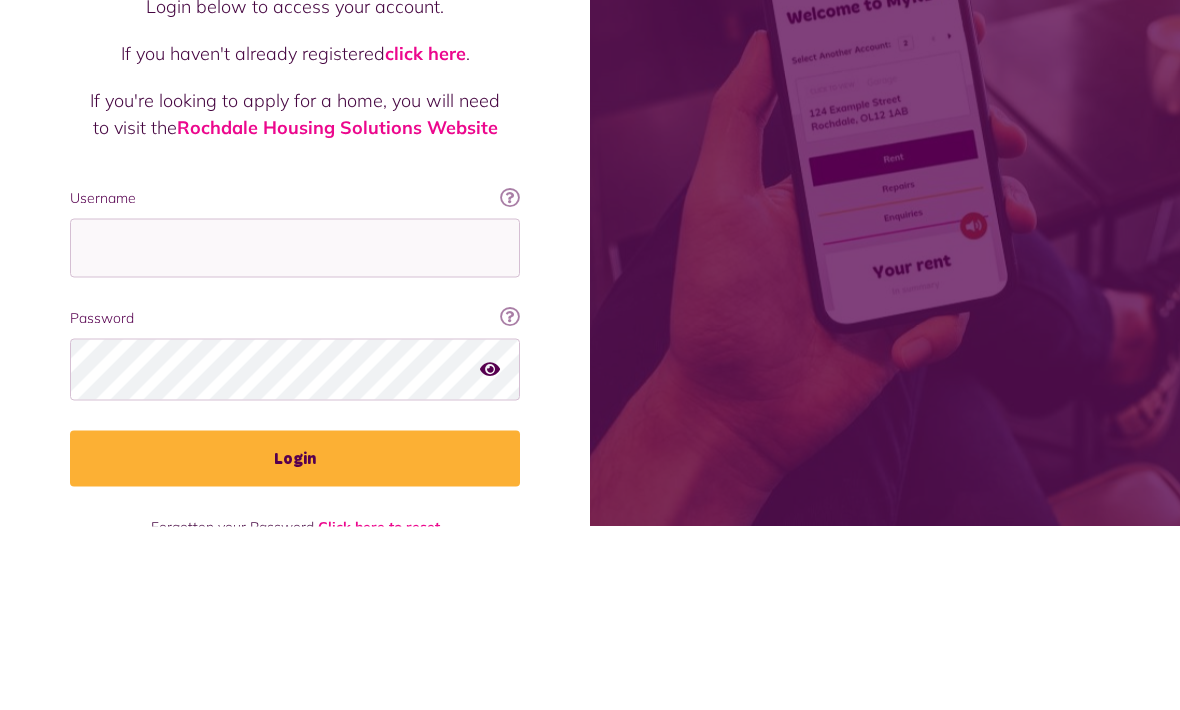 click on "click here" at bounding box center (425, 236) 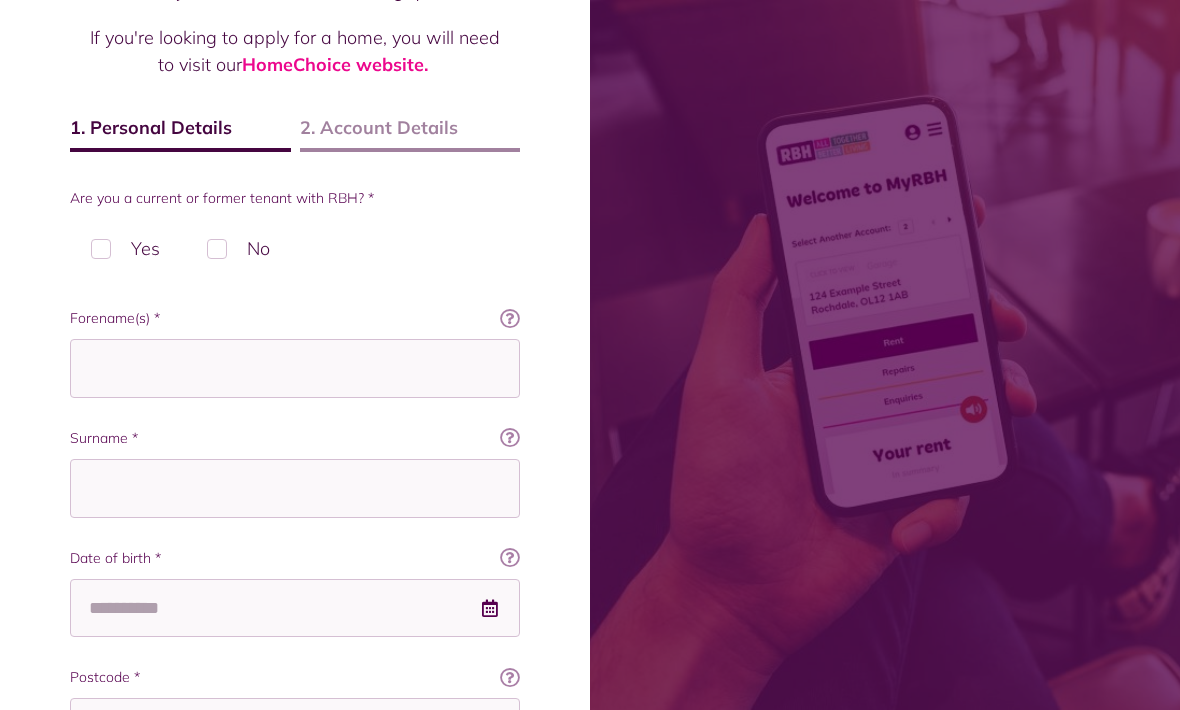 scroll, scrollTop: 225, scrollLeft: 0, axis: vertical 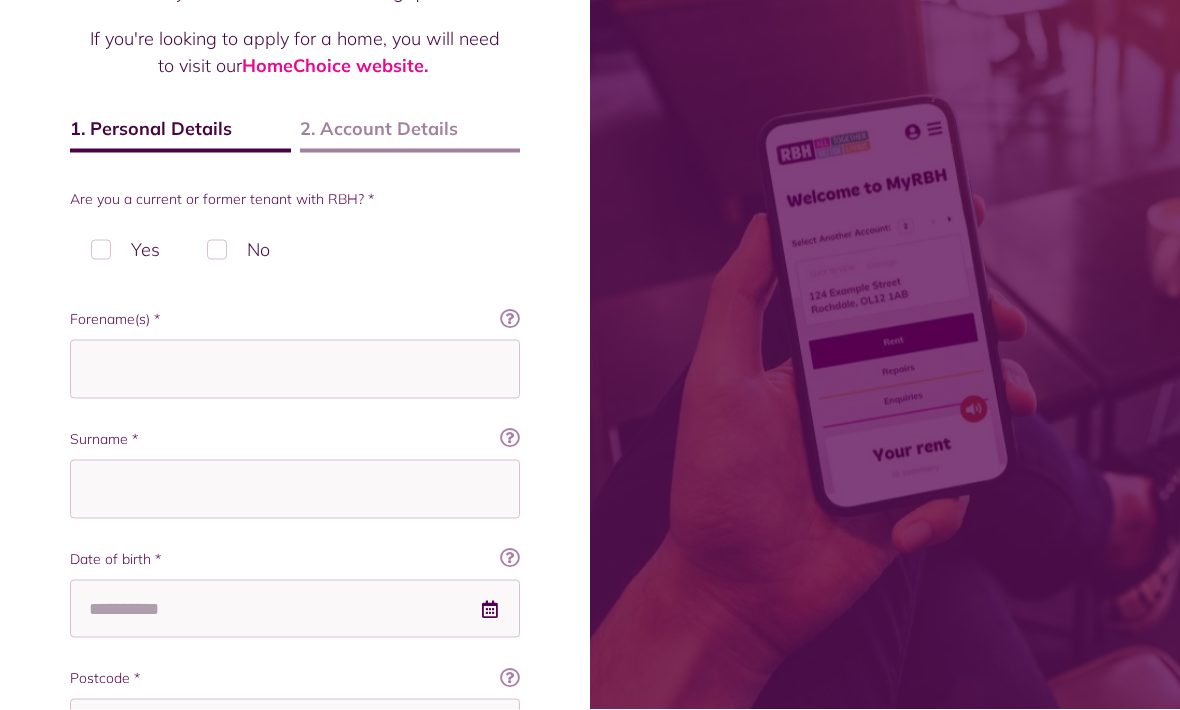 click on "Yes" at bounding box center [125, 249] 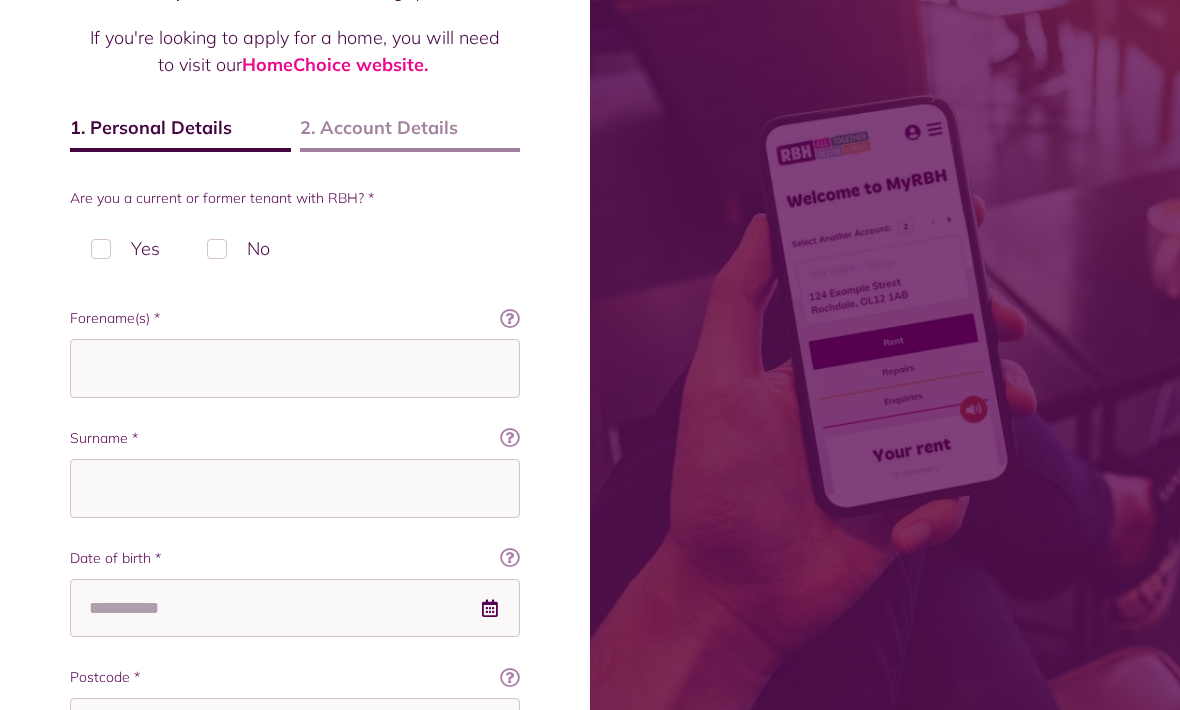 click on "2. Account Details" at bounding box center [410, 133] 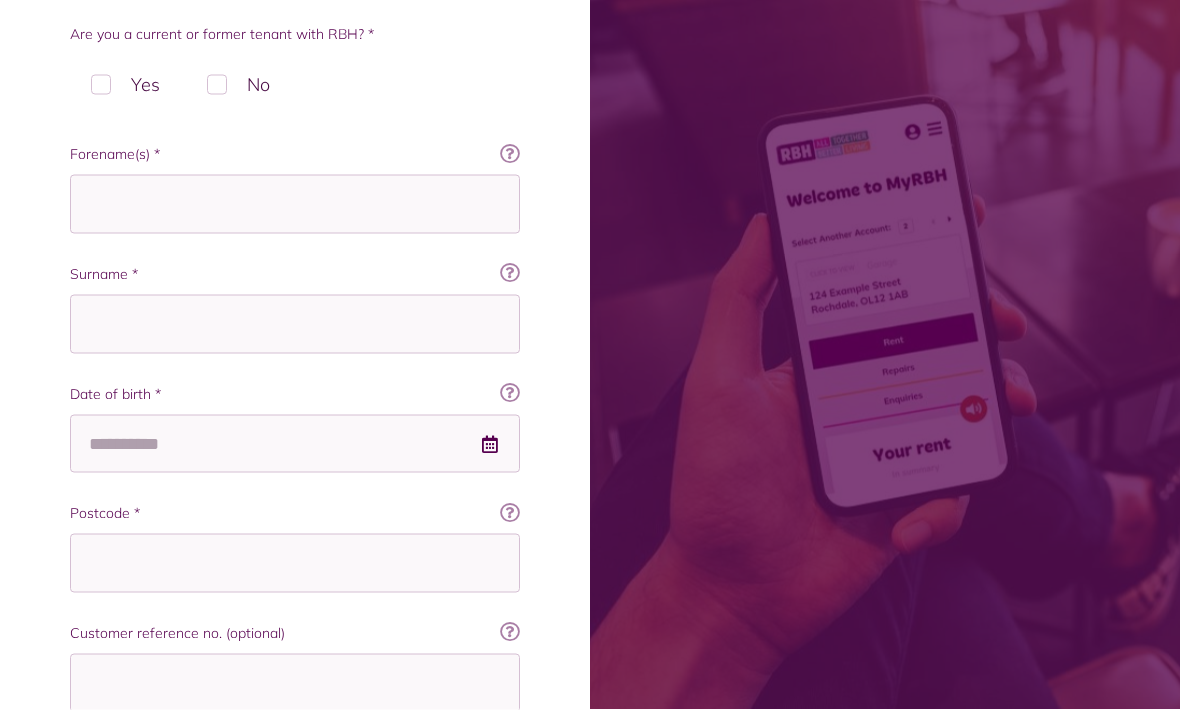 scroll, scrollTop: 394, scrollLeft: 0, axis: vertical 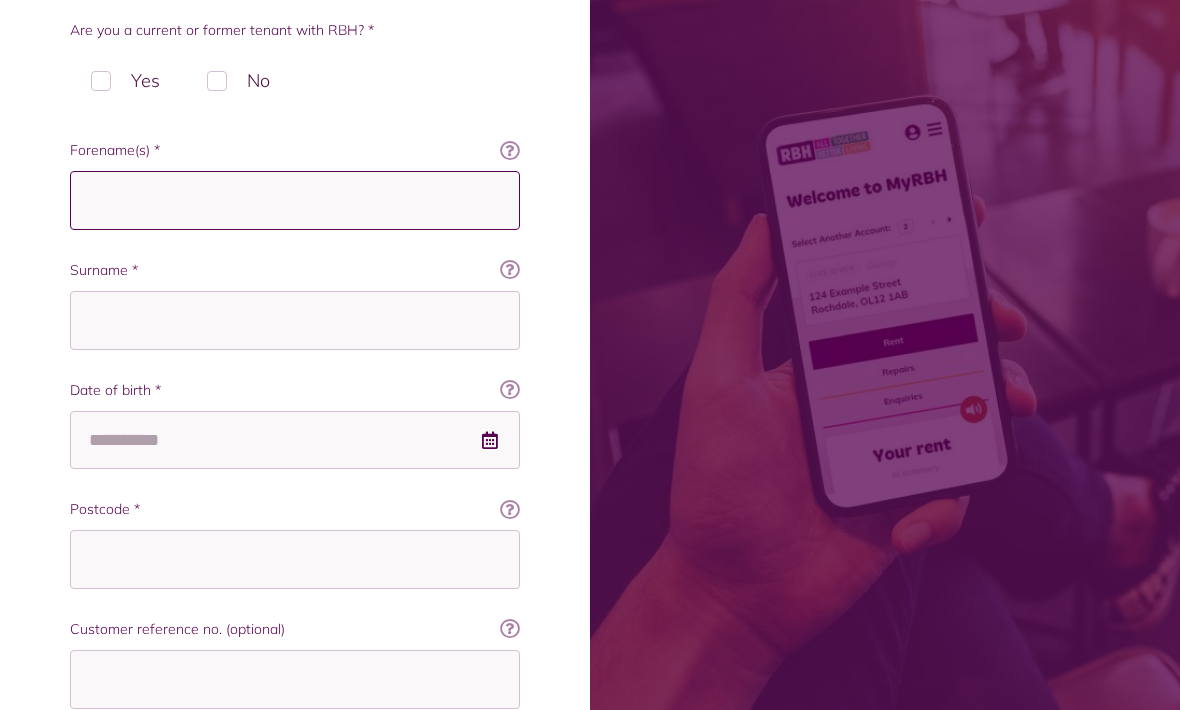 click on "Forename(s) *" at bounding box center [295, 200] 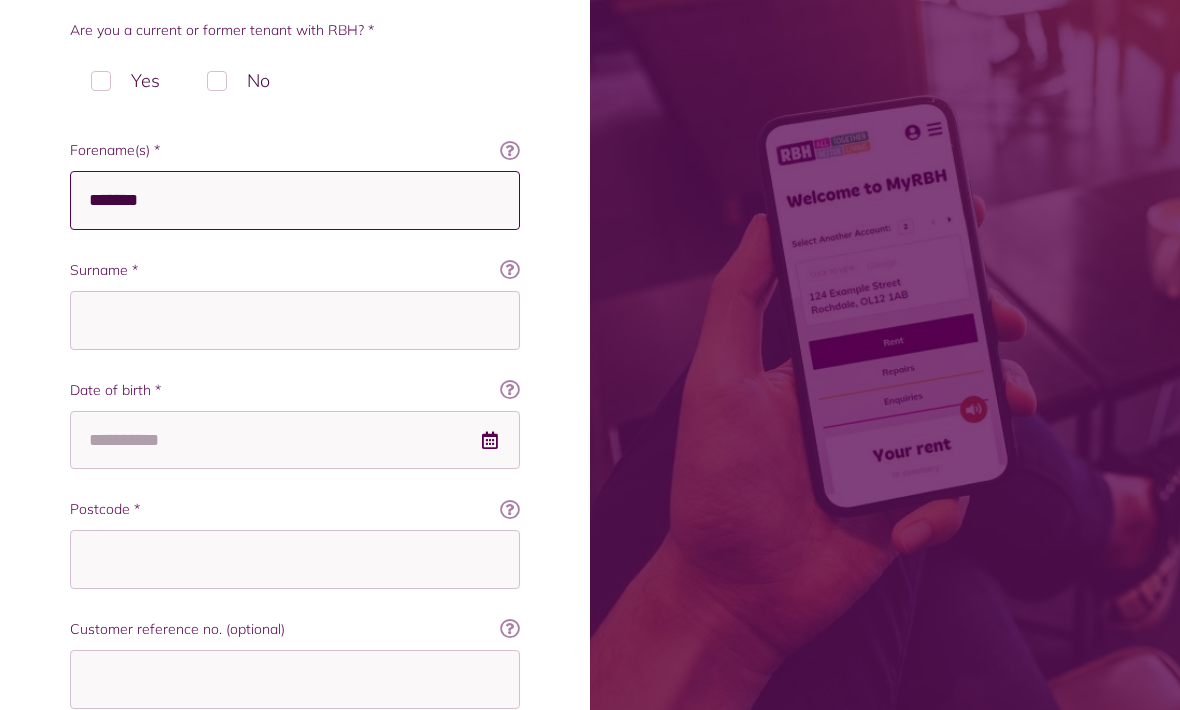 type on "*******" 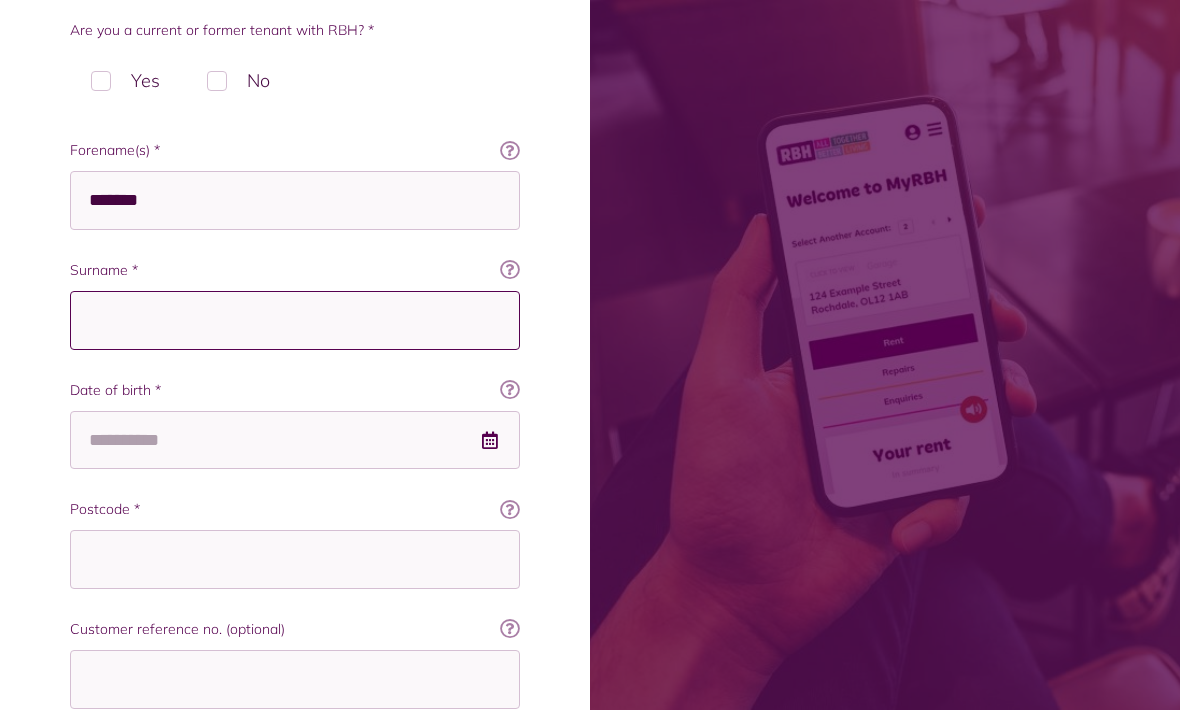 click on "Surname *" at bounding box center [295, 320] 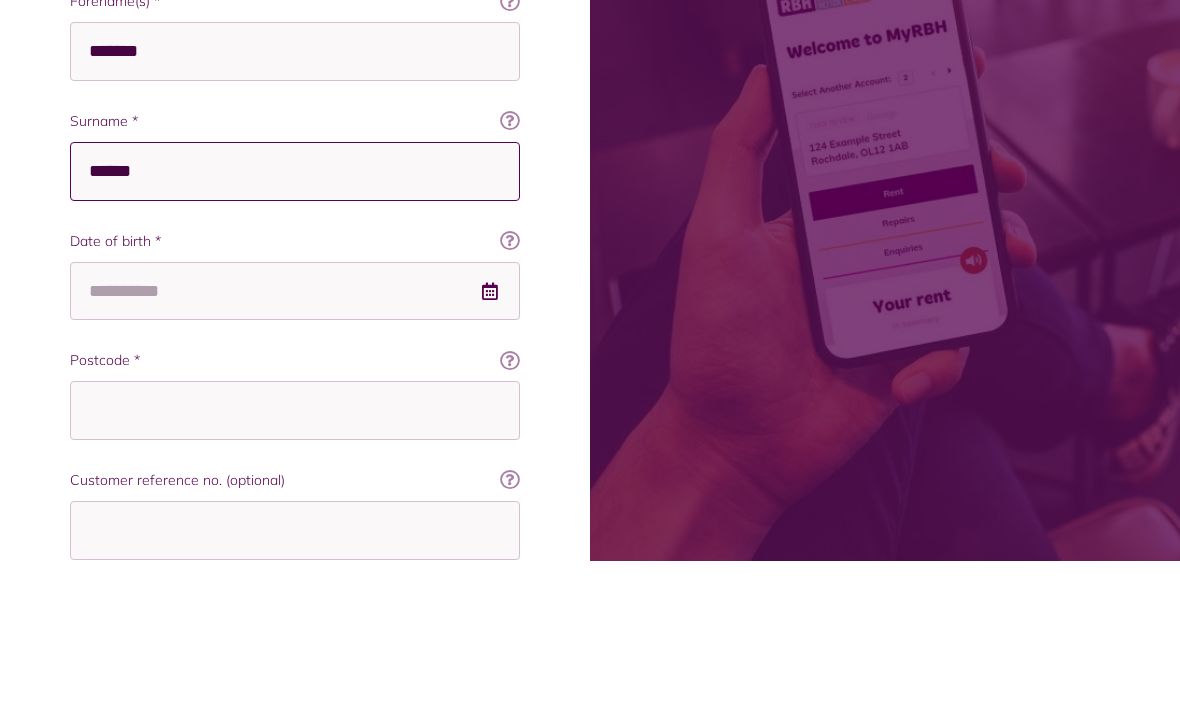type on "******" 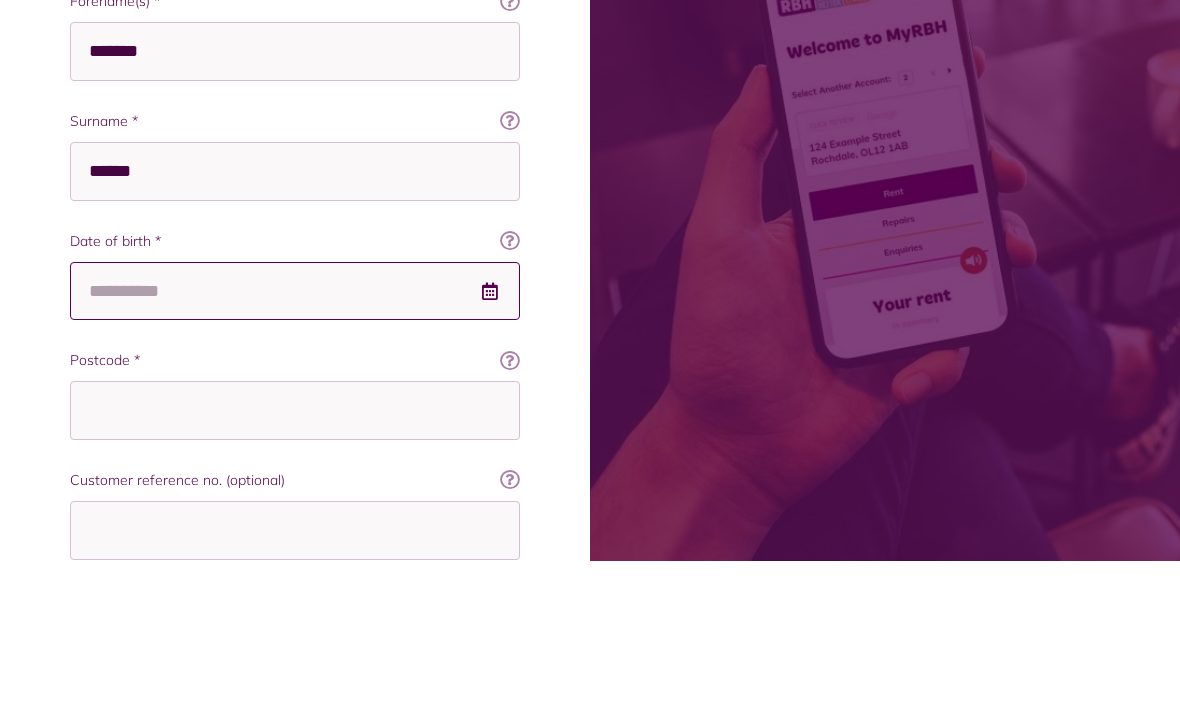 click on "Date of birth *" at bounding box center (295, 440) 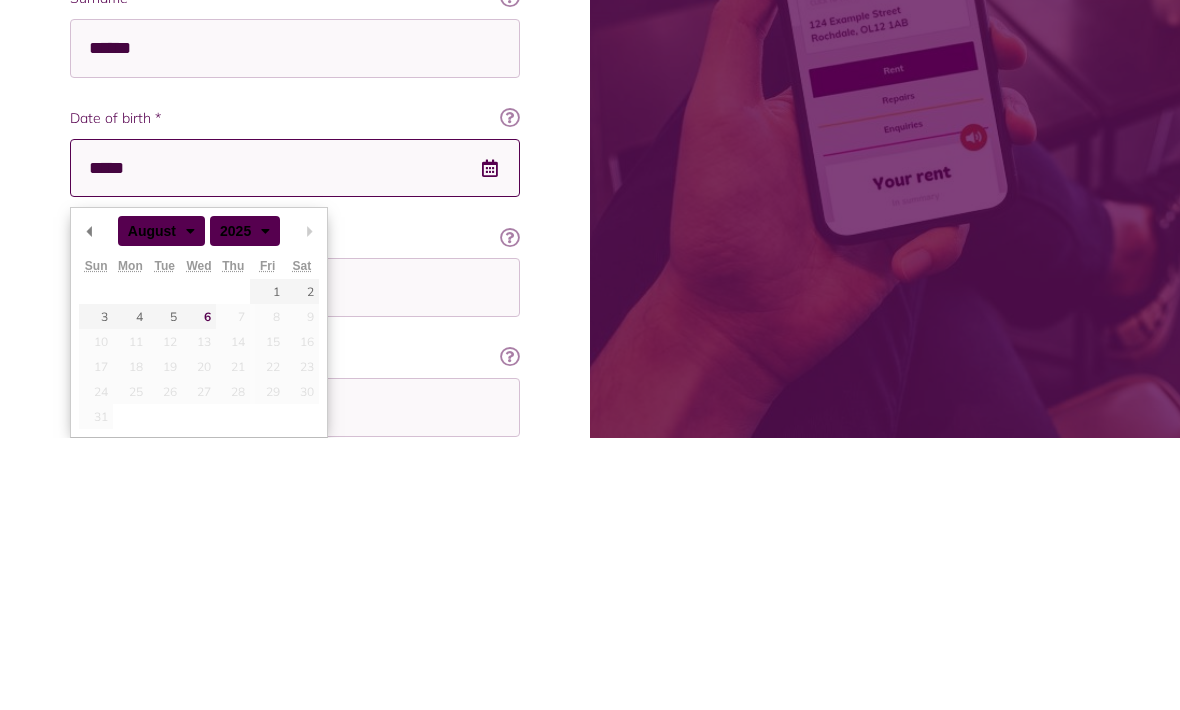 type on "******" 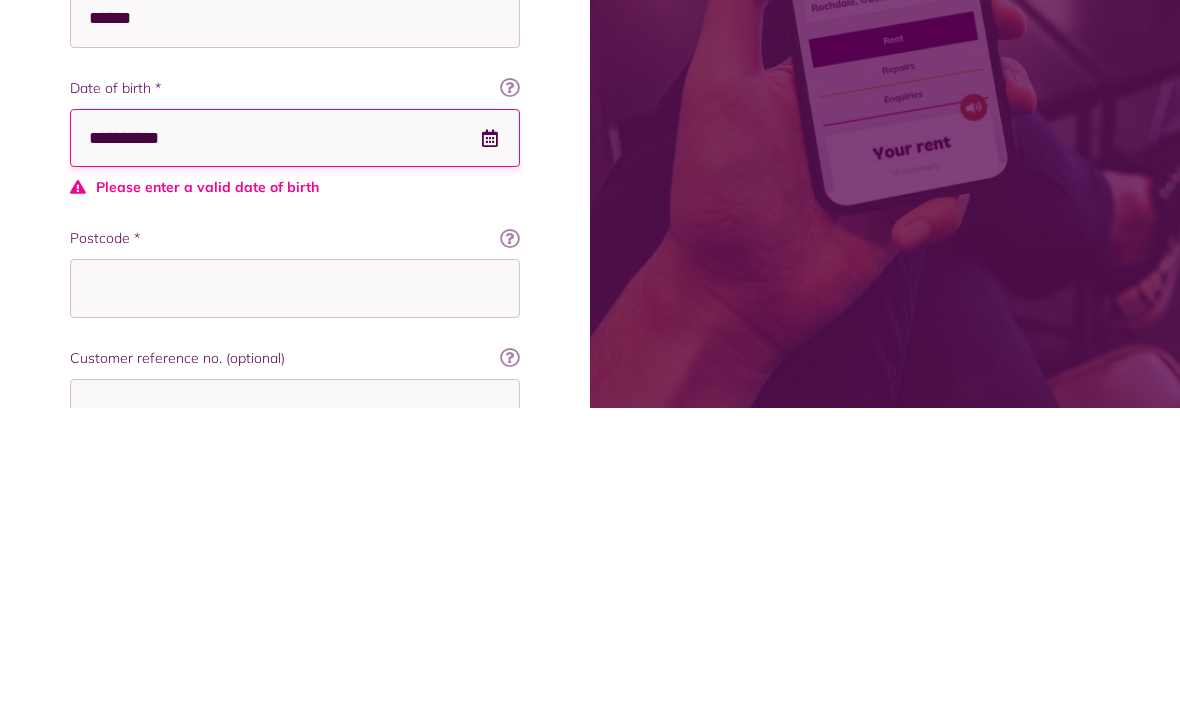 scroll, scrollTop: 655, scrollLeft: 0, axis: vertical 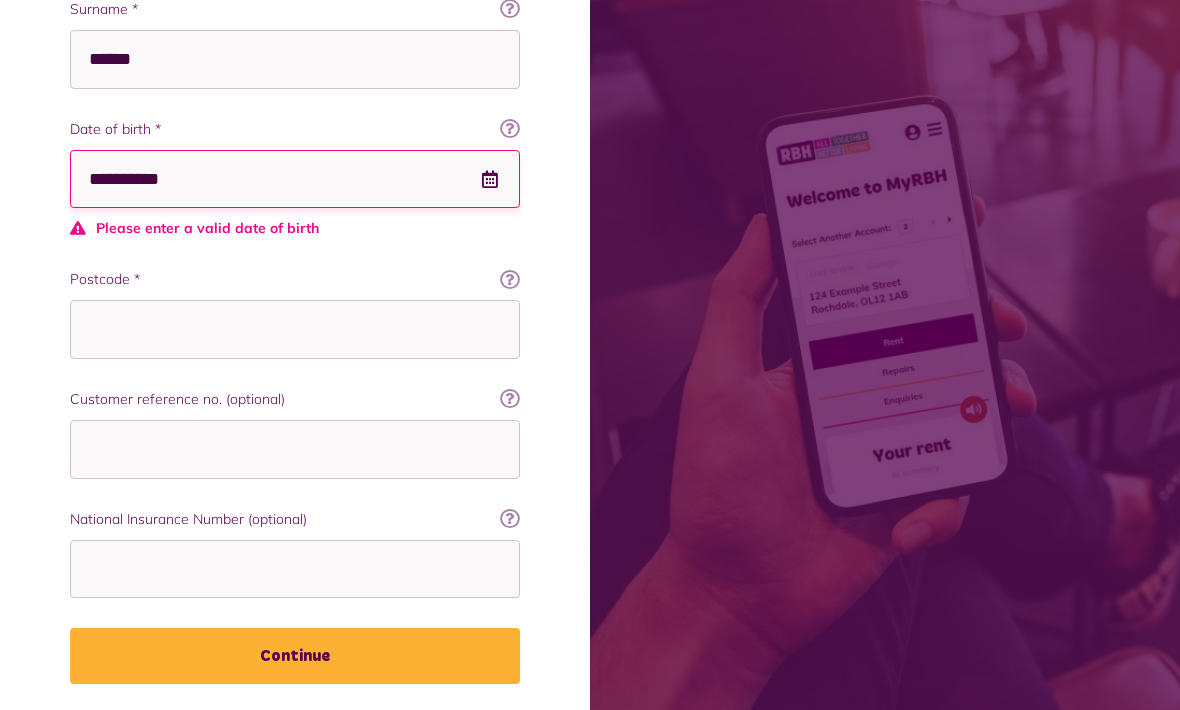 click on "**********" at bounding box center [295, 179] 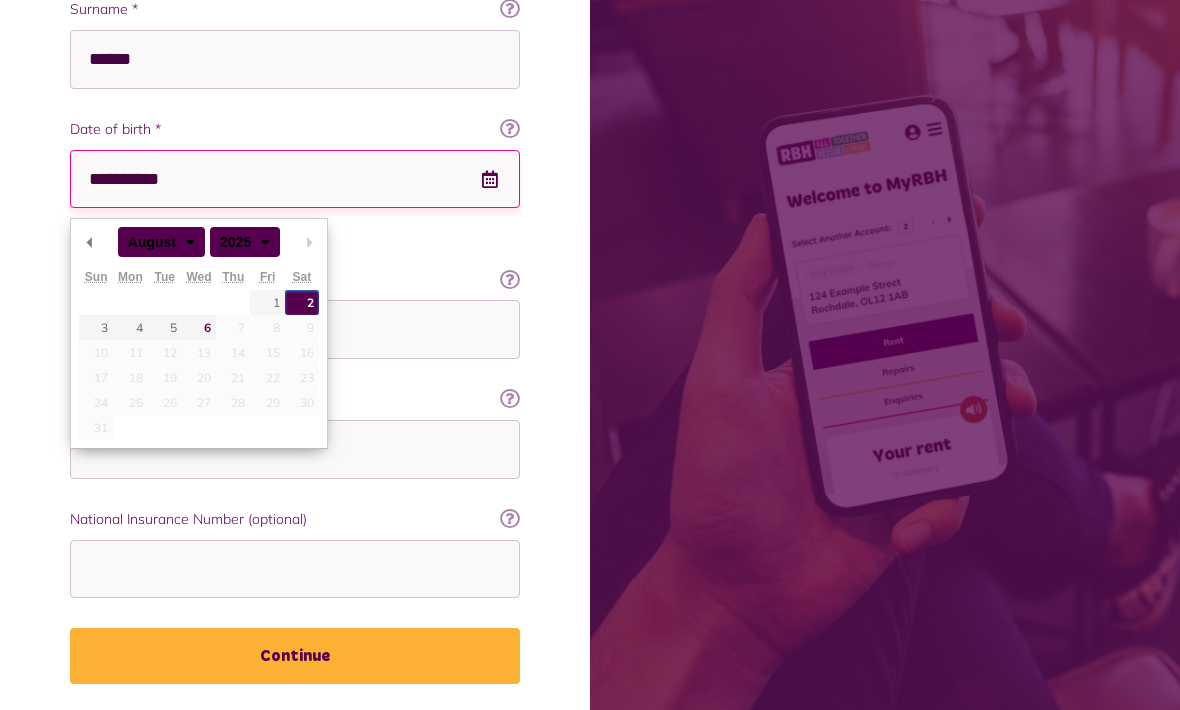 scroll, scrollTop: 654, scrollLeft: 0, axis: vertical 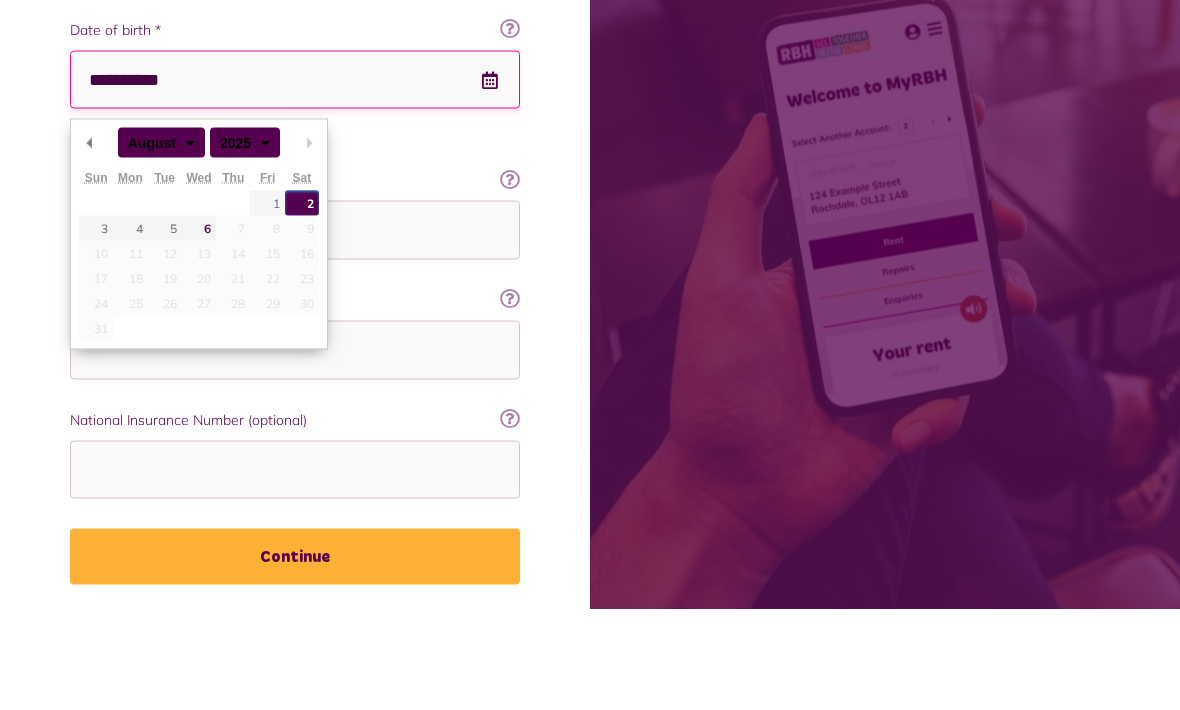 type on "**********" 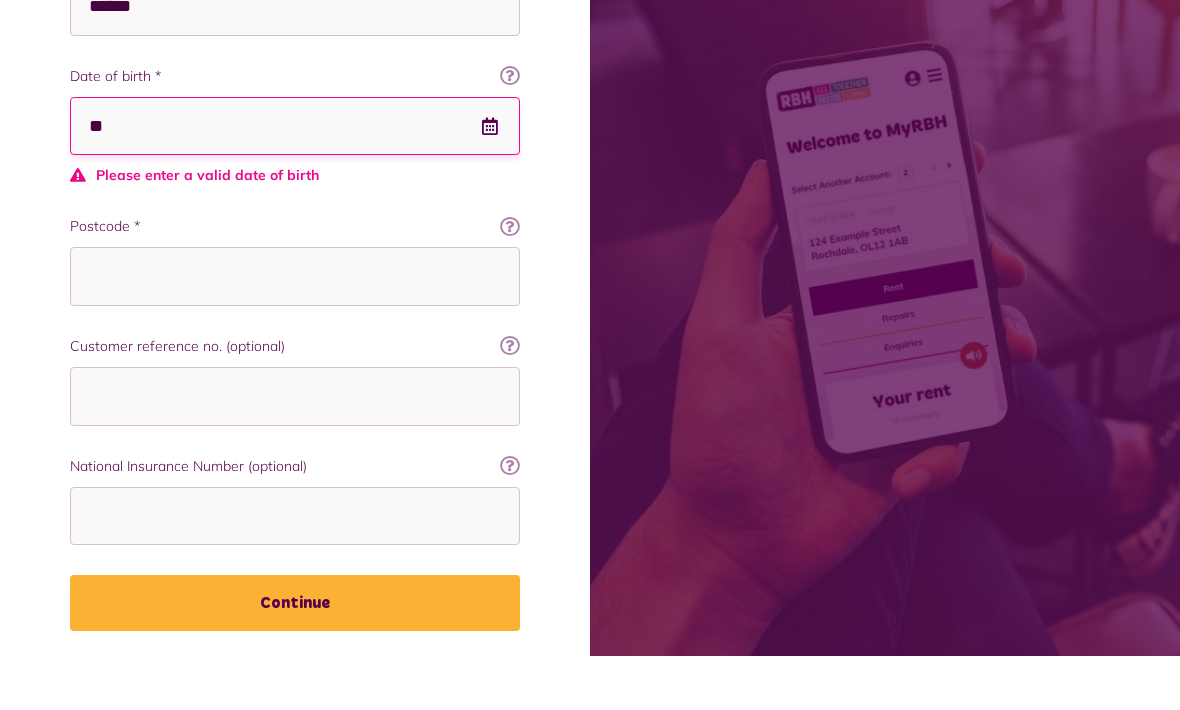 scroll, scrollTop: 709, scrollLeft: 0, axis: vertical 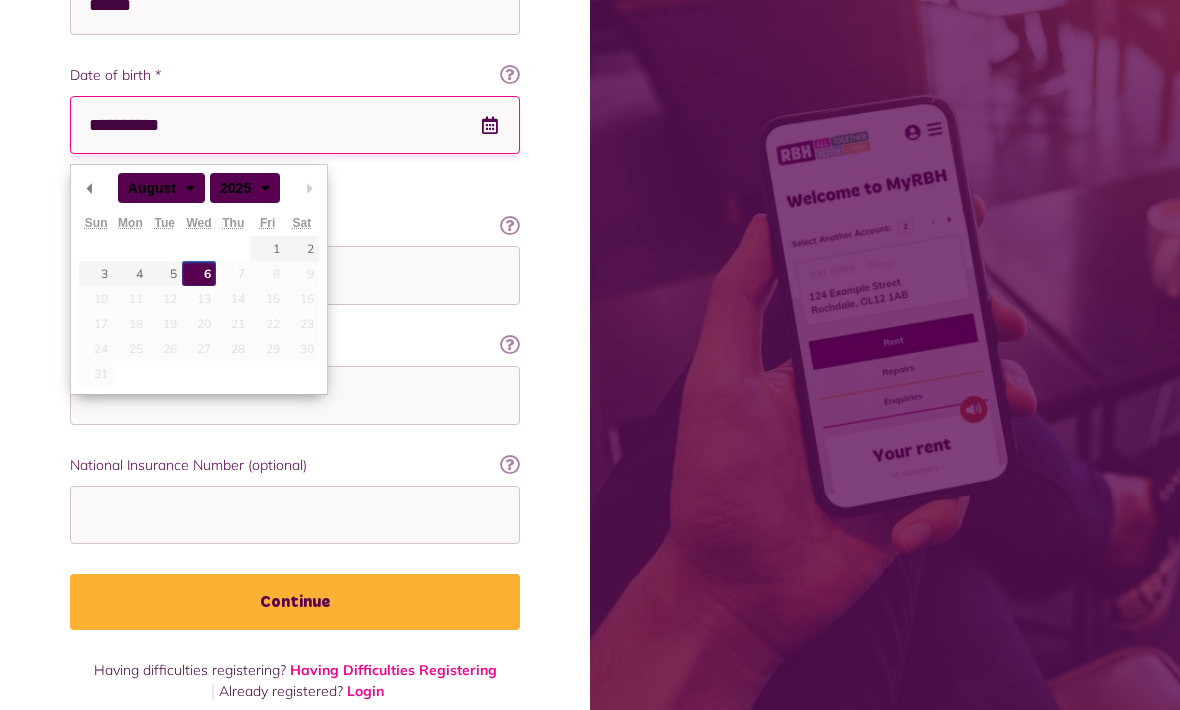 click on "******* ******** ***** ***** *** **** **** ****** ********* ******* ******** ********" at bounding box center [152, 187] 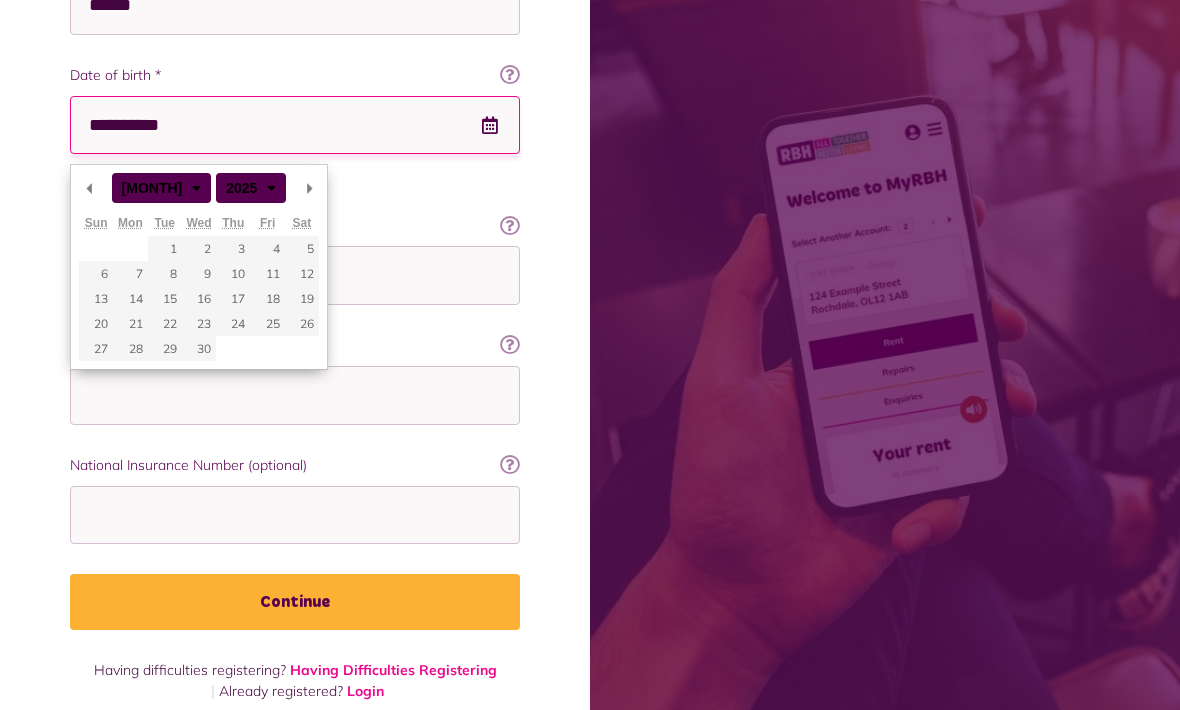 click on "**** **** **** **** **** **** **** **** **** **** **** **** **** **** **** **** **** **** **** **** **** **** **** **** **** **** **** **** **** **** **** **** **** **** **** **** **** **** **** **** **** **** **** **** **** **** **** **** **** **** **** **** **** **** **** **** **** **** **** **** **** **** **** **** **** **** **** **** **** **** **** **** **** **** **** **** **** **** **** **** **** **** **** **** **** **** **** **** **** **** **** **** **** **** **** **** **** **** **** **** **** **** **** **** **** **** **** **** **** **** ****" at bounding box center [238, 187] 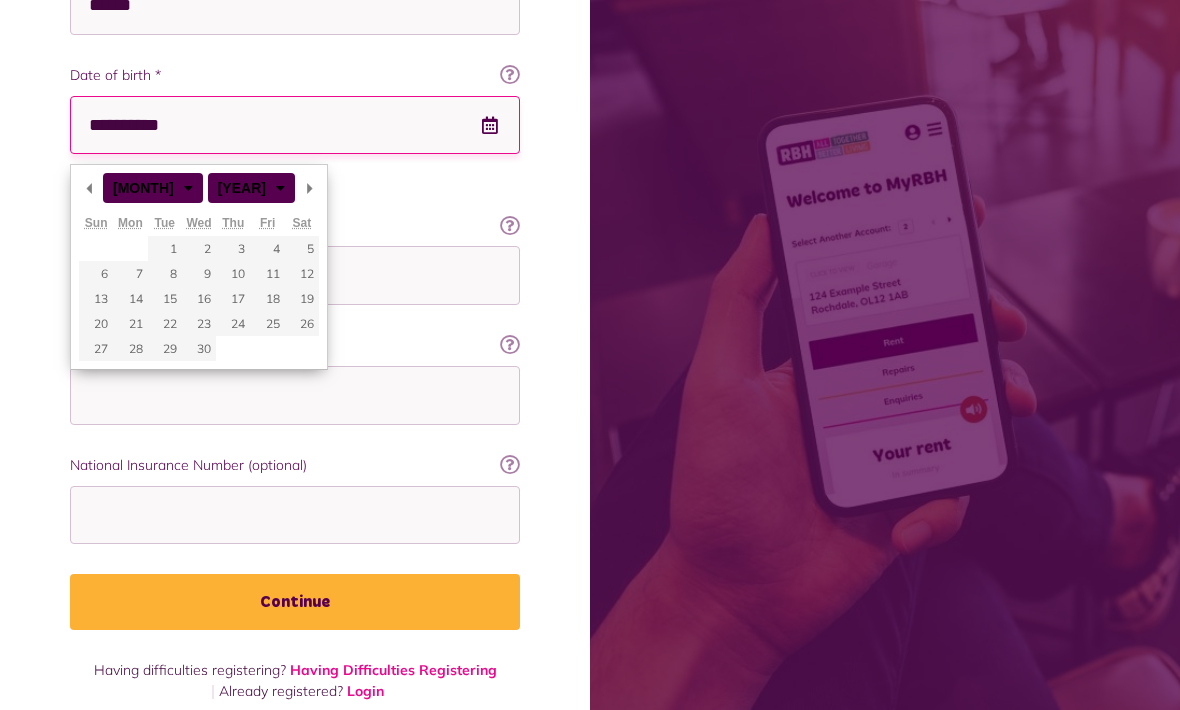 type on "**********" 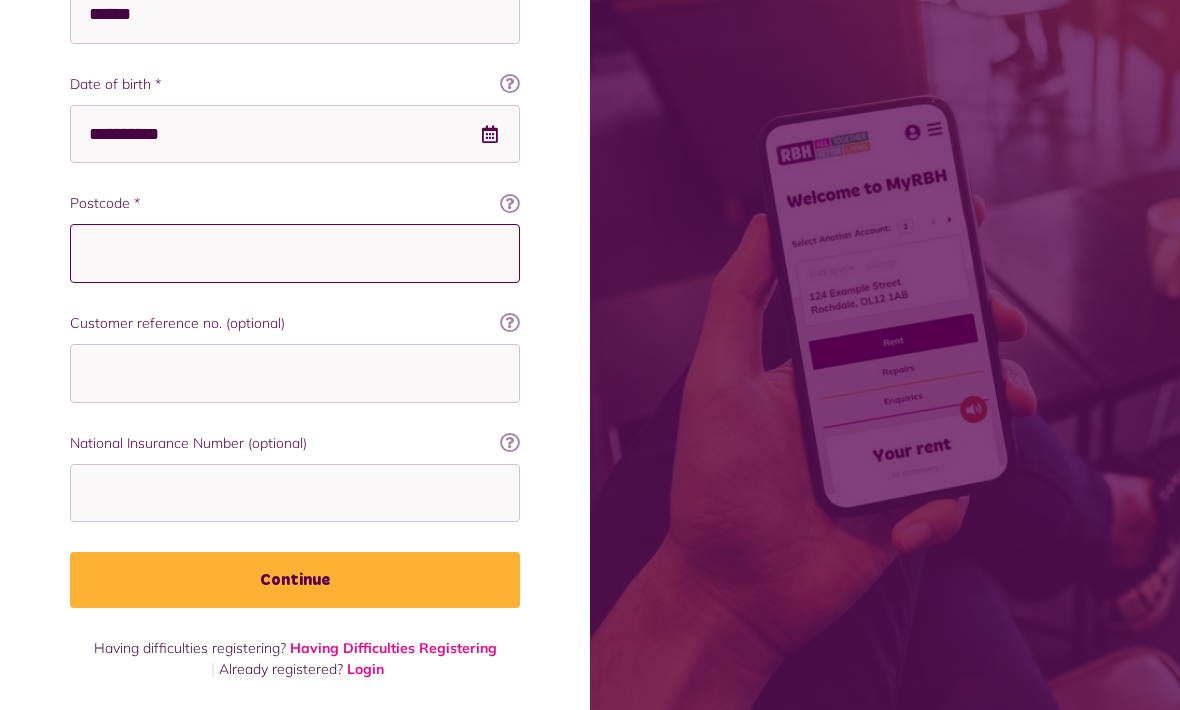 click on "Postcode *" at bounding box center [295, 253] 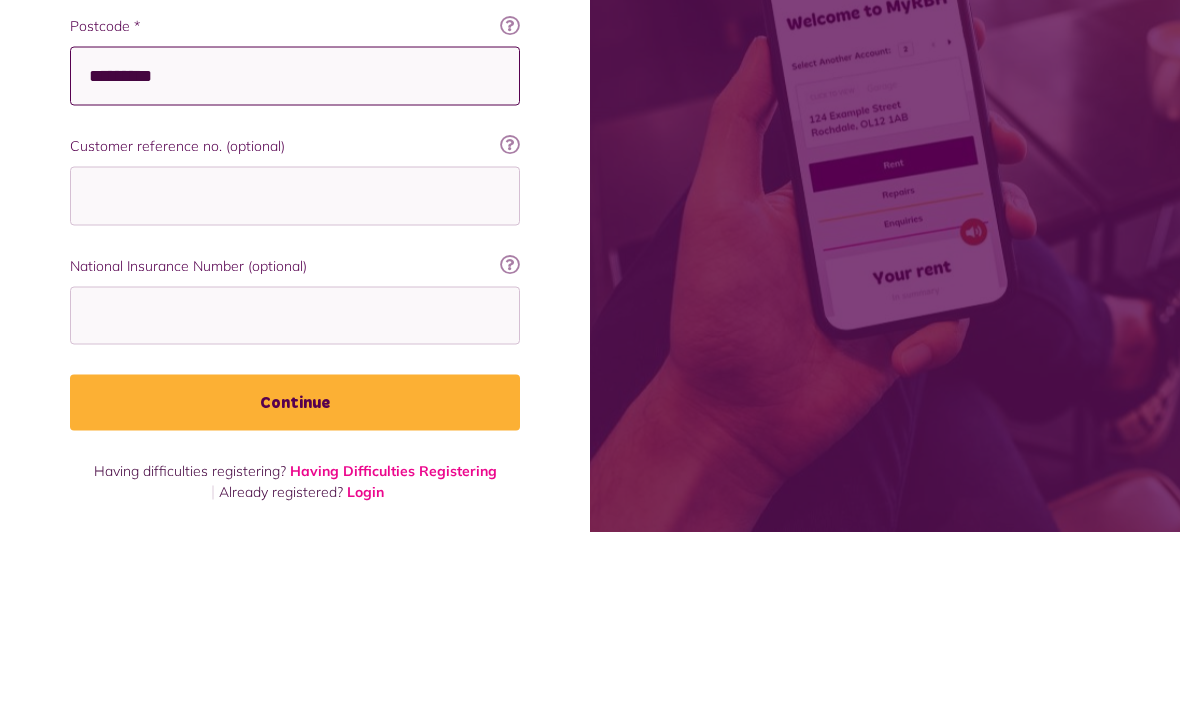 type on "*********" 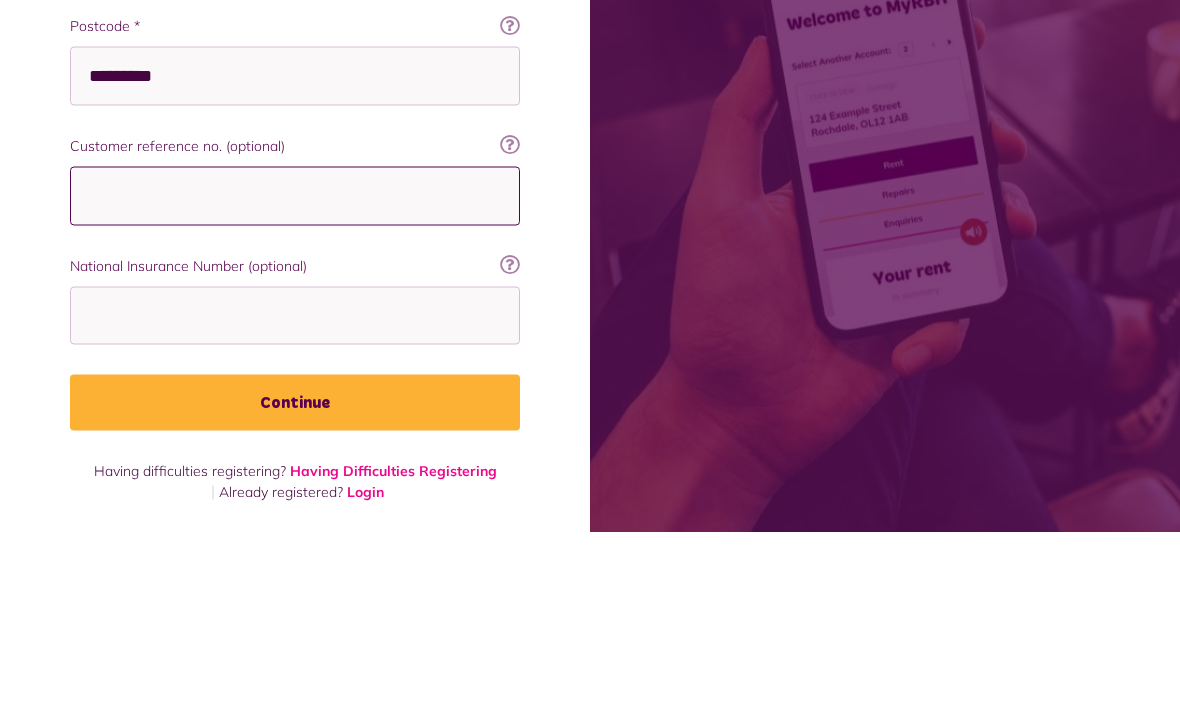 click on "Customer reference no. (optional)" at bounding box center (295, 373) 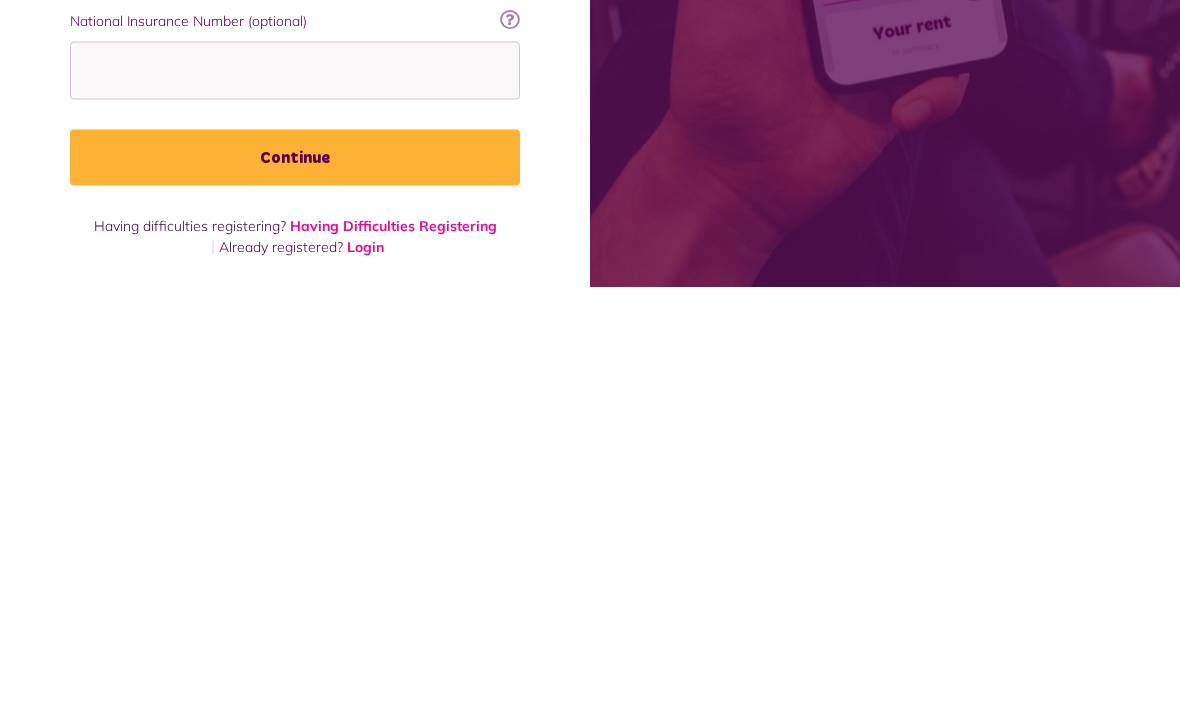 scroll, scrollTop: 720, scrollLeft: 0, axis: vertical 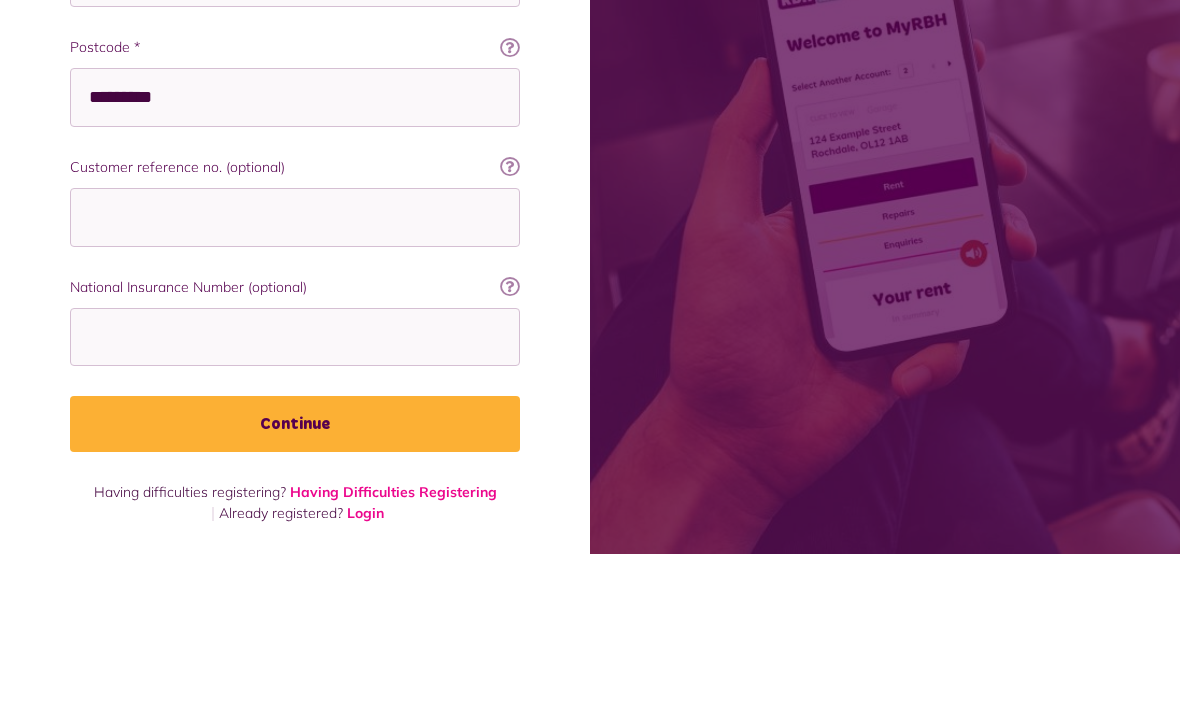 click at bounding box center (510, 323) 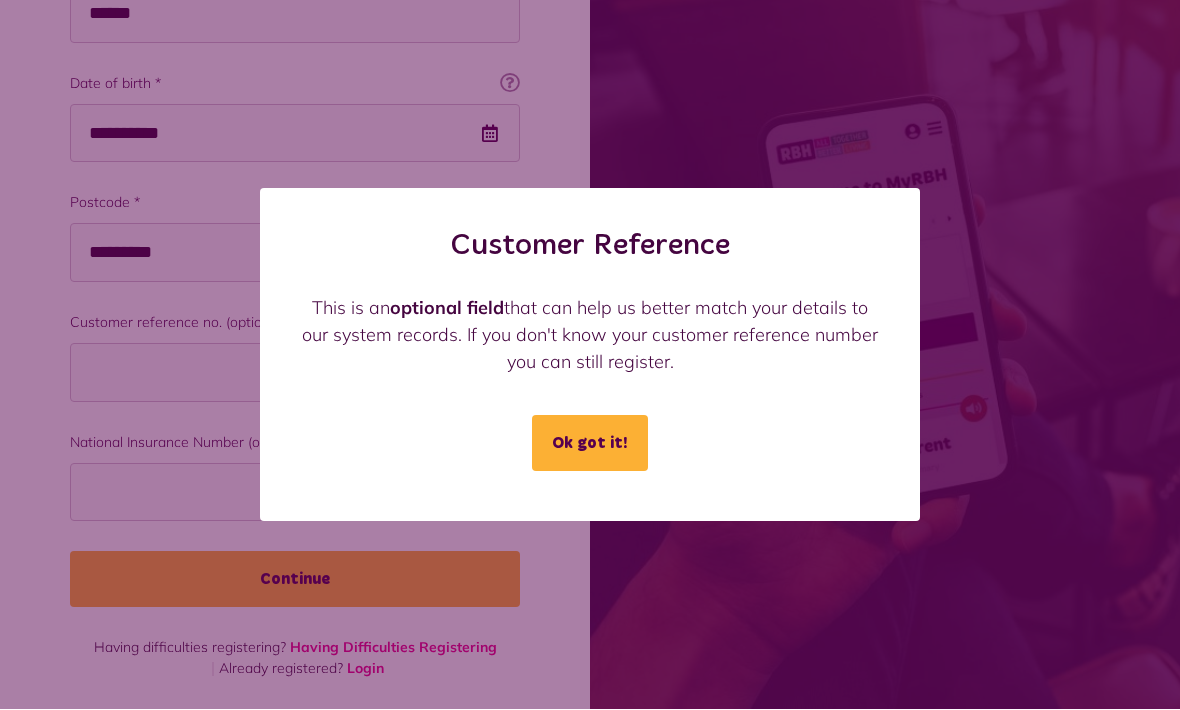 click on "Ok got it!" at bounding box center (590, 444) 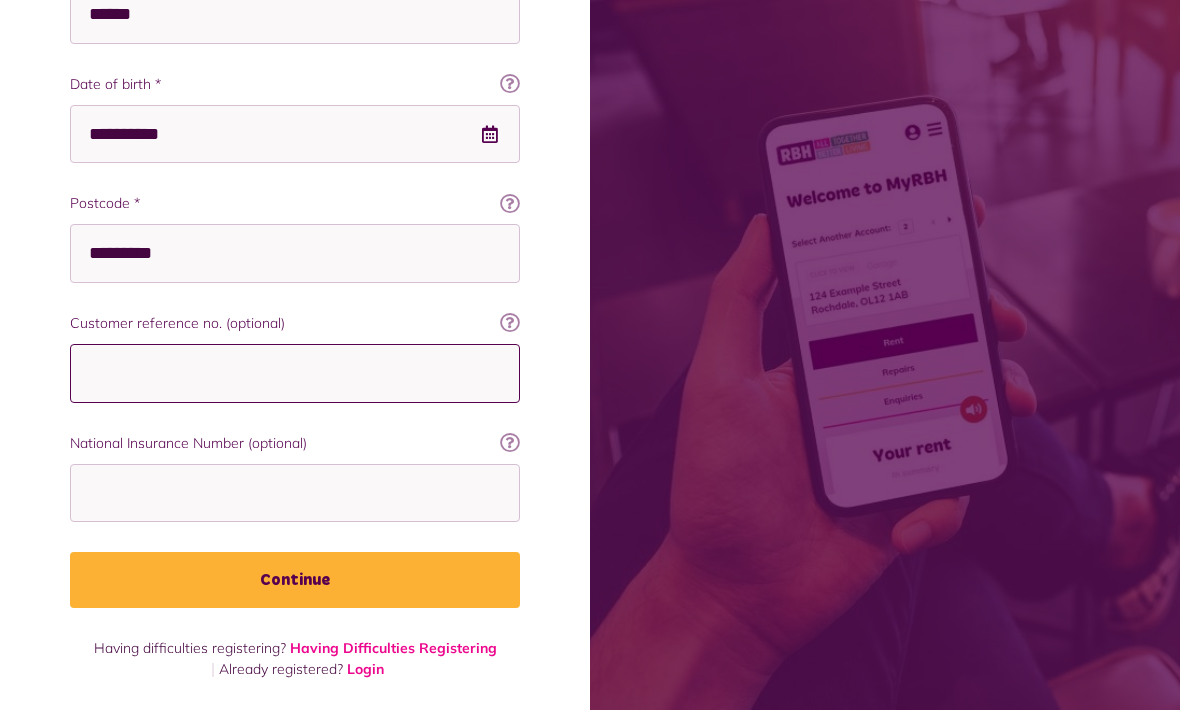 click on "Customer reference no. (optional)" at bounding box center (295, 373) 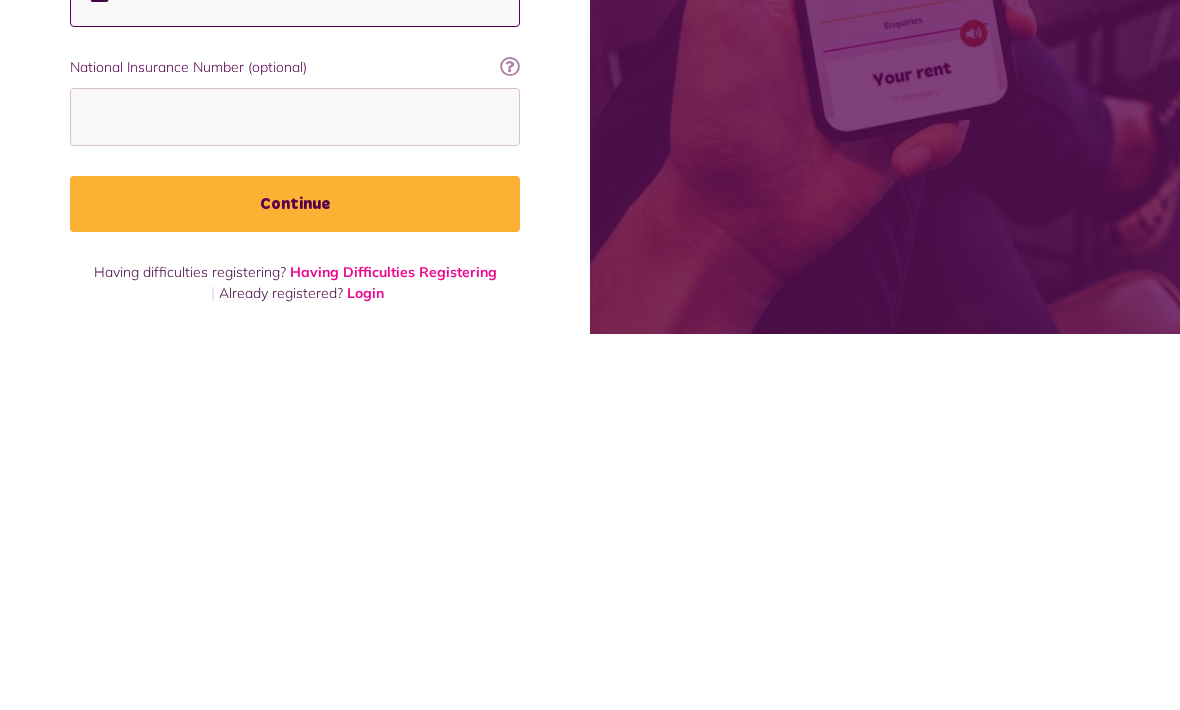 type on "***" 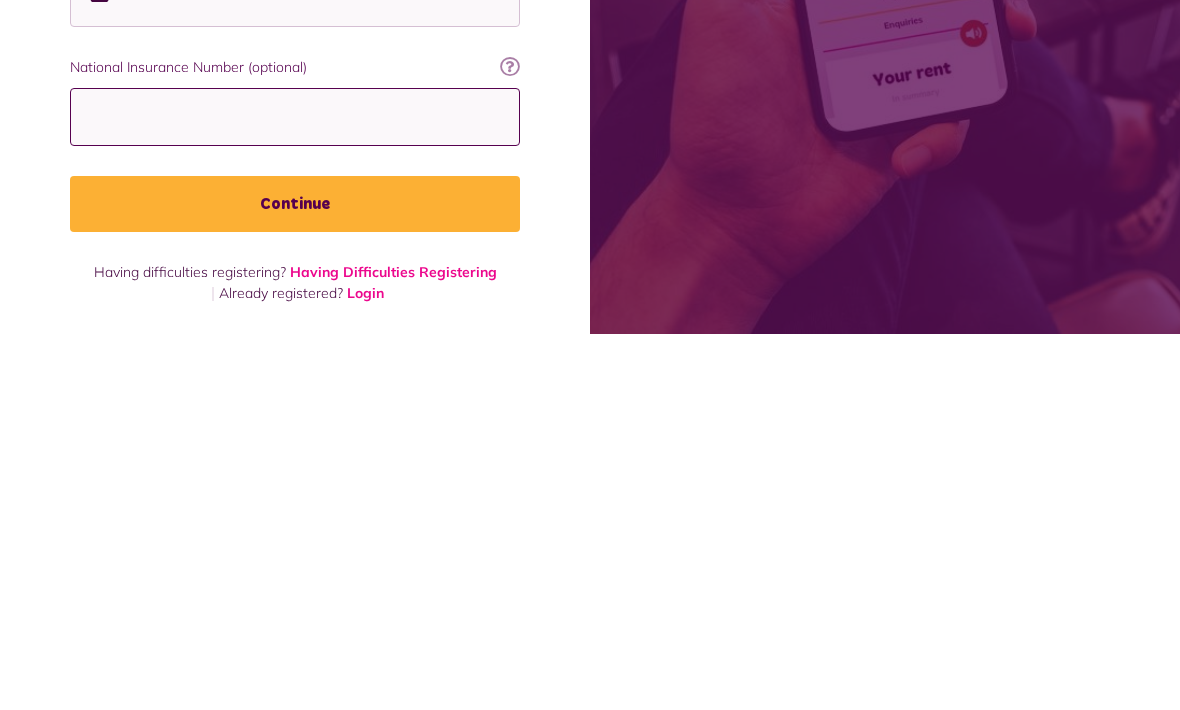 click on "National Insurance Number (optional)" at bounding box center (295, 493) 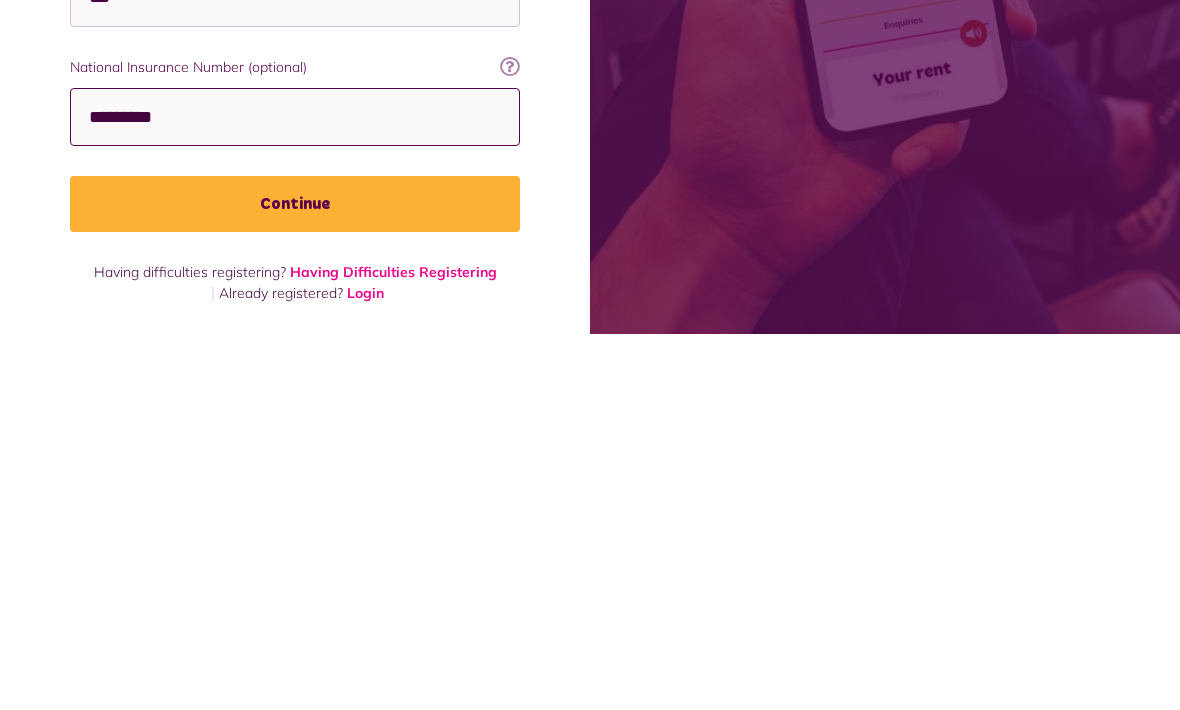 type on "*********" 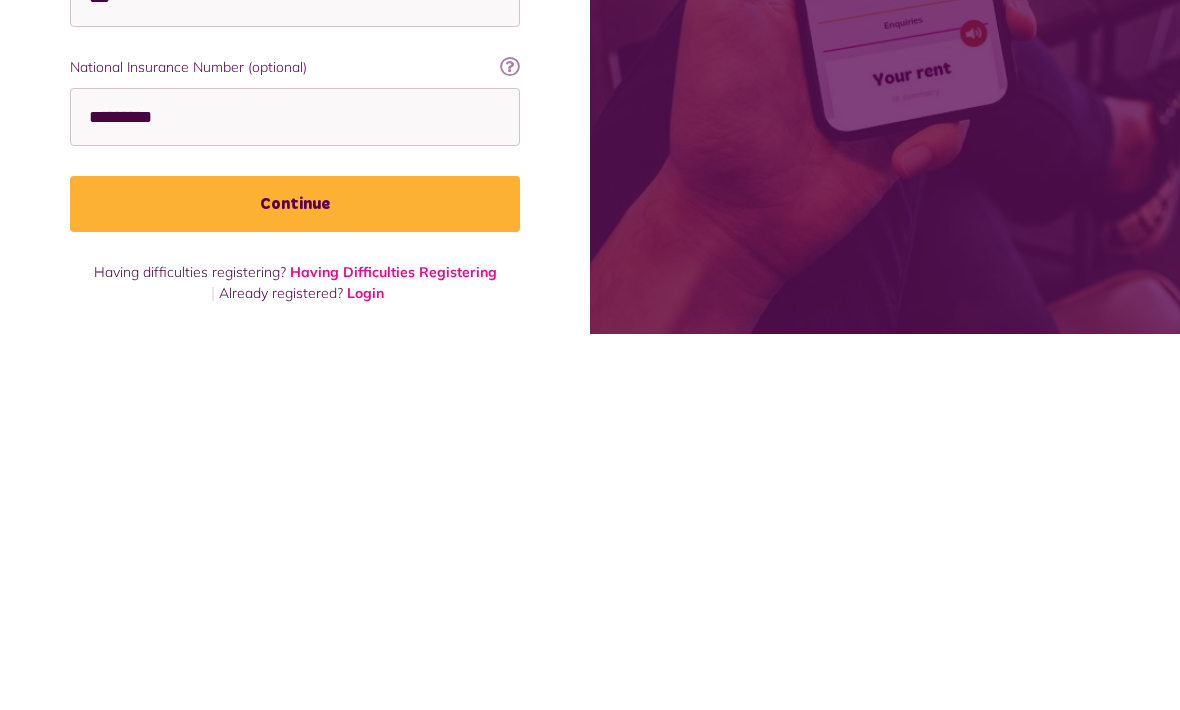 click on "Continue" at bounding box center [295, 580] 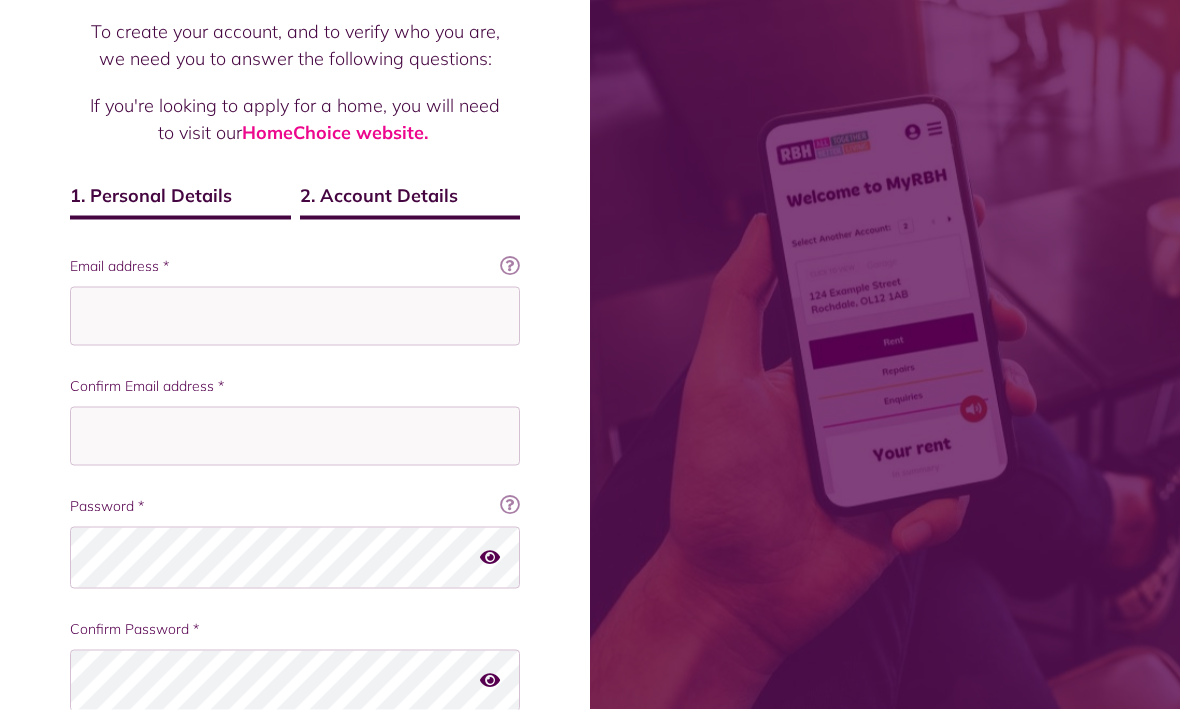 scroll, scrollTop: 163, scrollLeft: 0, axis: vertical 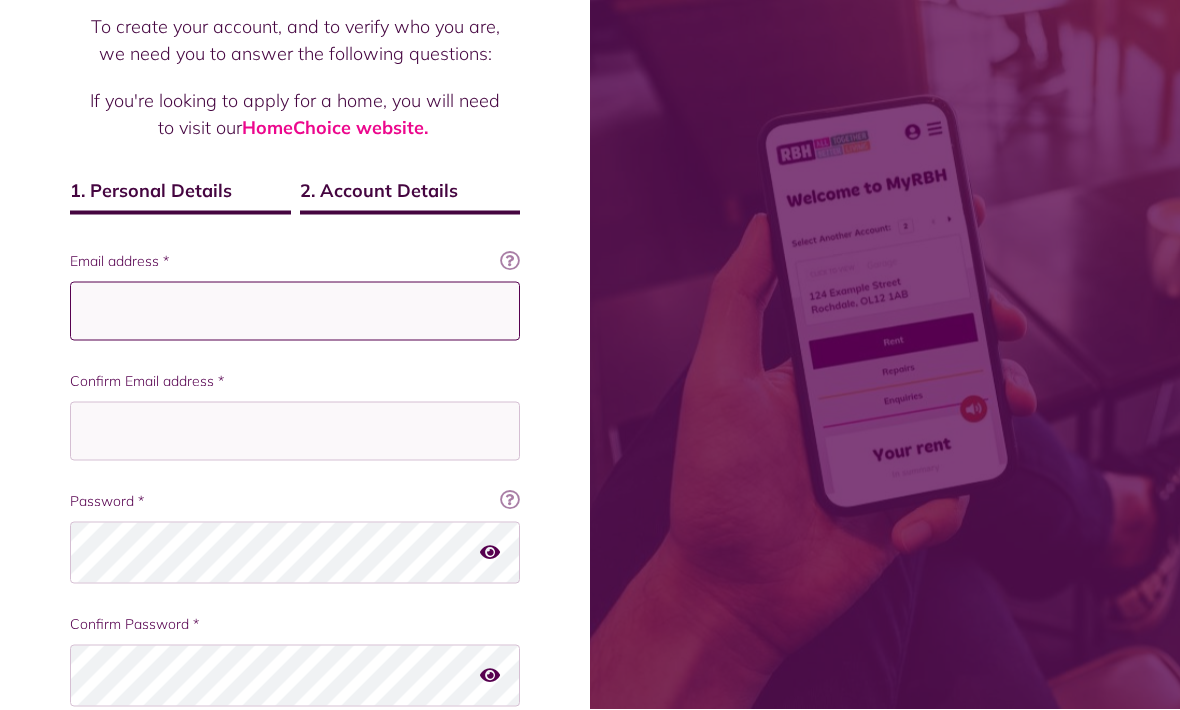 click on "Email address *" at bounding box center (295, 311) 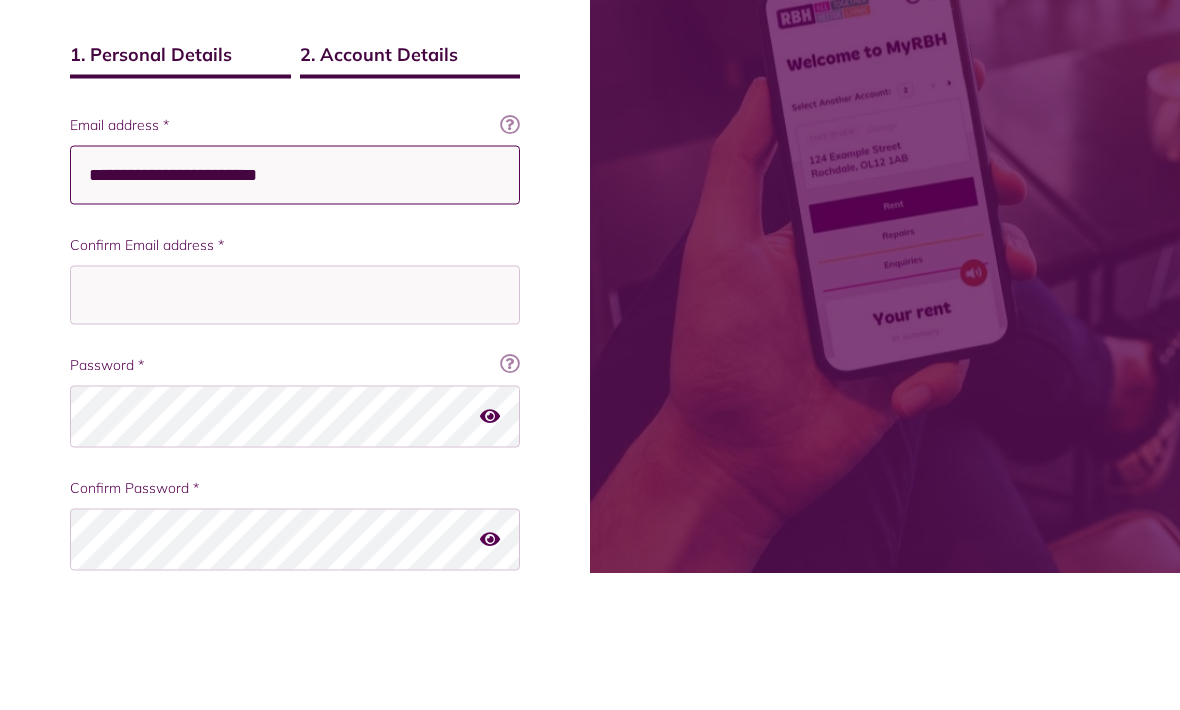 type on "**********" 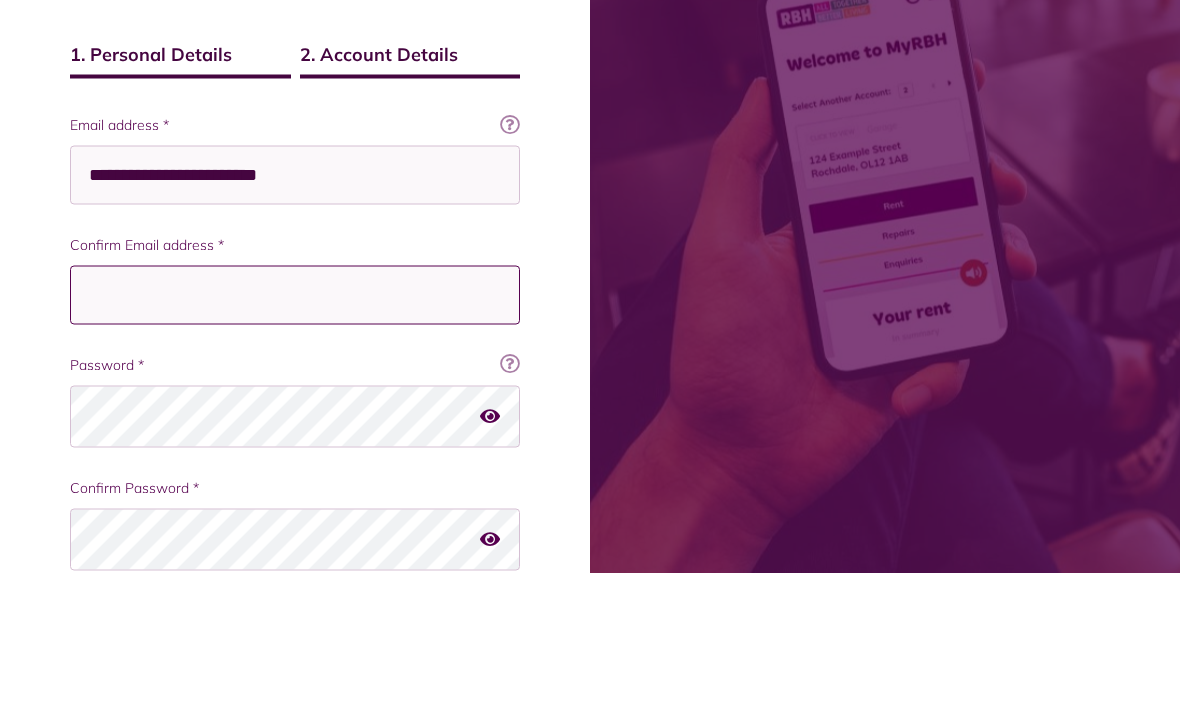 click on "Confirm Email address *" at bounding box center [295, 431] 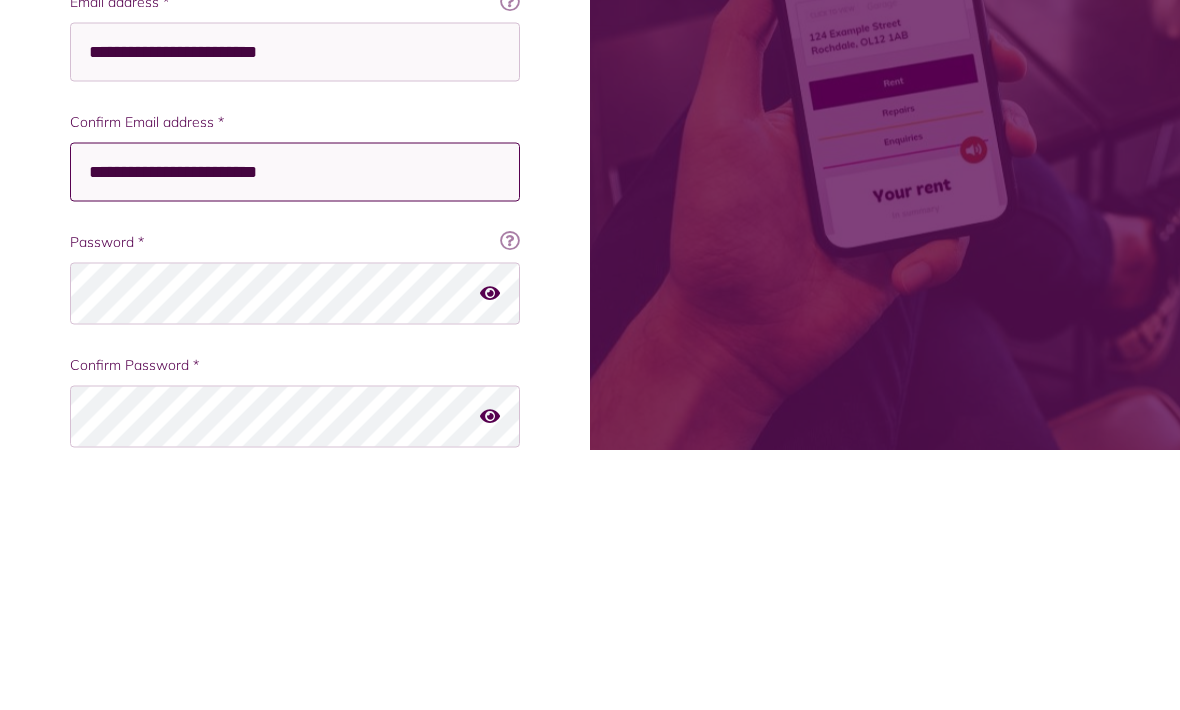 type on "**********" 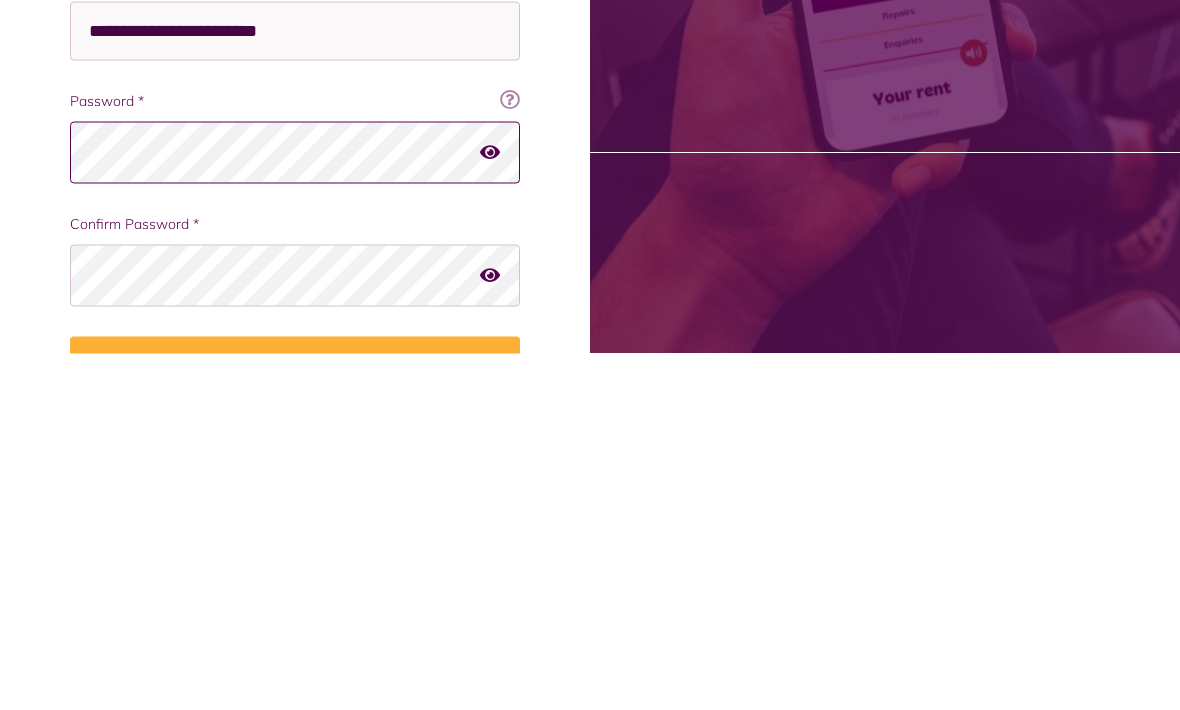 scroll, scrollTop: 235, scrollLeft: 0, axis: vertical 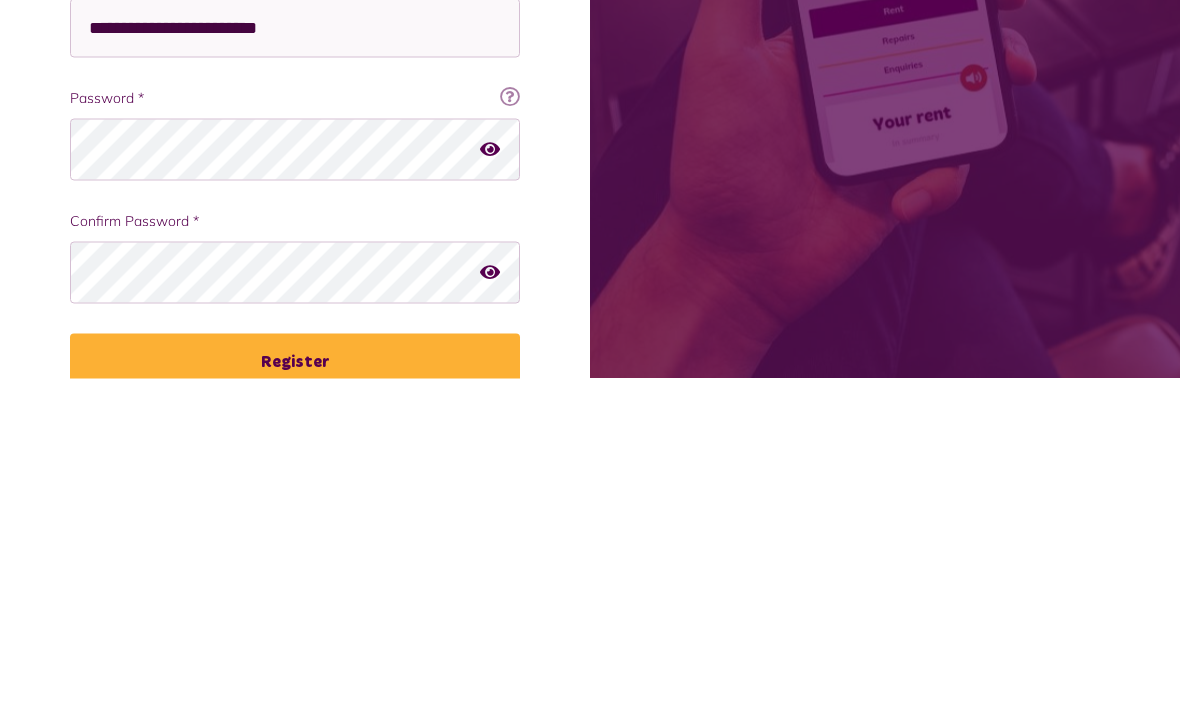 click at bounding box center [490, 480] 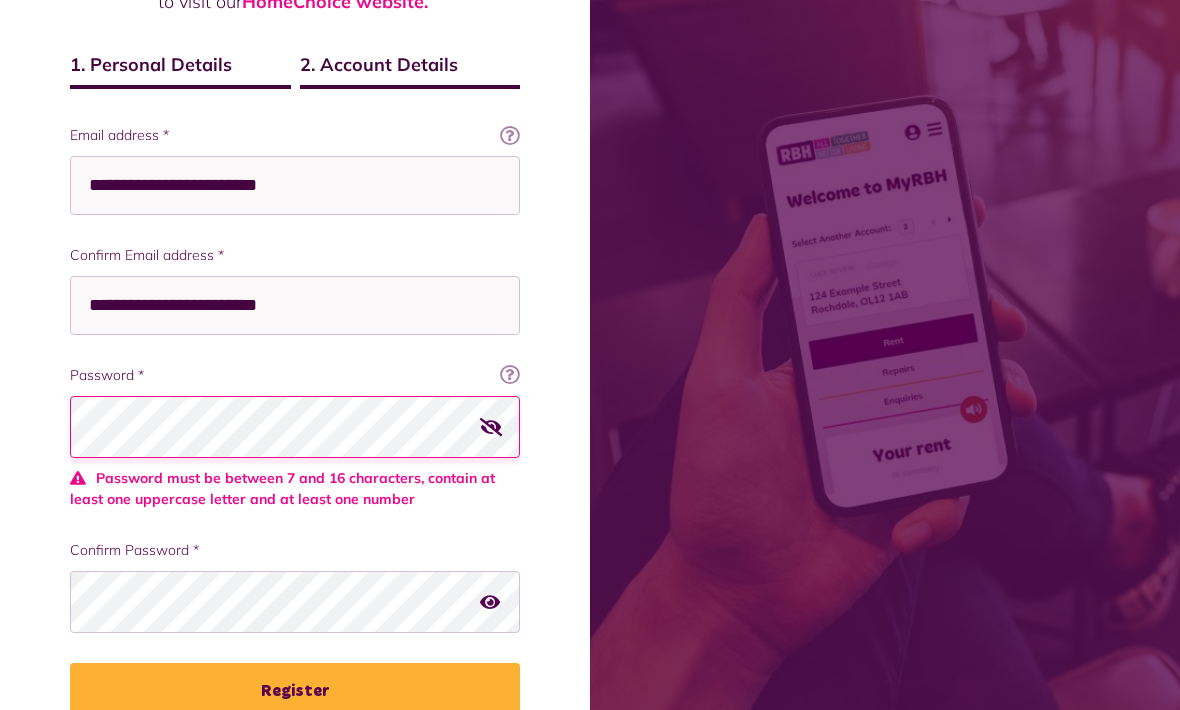 scroll, scrollTop: 288, scrollLeft: 0, axis: vertical 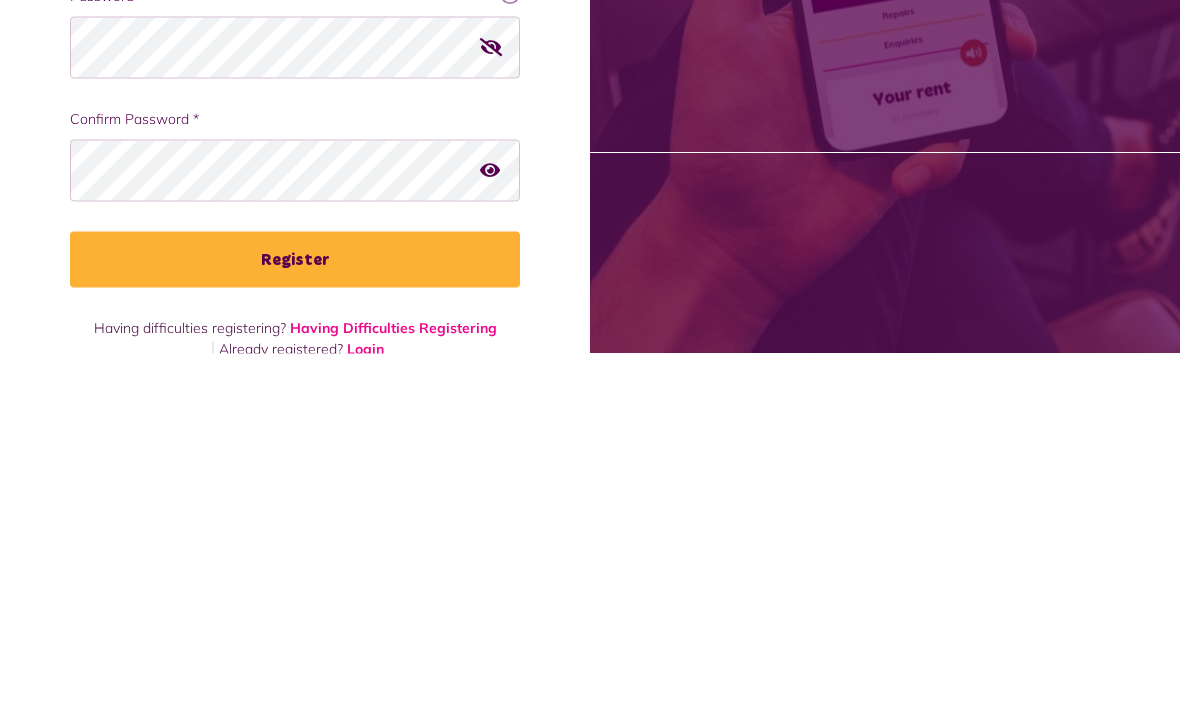 click at bounding box center [490, 526] 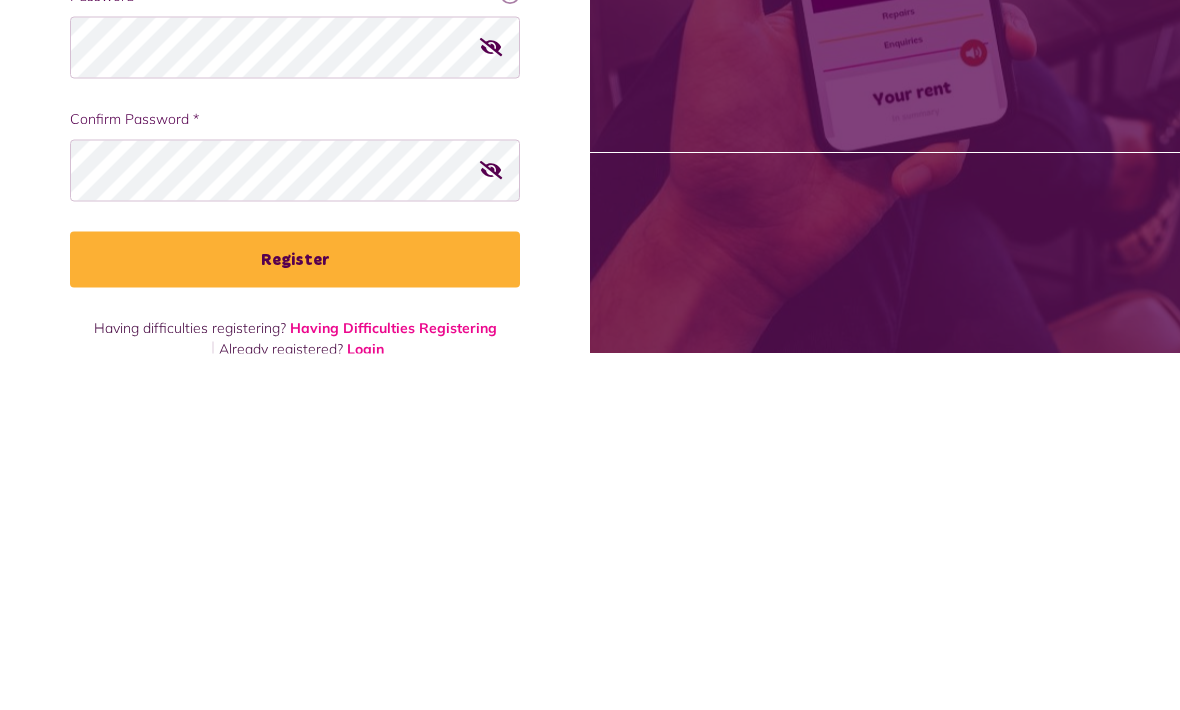 scroll, scrollTop: 288, scrollLeft: 0, axis: vertical 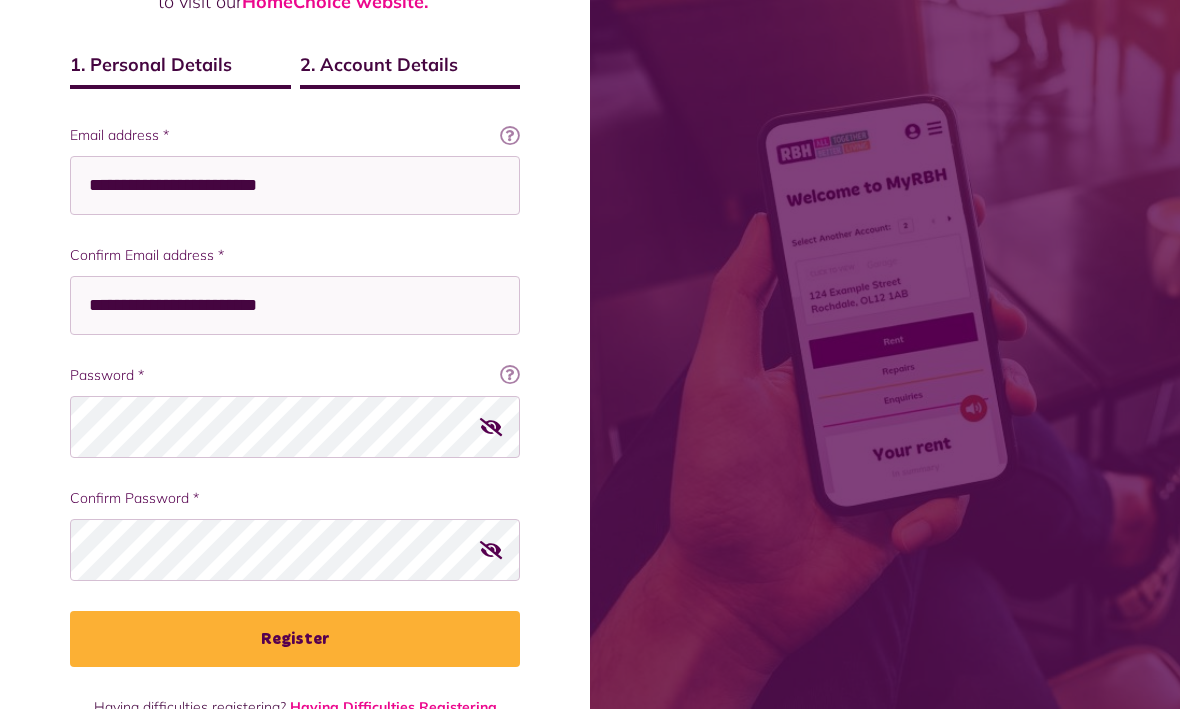 click on "Register" at bounding box center (295, 640) 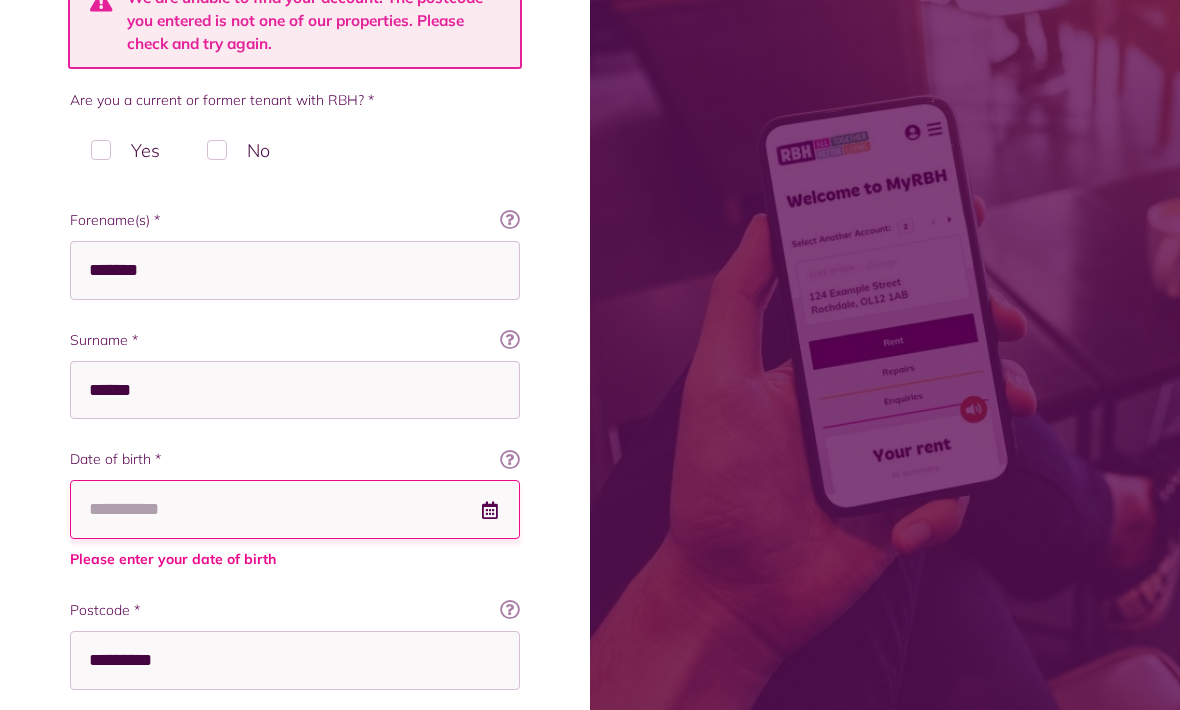 scroll, scrollTop: 447, scrollLeft: 0, axis: vertical 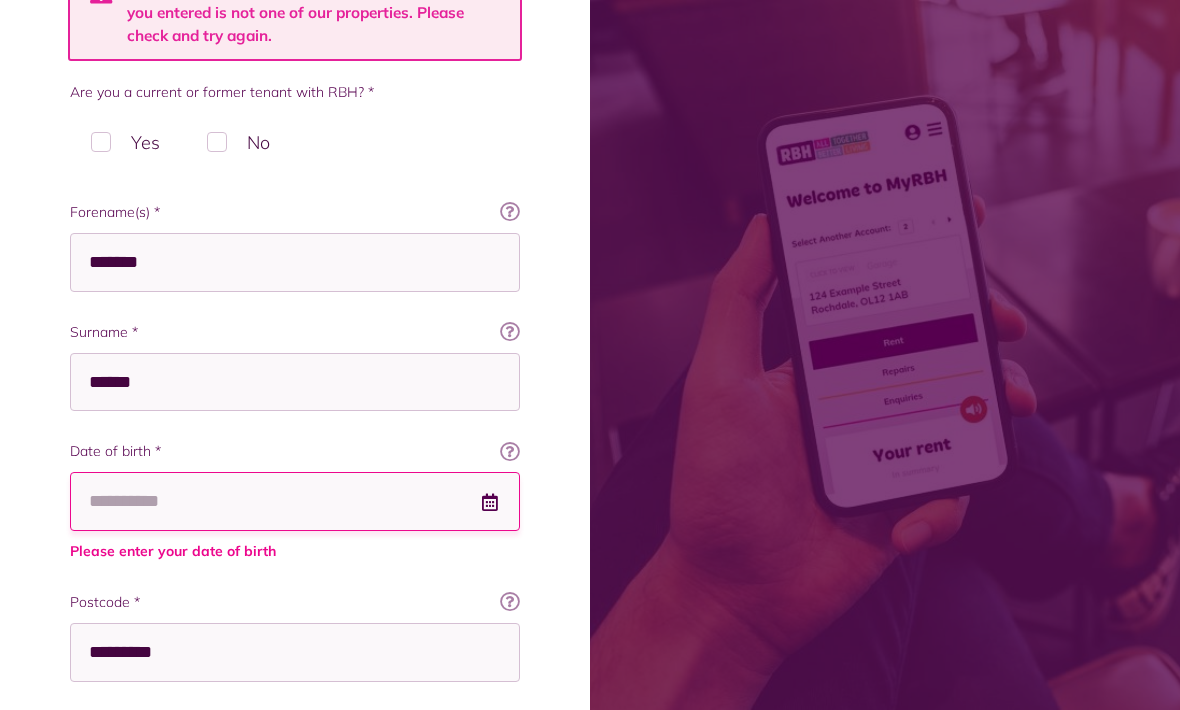click on "Date of birth *" at bounding box center (295, 501) 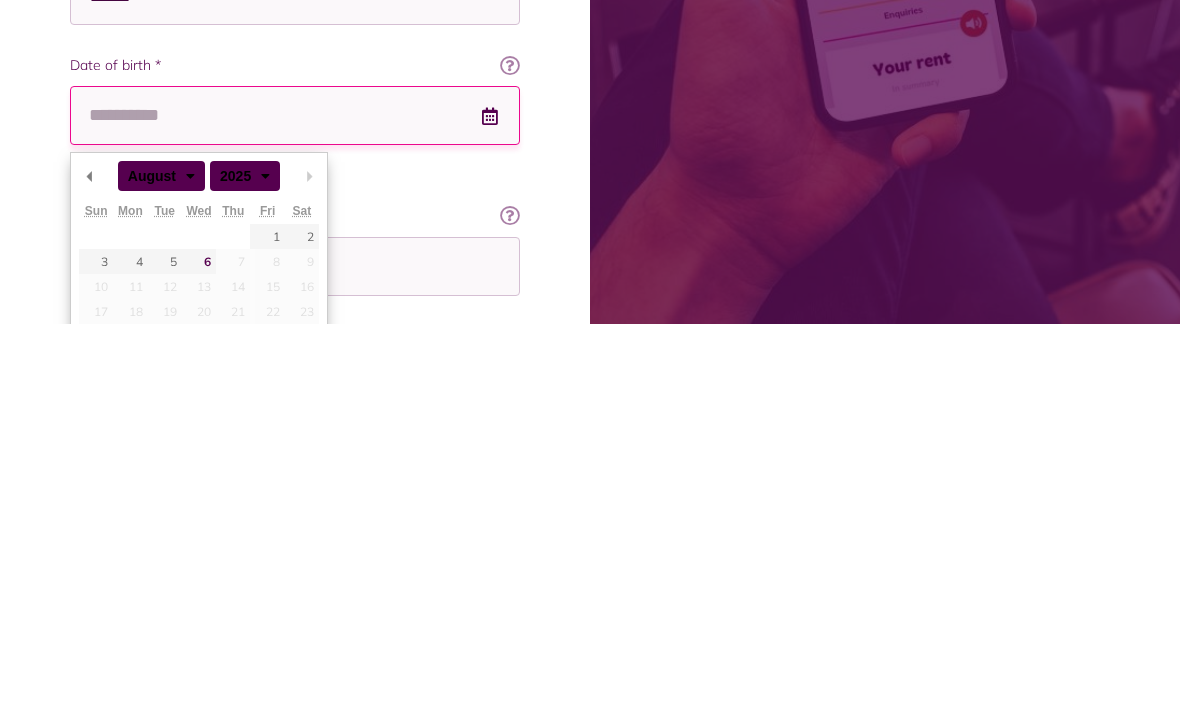 scroll, scrollTop: 460, scrollLeft: 0, axis: vertical 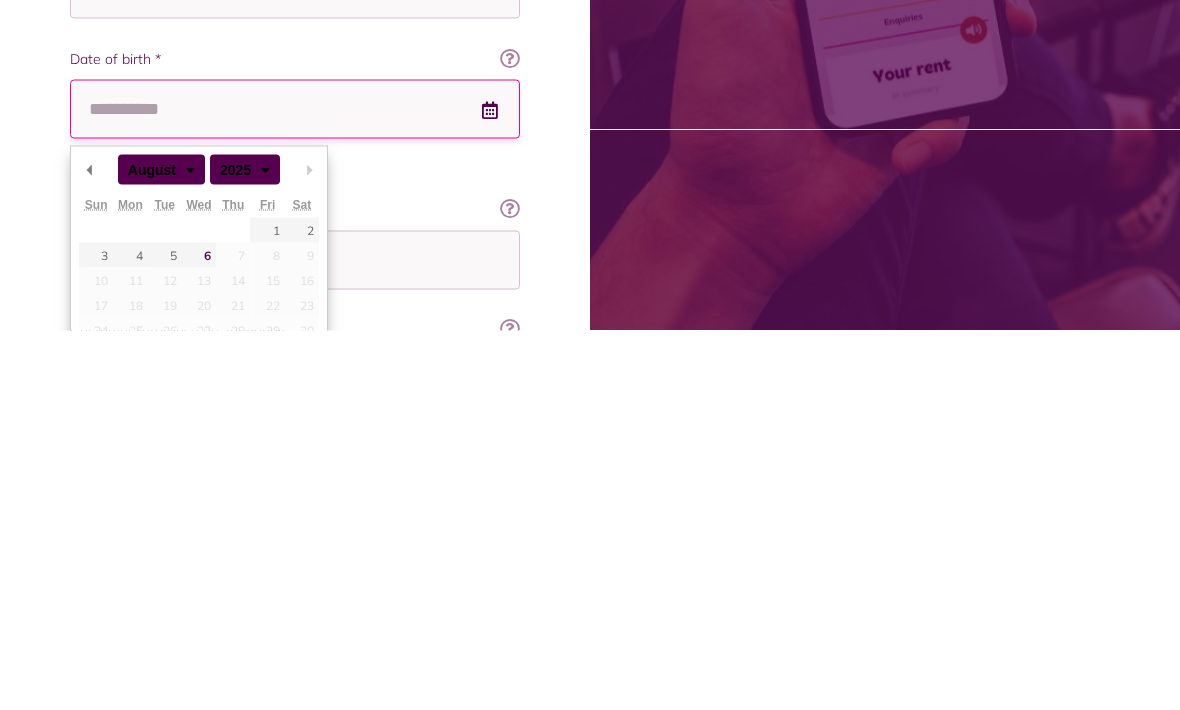 click on "******* ******** ***** ***** *** **** **** ****** ********* ******* ******** ********" at bounding box center [152, 548] 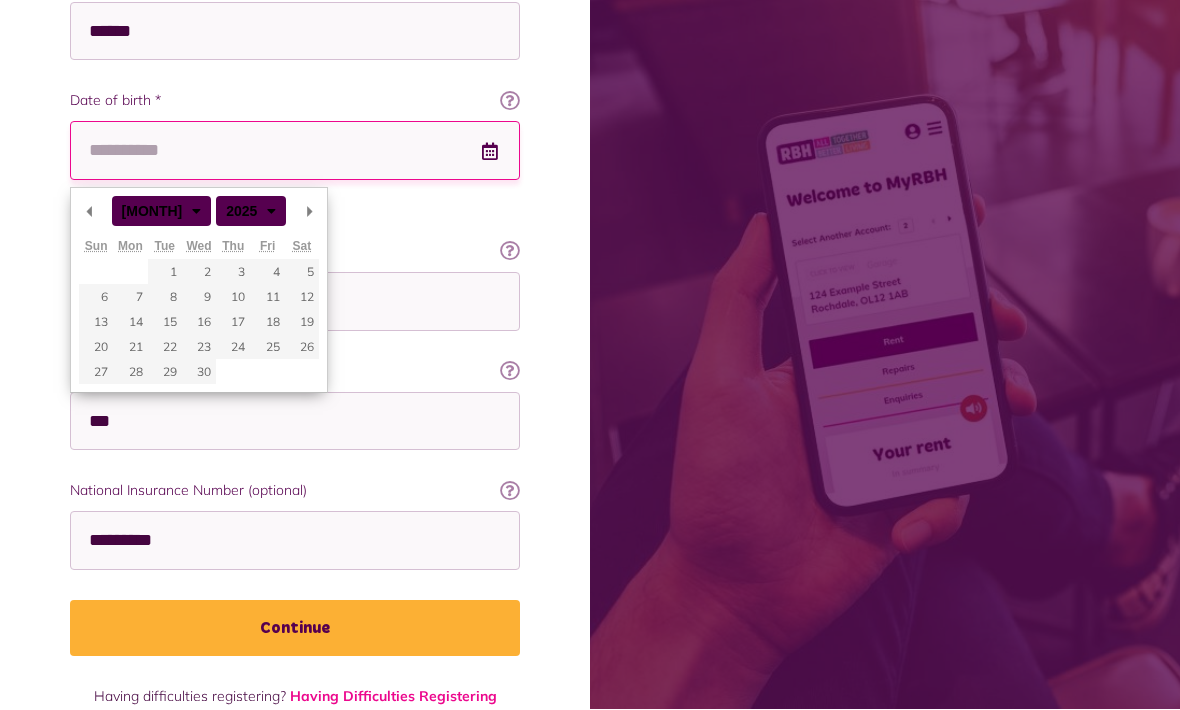 click on "**** **** **** **** **** **** **** **** **** **** **** **** **** **** **** **** **** **** **** **** **** **** **** **** **** **** **** **** **** **** **** **** **** **** **** **** **** **** **** **** **** **** **** **** **** **** **** **** **** **** **** **** **** **** **** **** **** **** **** **** **** **** **** **** **** **** **** **** **** **** **** **** **** **** **** **** **** **** **** **** **** **** **** **** **** **** **** **** **** **** **** **** **** **** **** **** **** **** **** **** **** **** **** **** **** **** **** **** **** **** ****" at bounding box center [238, 211] 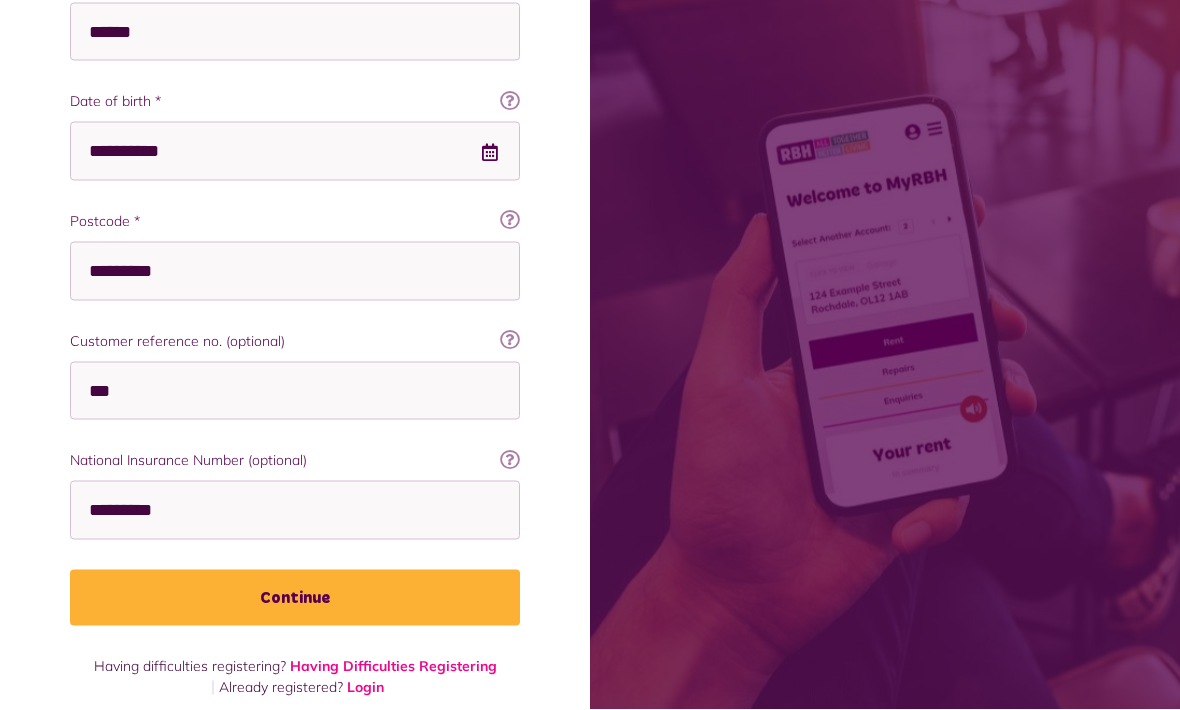 scroll, scrollTop: 766, scrollLeft: 0, axis: vertical 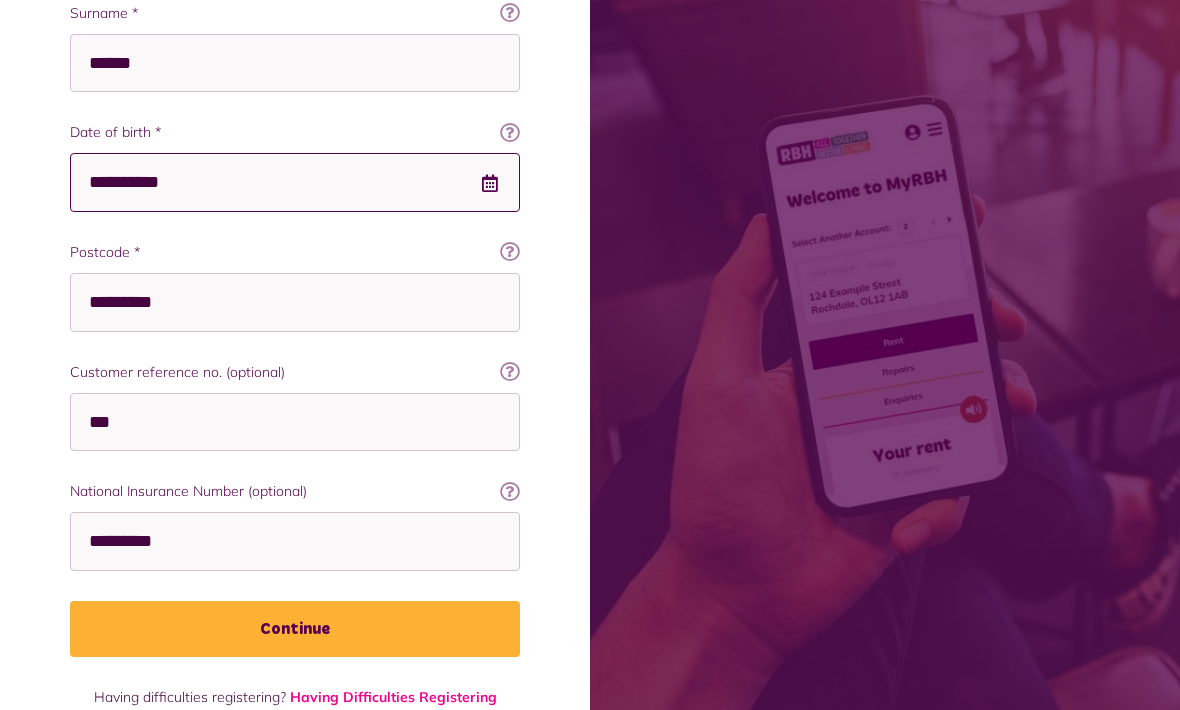 click on "**********" at bounding box center (295, 182) 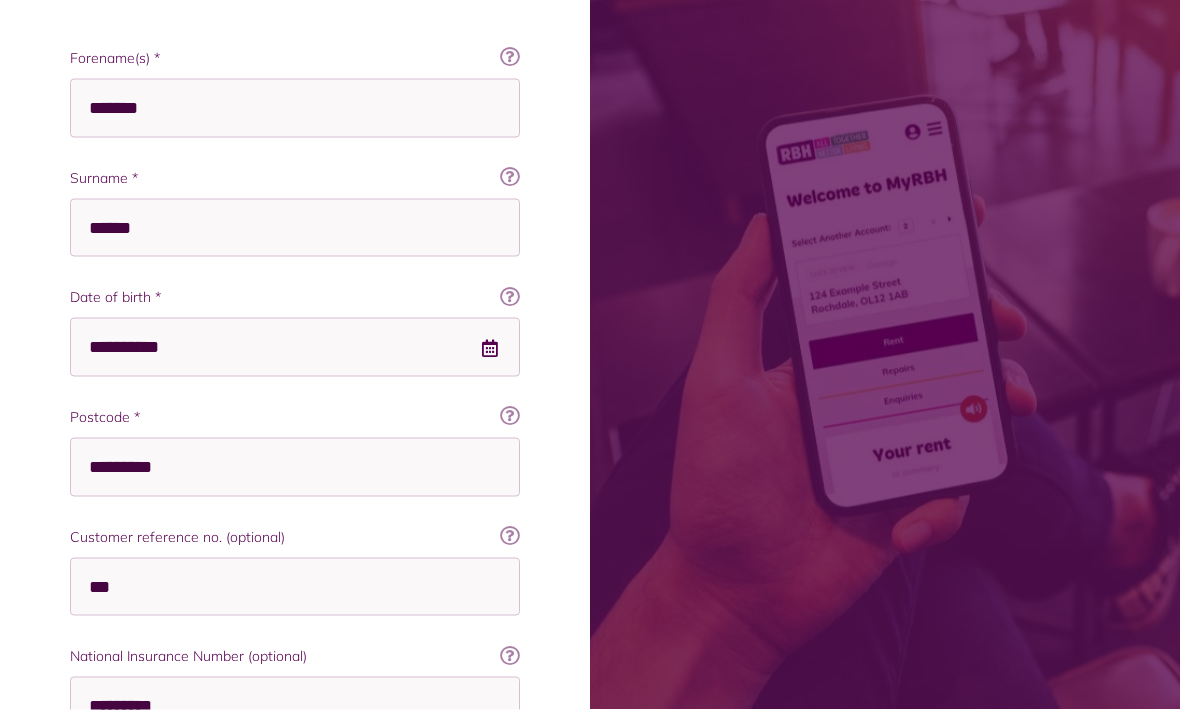 scroll, scrollTop: 603, scrollLeft: 0, axis: vertical 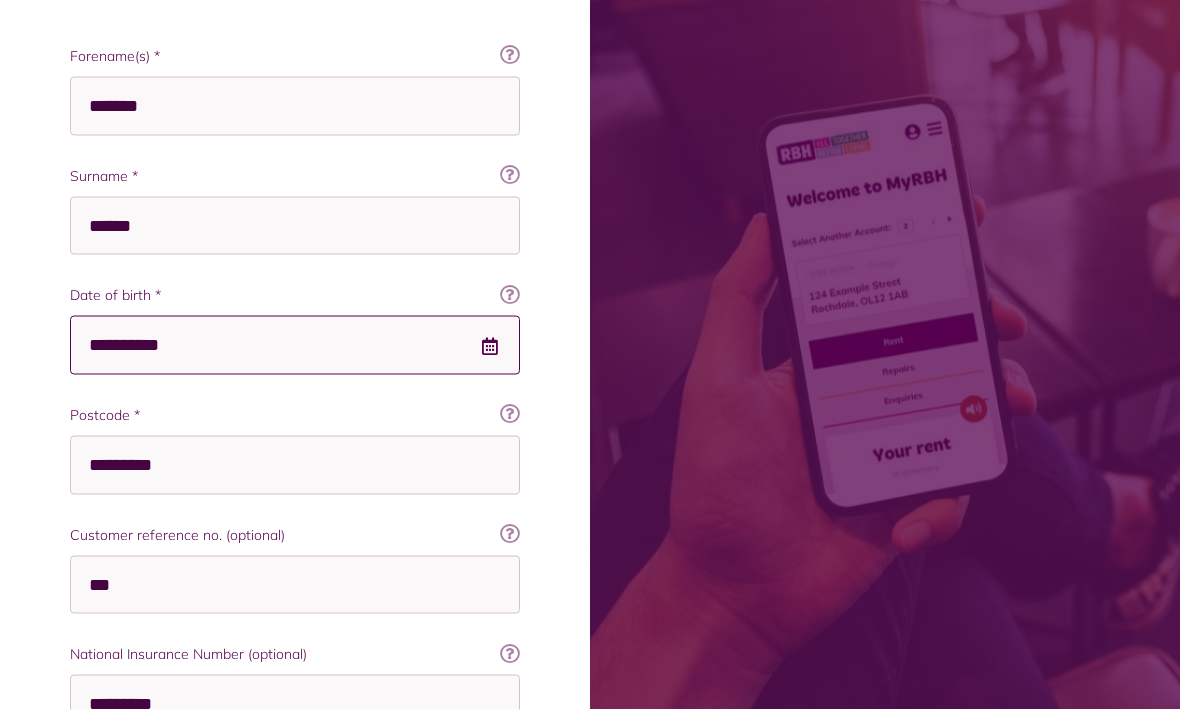 click on "**********" at bounding box center (295, 345) 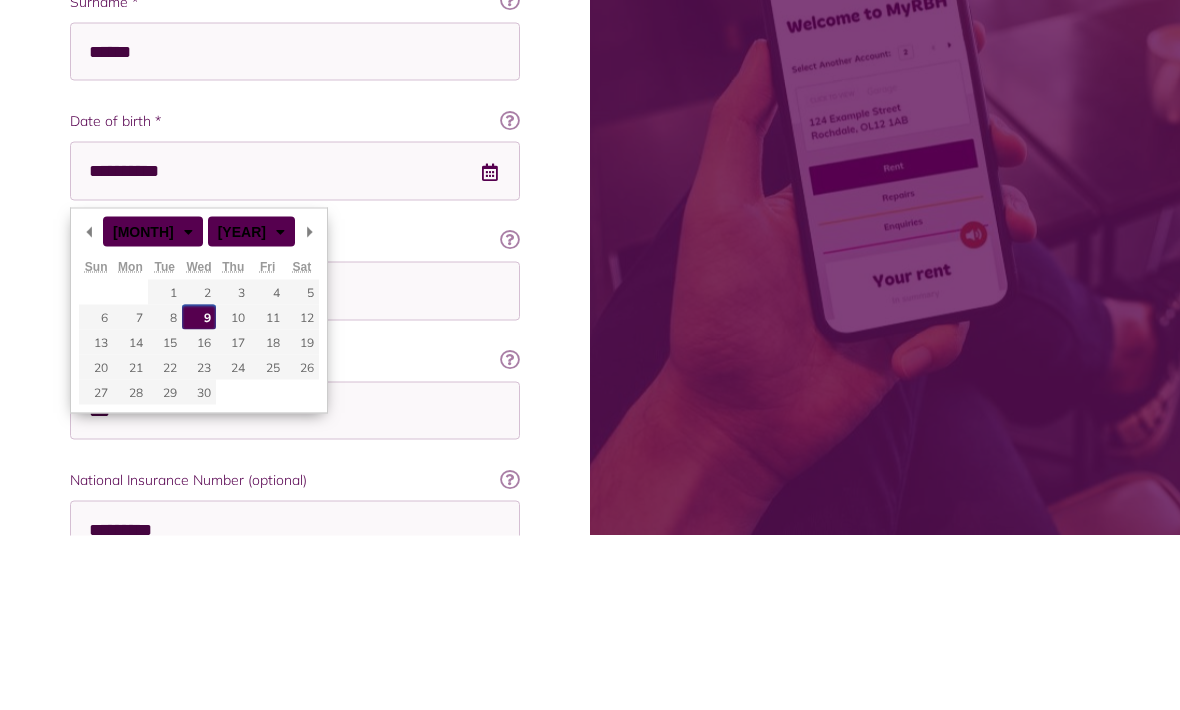 click on "**** **** **** **** **** **** **** **** **** **** **** **** **** **** **** **** **** **** **** **** **** **** **** **** **** **** **** **** **** **** **** **** **** **** **** **** **** **** **** **** **** **** **** **** **** **** **** **** **** **** **** **** **** **** **** **** **** **** **** **** **** **** **** **** **** **** **** **** **** **** **** **** **** **** **** **** **** **** **** **** **** **** **** **** **** **** **** **** **** **** **** **** **** **** **** **** **** **** **** **** **** **** **** **** **** **** **** **** **** **** ****" at bounding box center [230, 405] 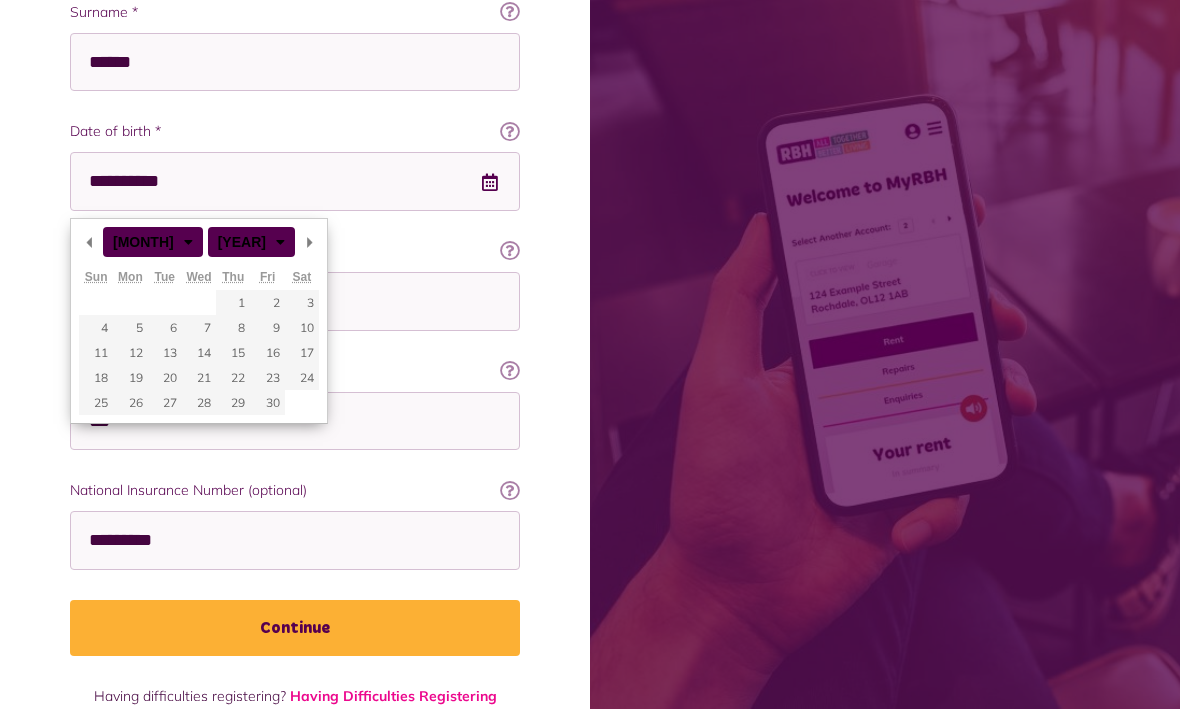 click on "Postcode *" at bounding box center [295, 252] 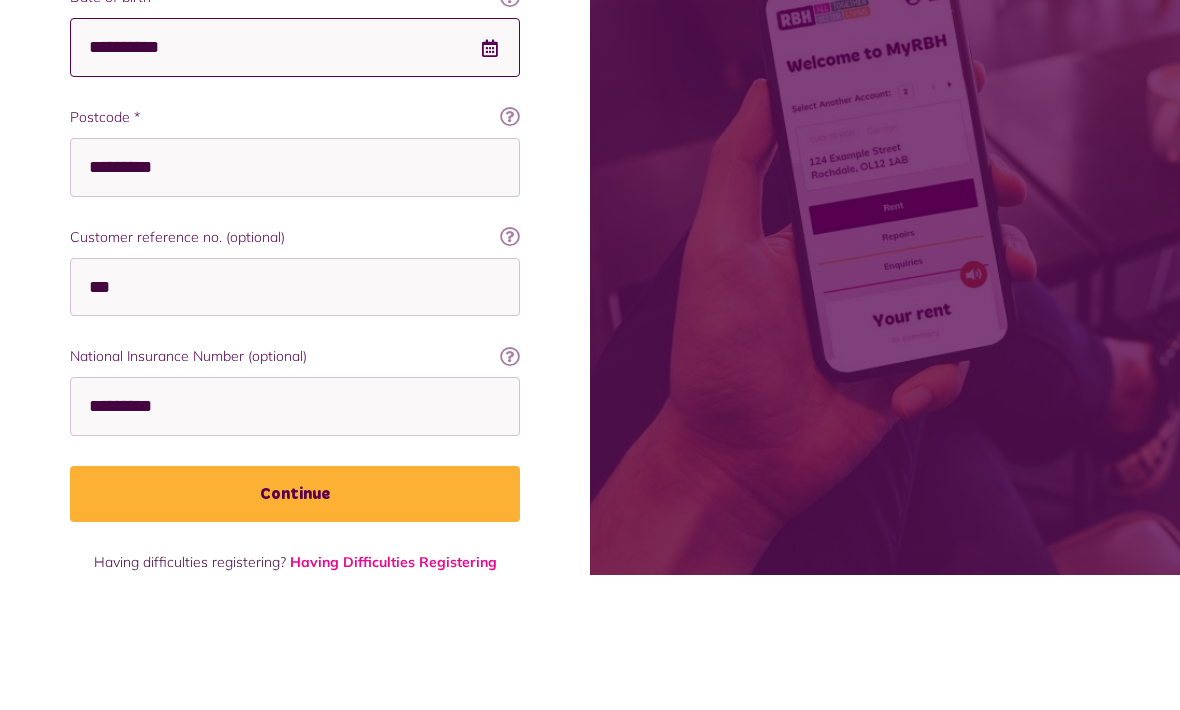 click on "**********" at bounding box center (295, 182) 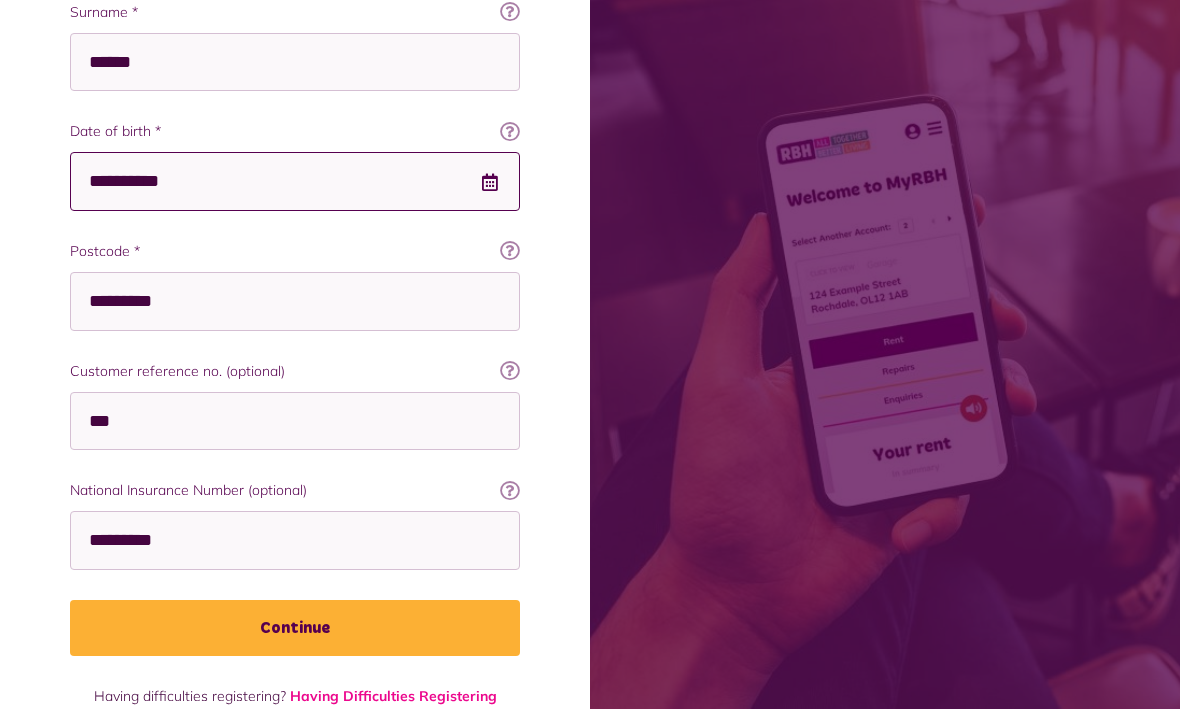 click on "**********" at bounding box center [295, 182] 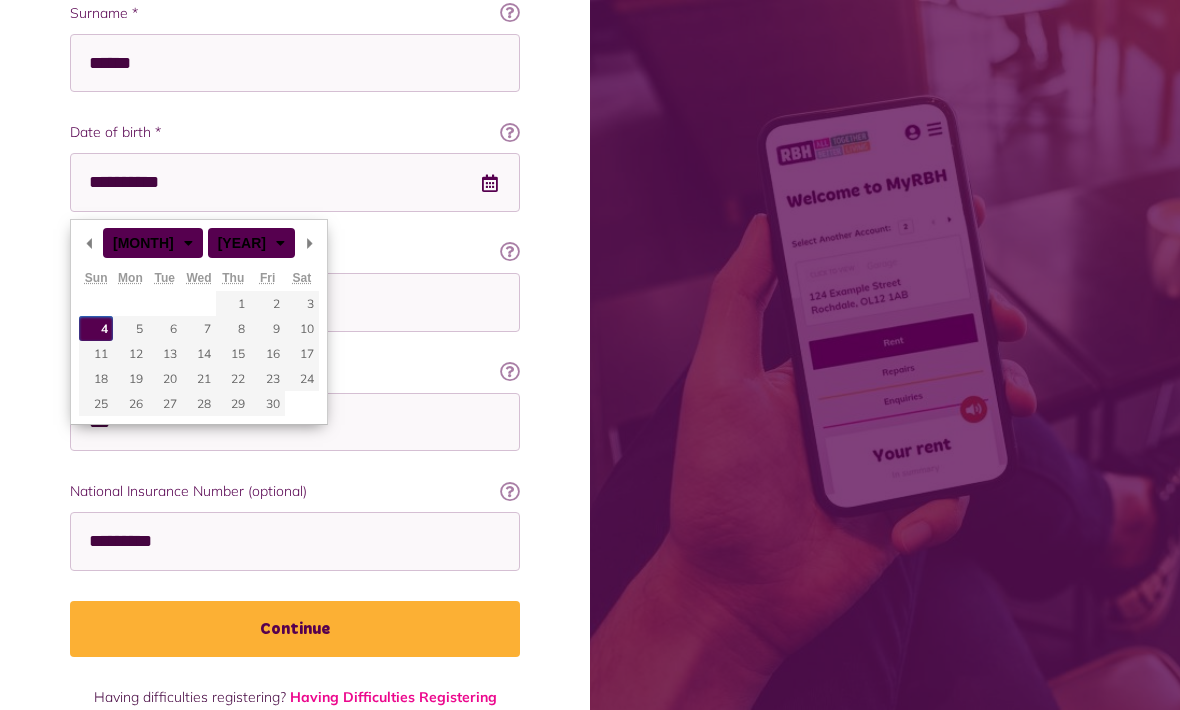 click on "******* ******** ***** ***** *** **** **** ****** ********* ******* ******** ********" at bounding box center [137, 242] 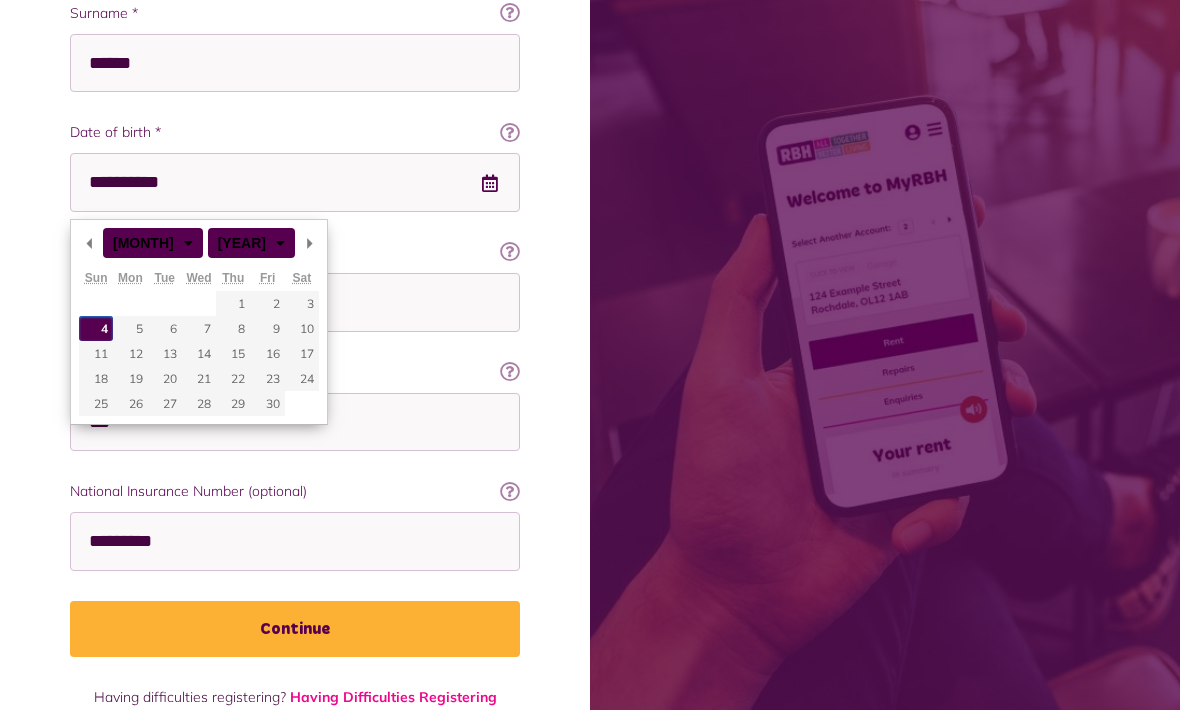 type on "**********" 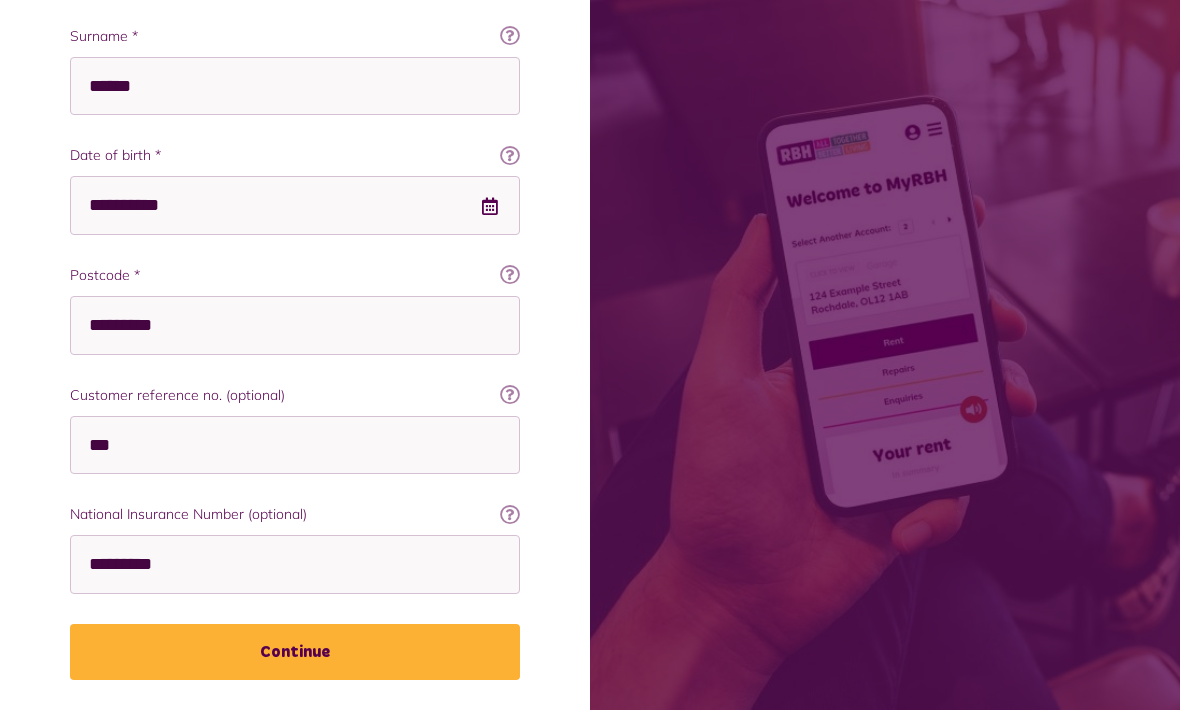 scroll, scrollTop: 766, scrollLeft: 0, axis: vertical 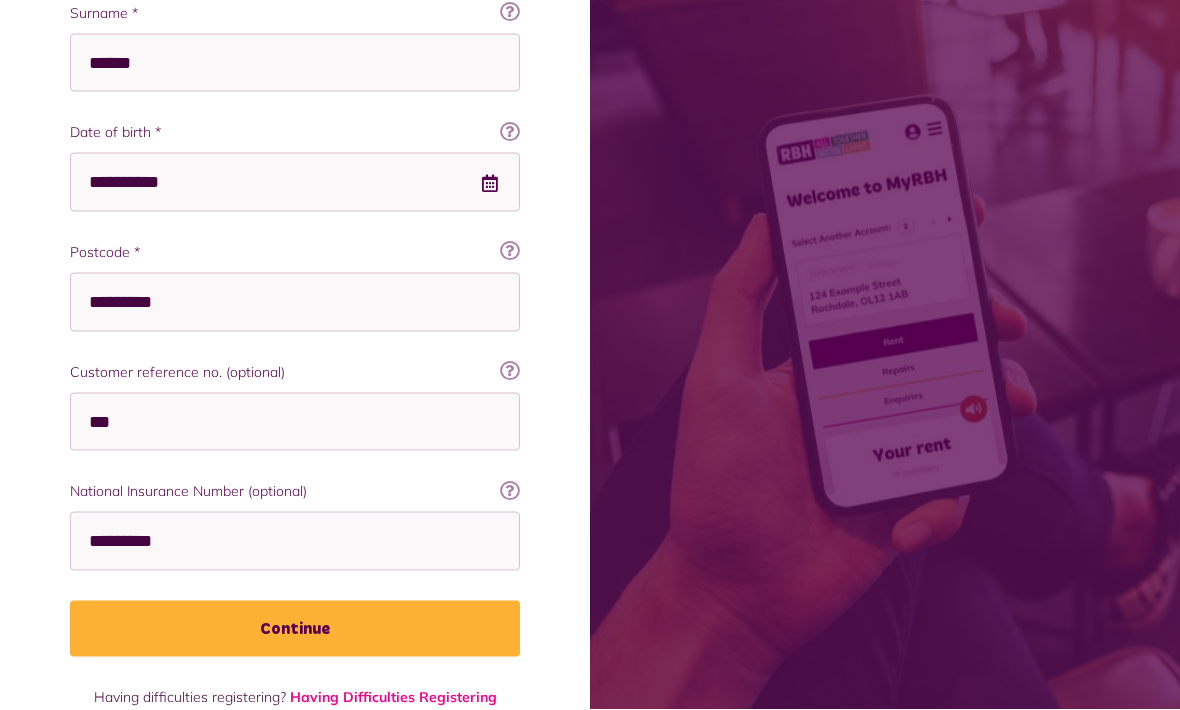 click on "Continue" at bounding box center (295, 629) 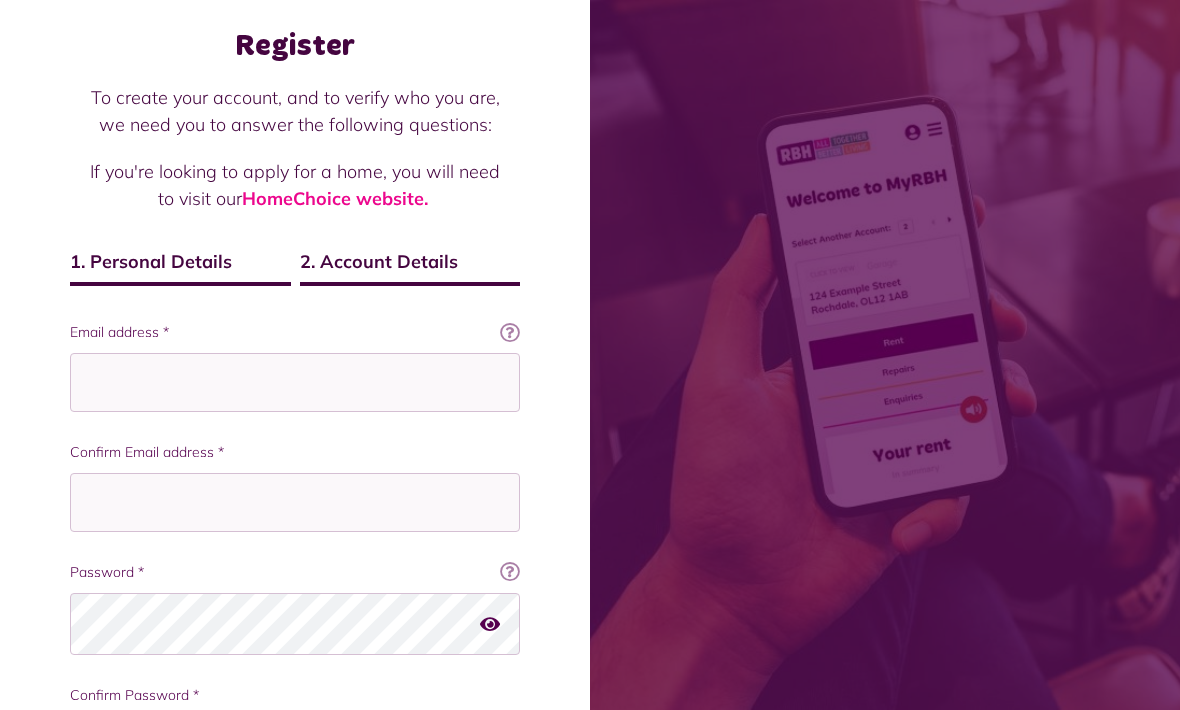 scroll, scrollTop: 103, scrollLeft: 0, axis: vertical 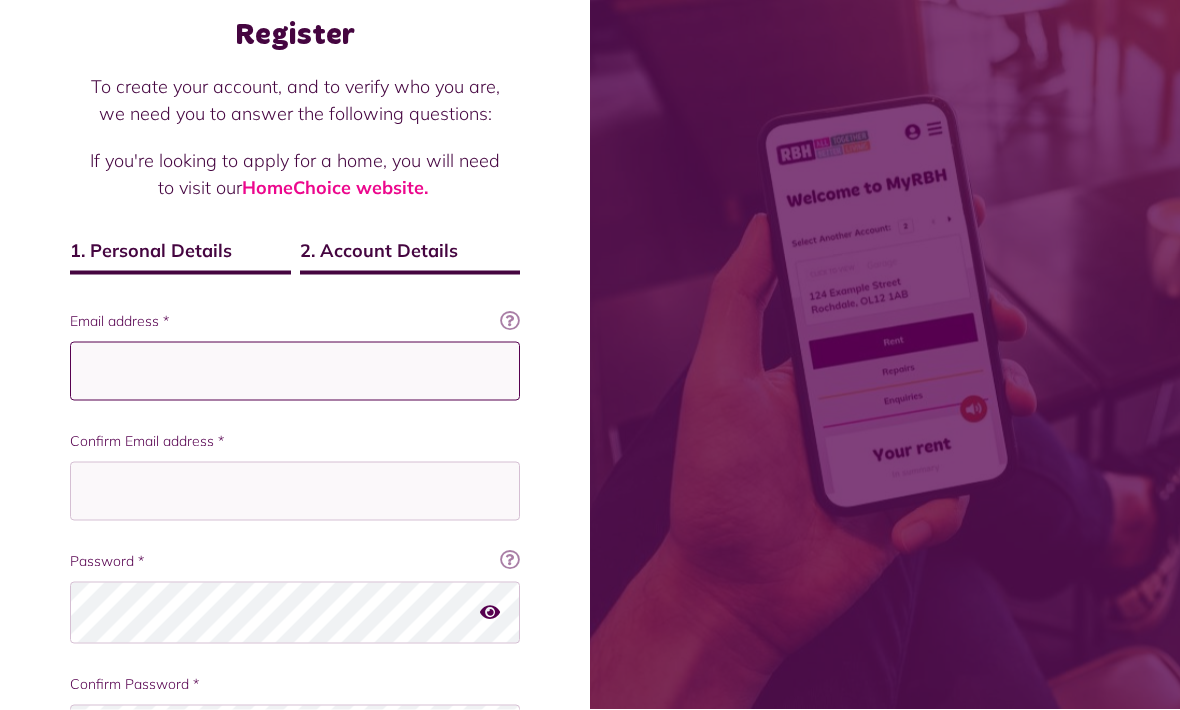 click on "Email address *" at bounding box center [295, 371] 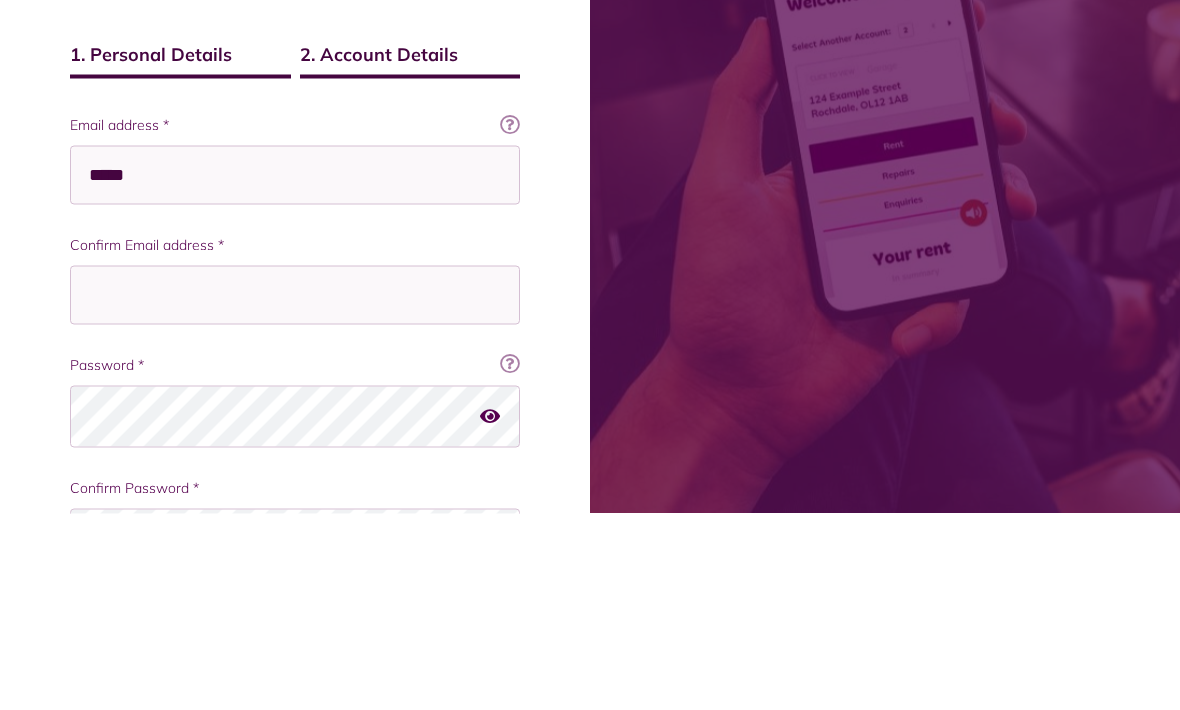 click on "1. Personal Details" at bounding box center [180, 256] 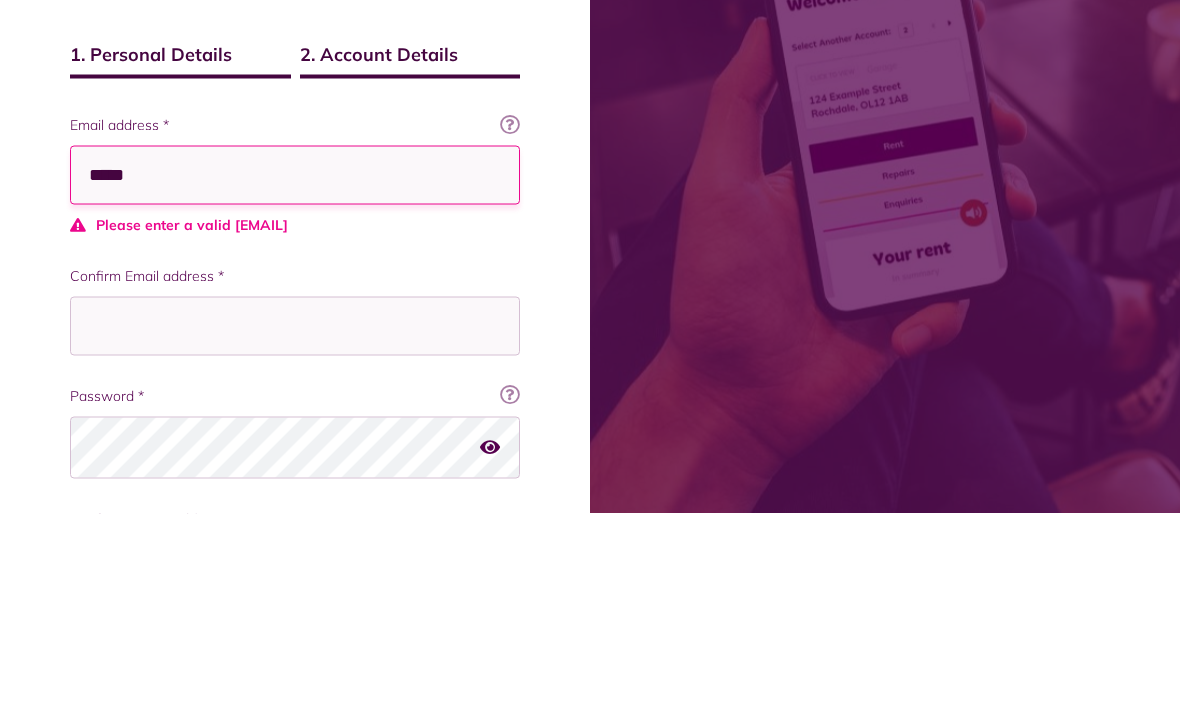 scroll, scrollTop: 289, scrollLeft: 0, axis: vertical 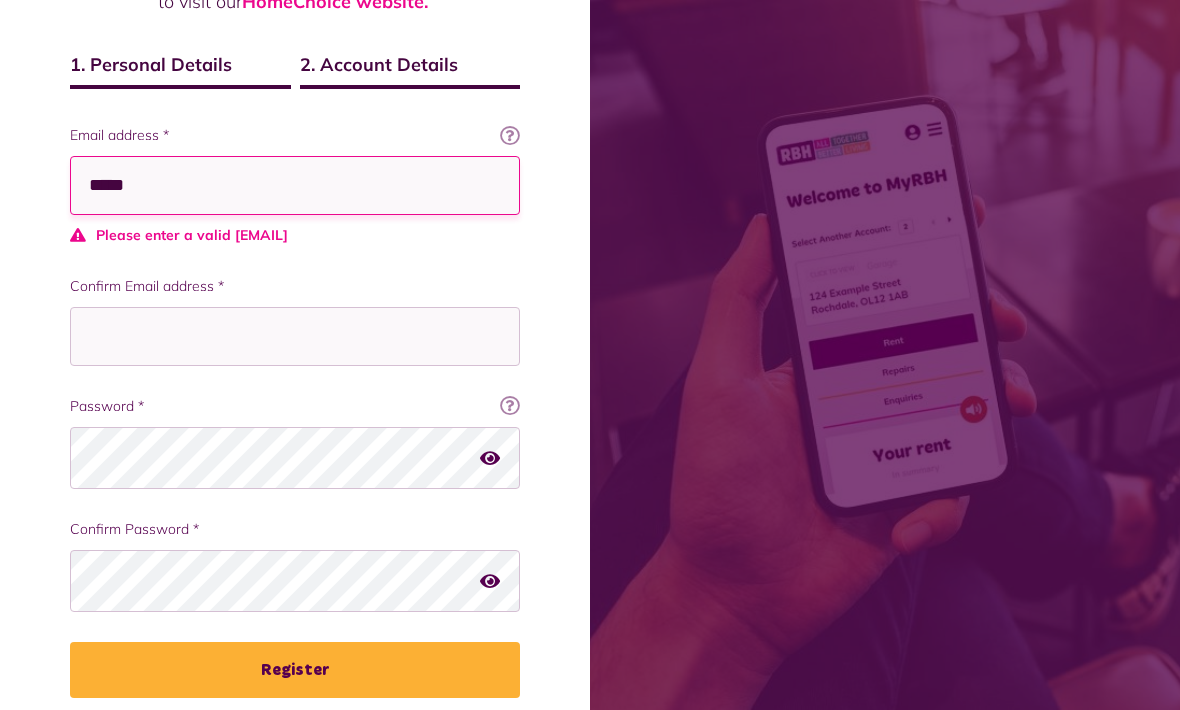 click on "2. Account Details" at bounding box center (410, 70) 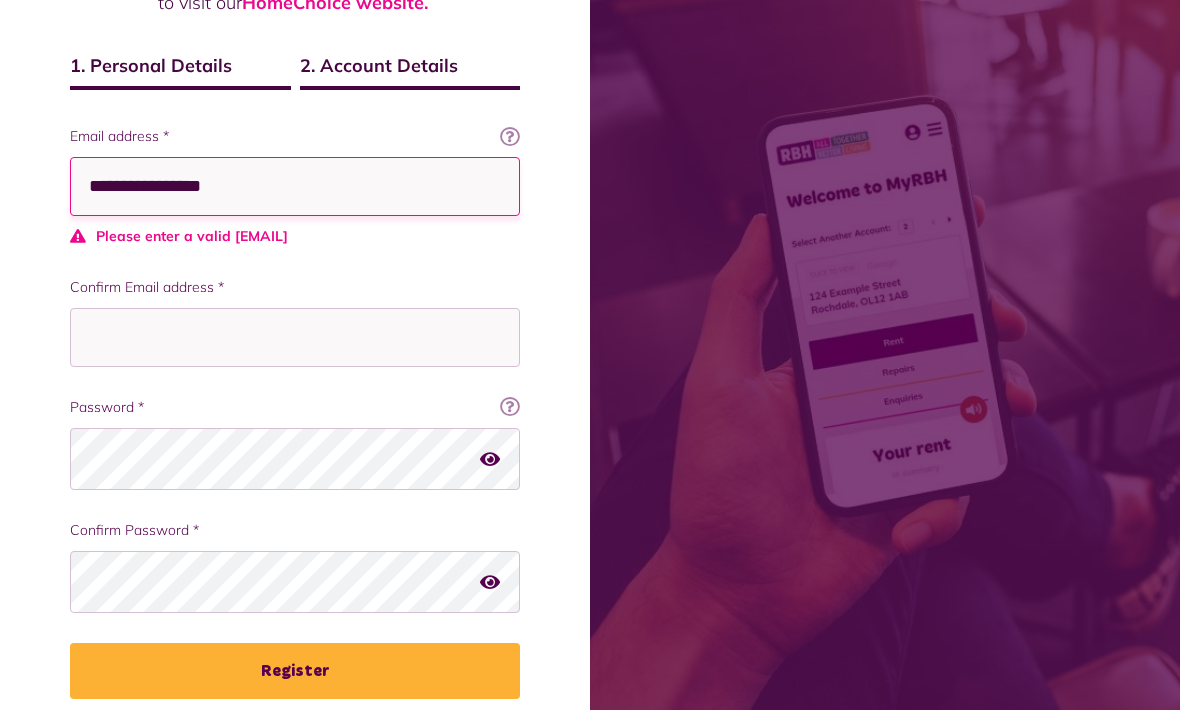 scroll, scrollTop: 288, scrollLeft: 0, axis: vertical 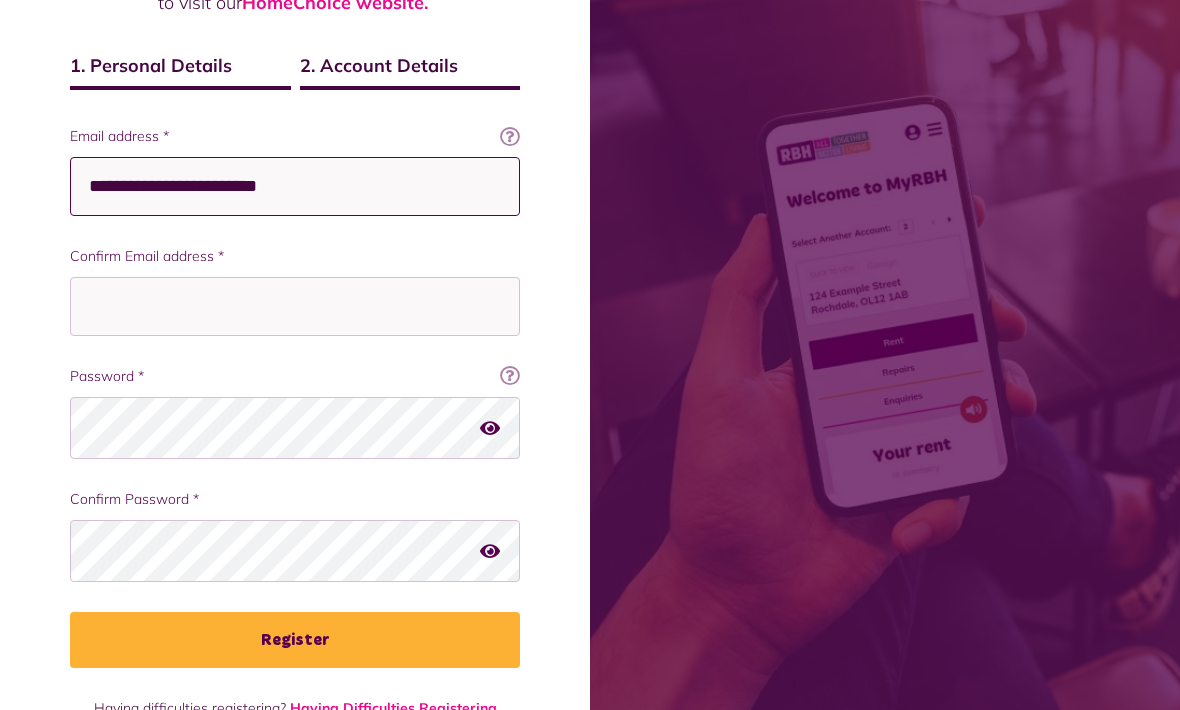 type on "**********" 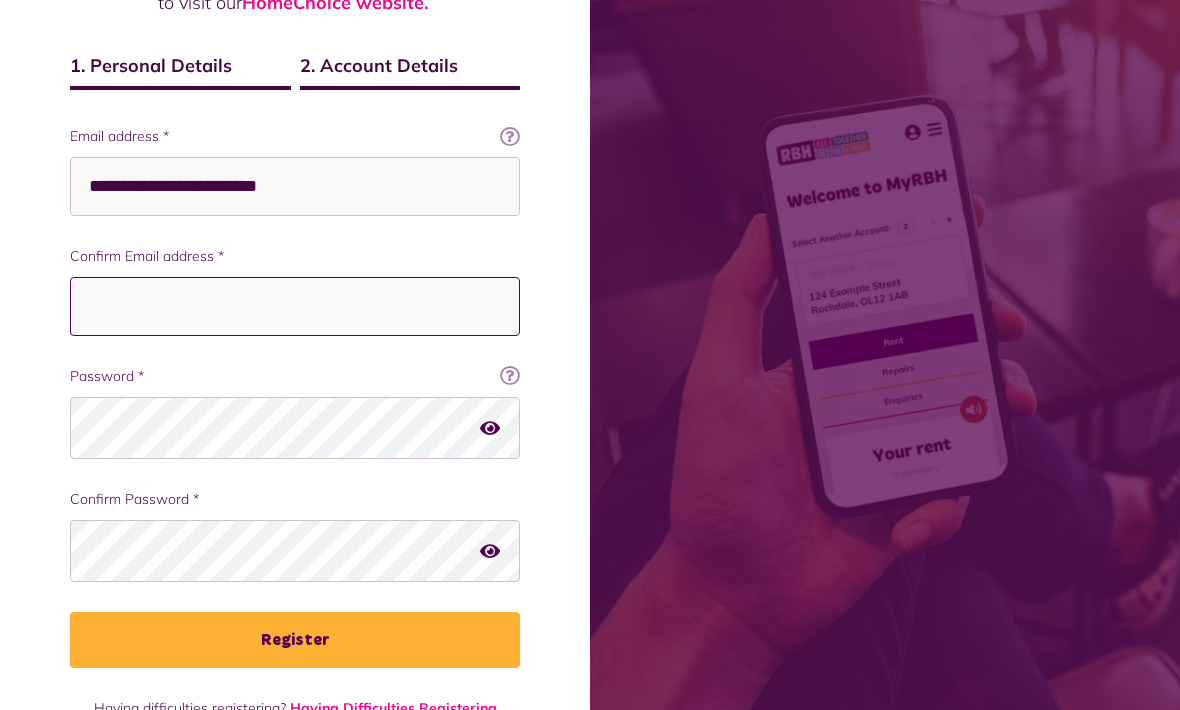 click on "Confirm Email address *" at bounding box center [295, 306] 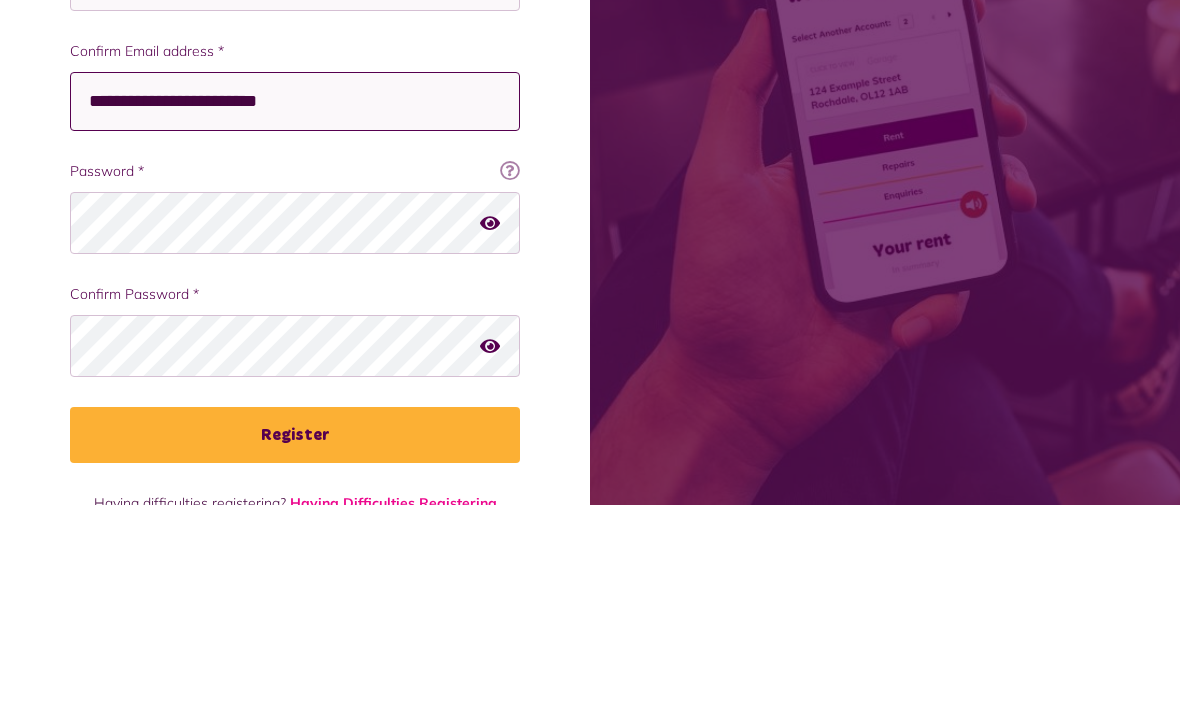 type on "**********" 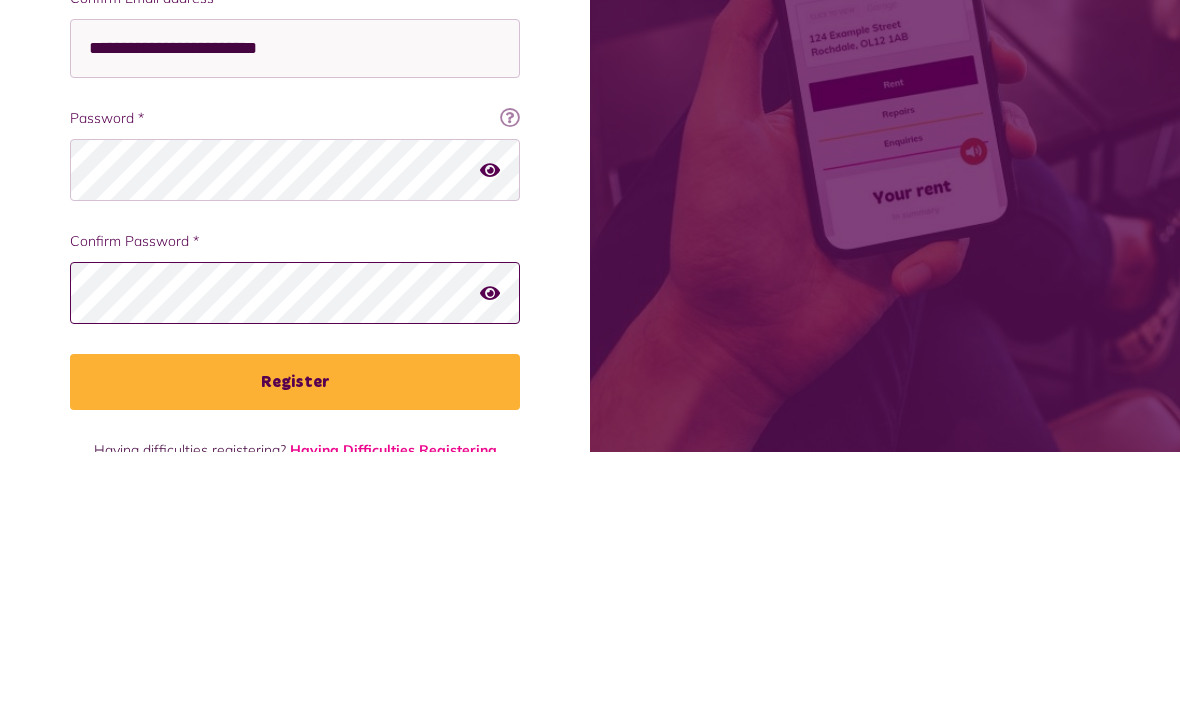 scroll, scrollTop: 312, scrollLeft: 0, axis: vertical 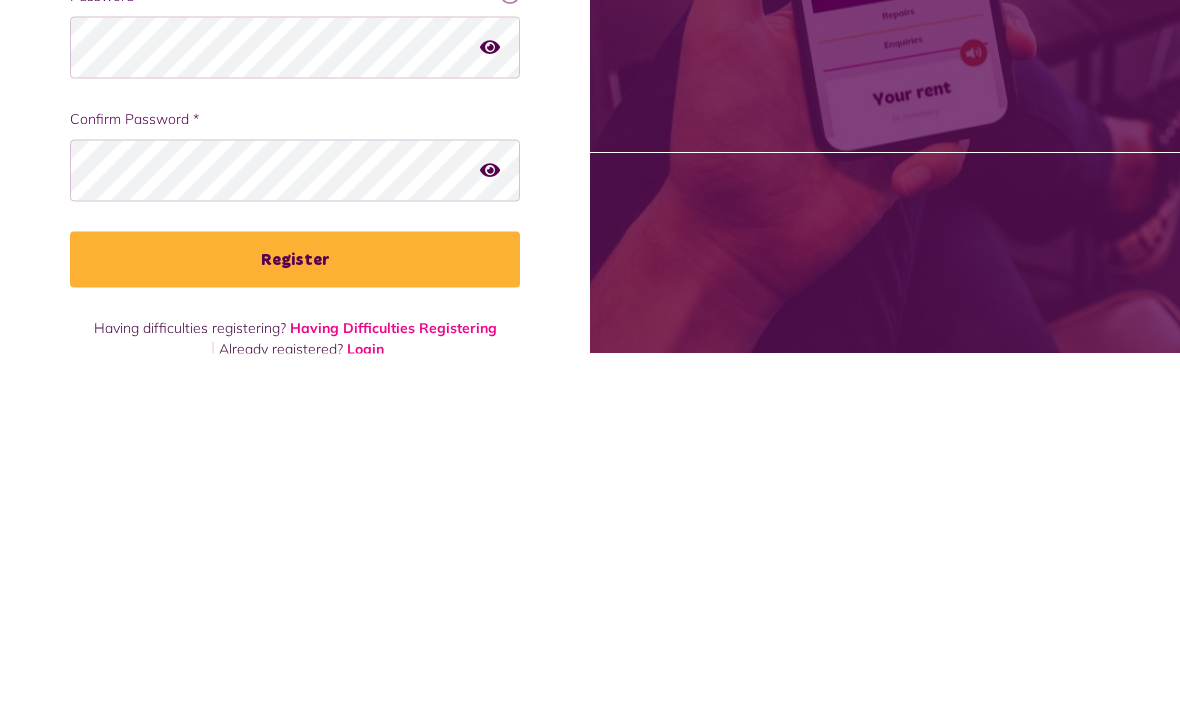 click on "Register" at bounding box center [295, 616] 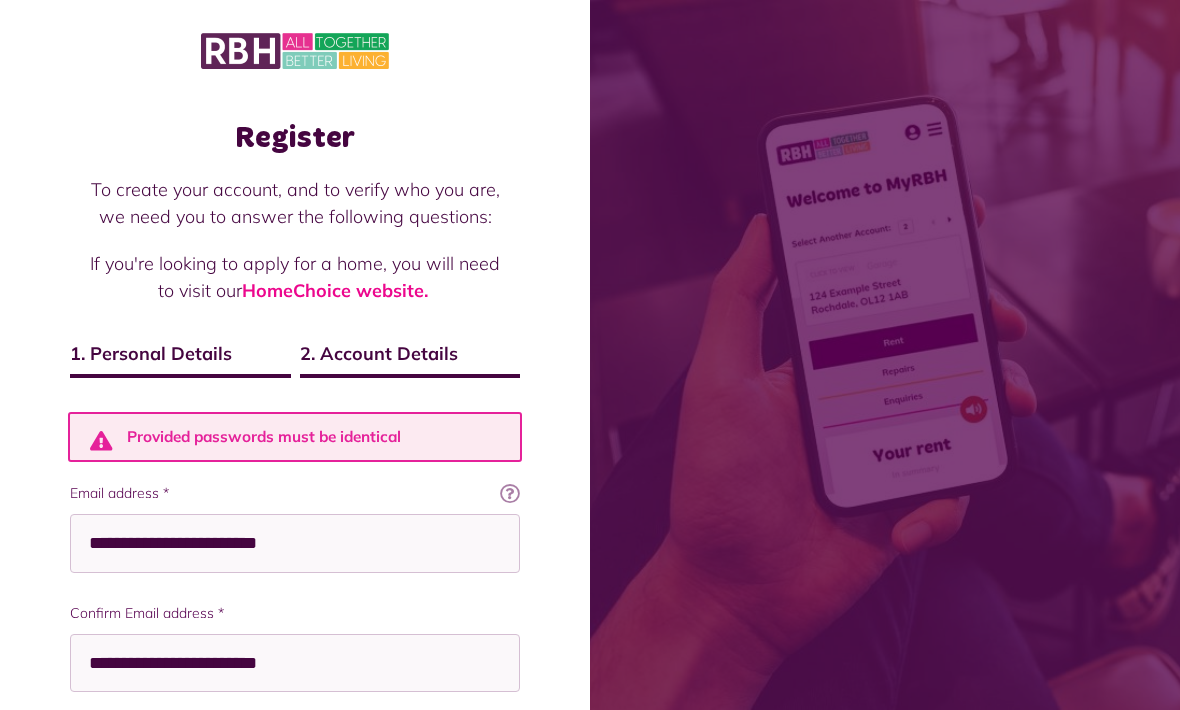 scroll, scrollTop: 0, scrollLeft: 0, axis: both 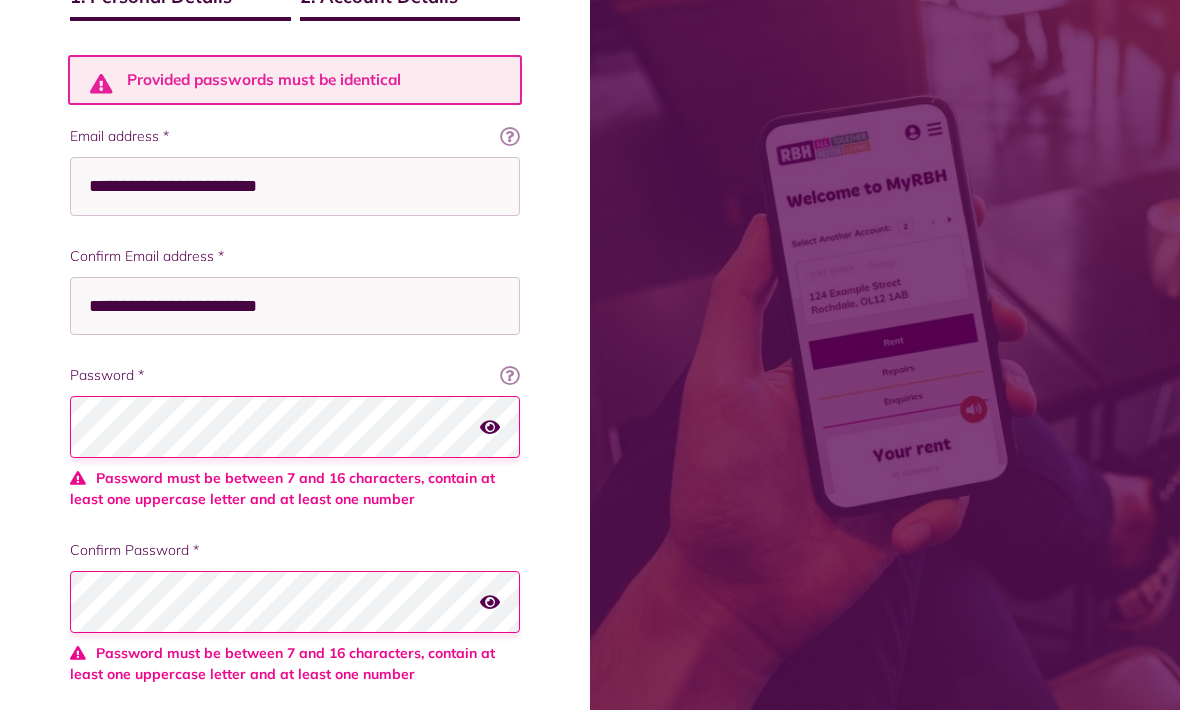 click at bounding box center (490, 427) 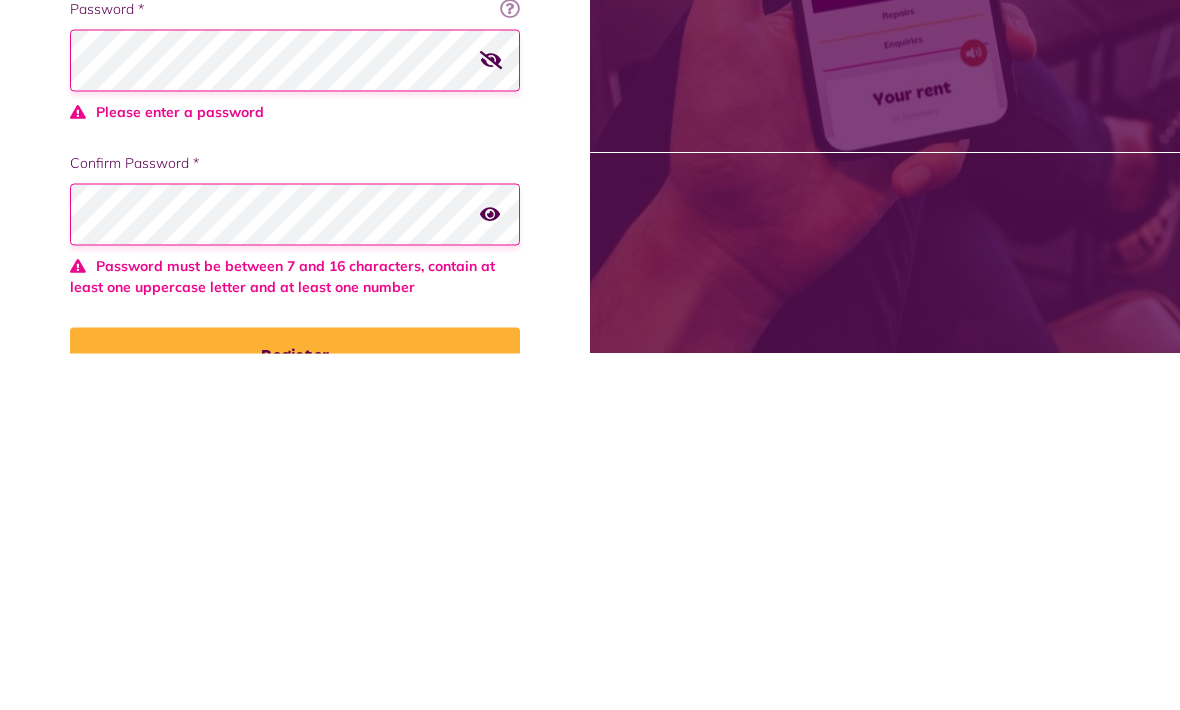 scroll, scrollTop: 376, scrollLeft: 0, axis: vertical 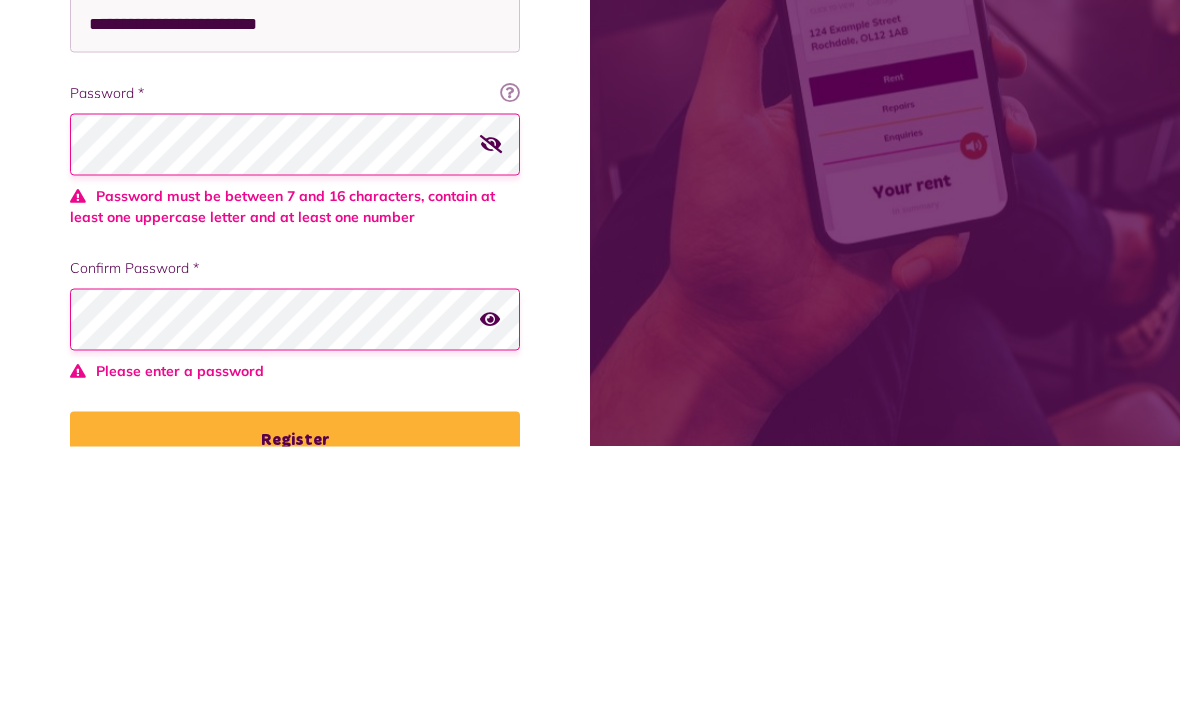 click at bounding box center [491, 408] 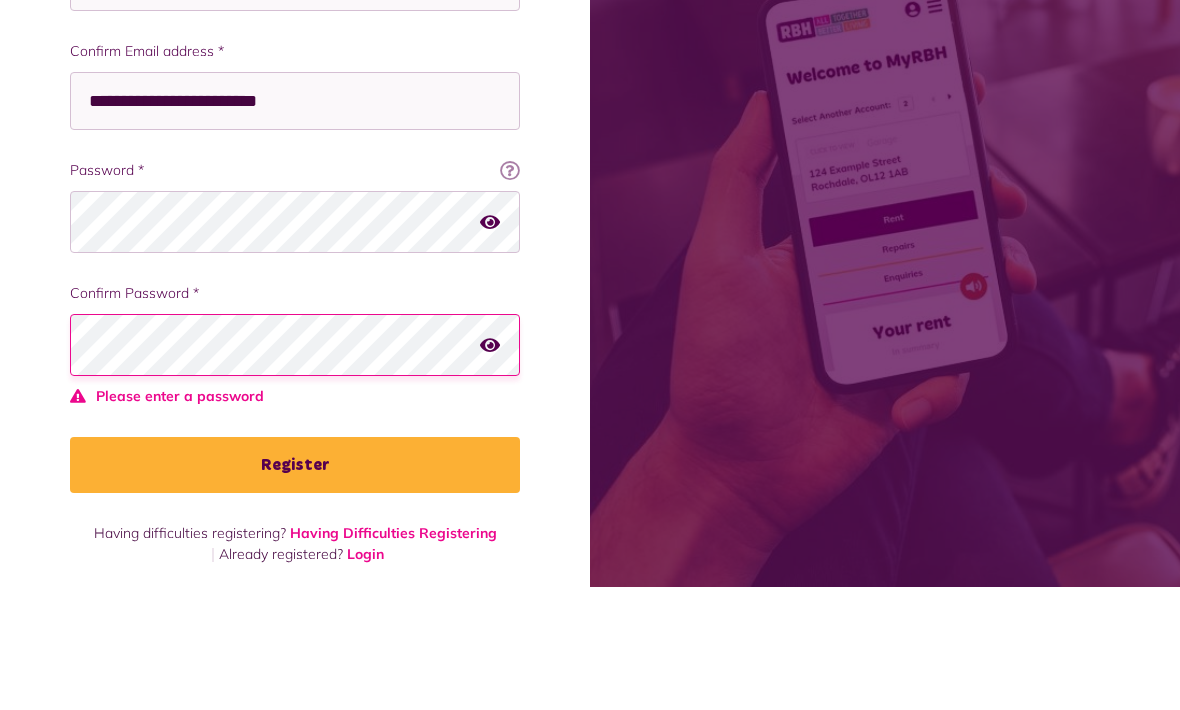 scroll, scrollTop: 387, scrollLeft: 0, axis: vertical 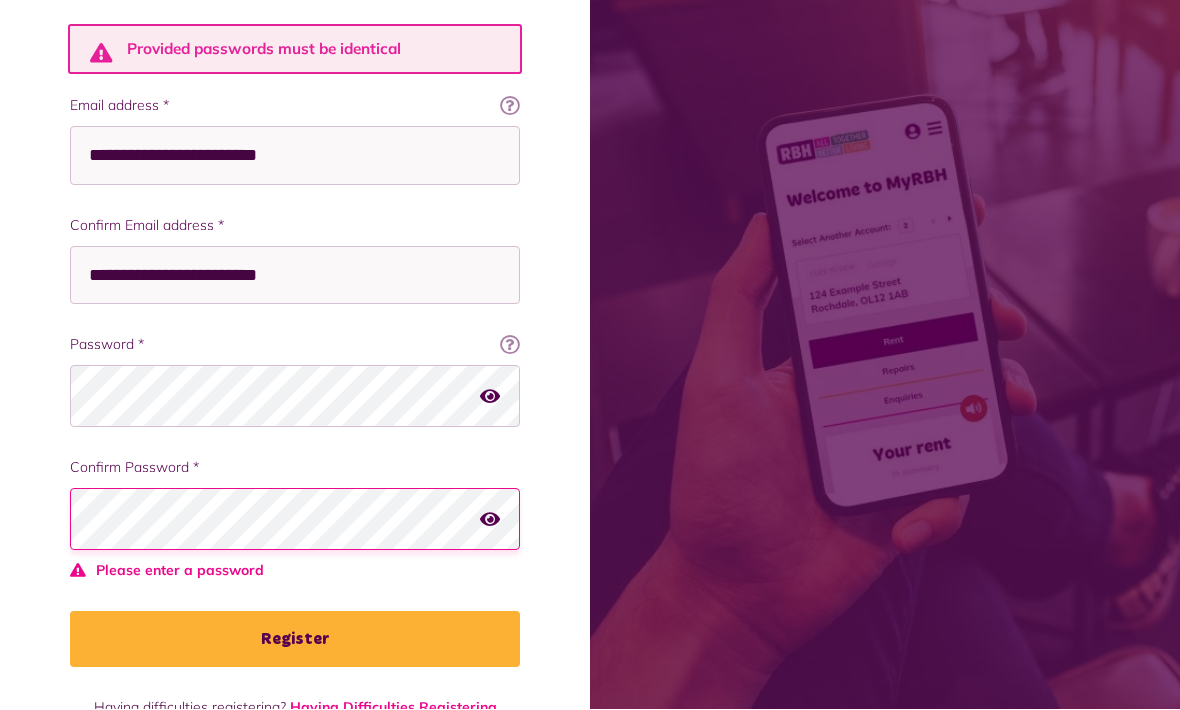 click at bounding box center (490, 397) 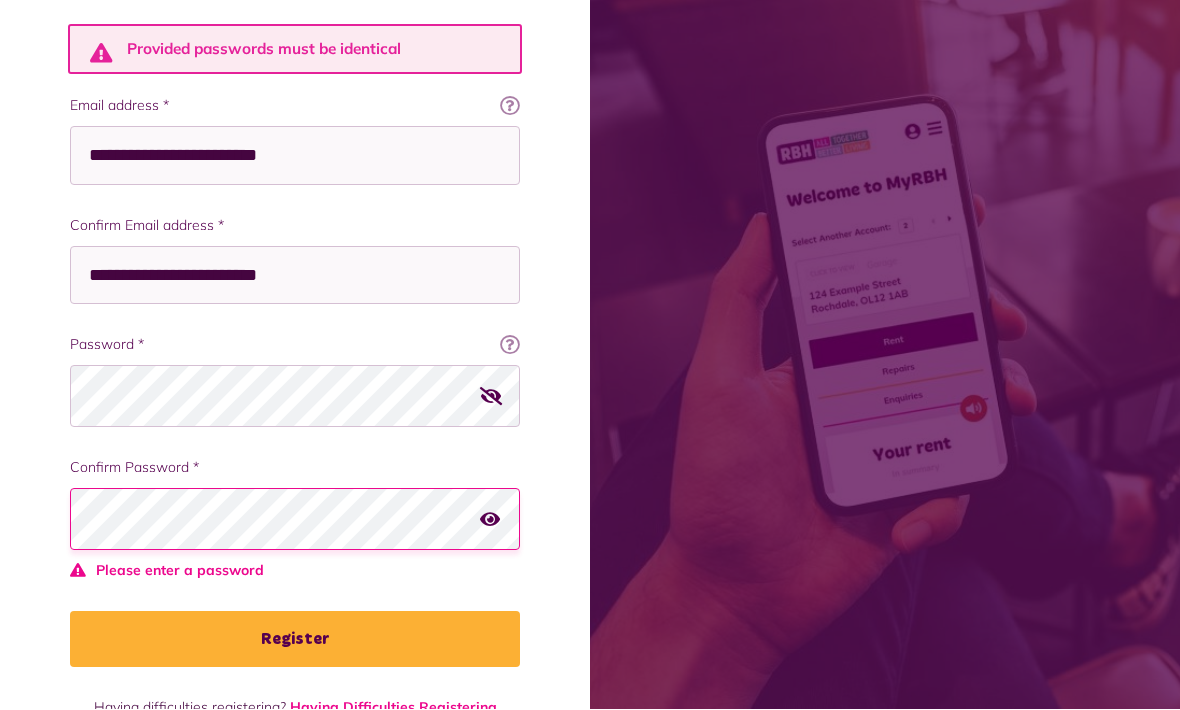 click at bounding box center (490, 520) 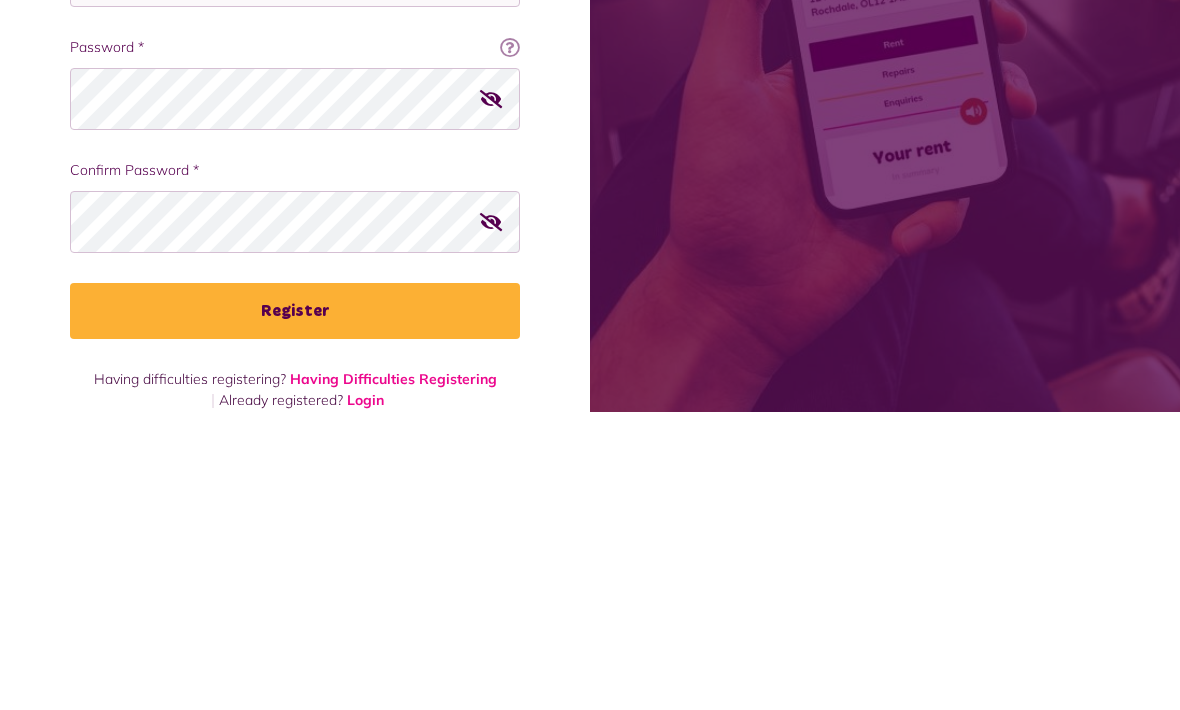 scroll, scrollTop: 356, scrollLeft: 0, axis: vertical 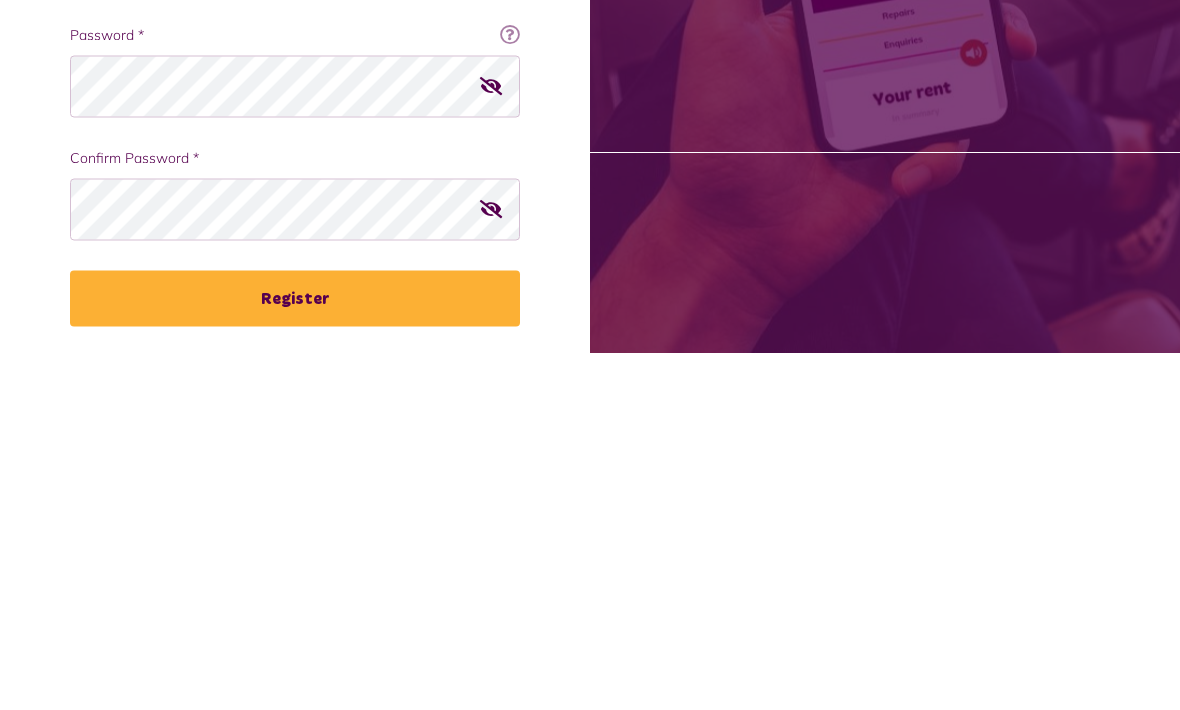 click on "Register" at bounding box center [295, 655] 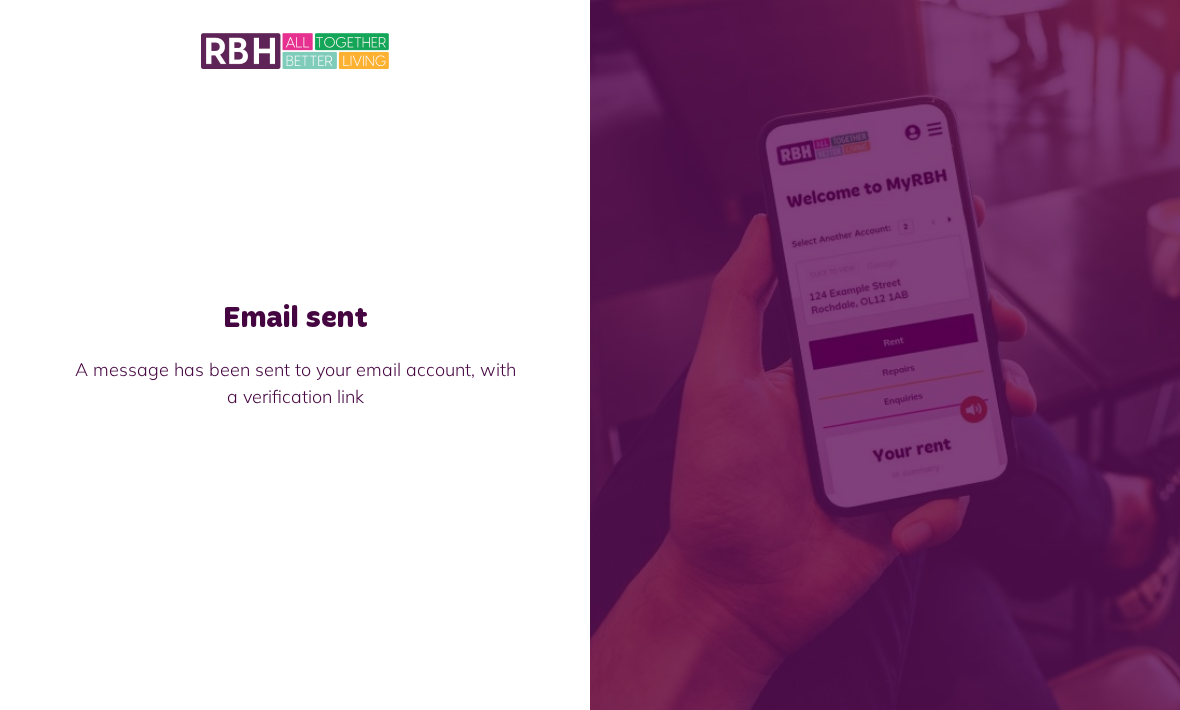 scroll, scrollTop: 0, scrollLeft: 0, axis: both 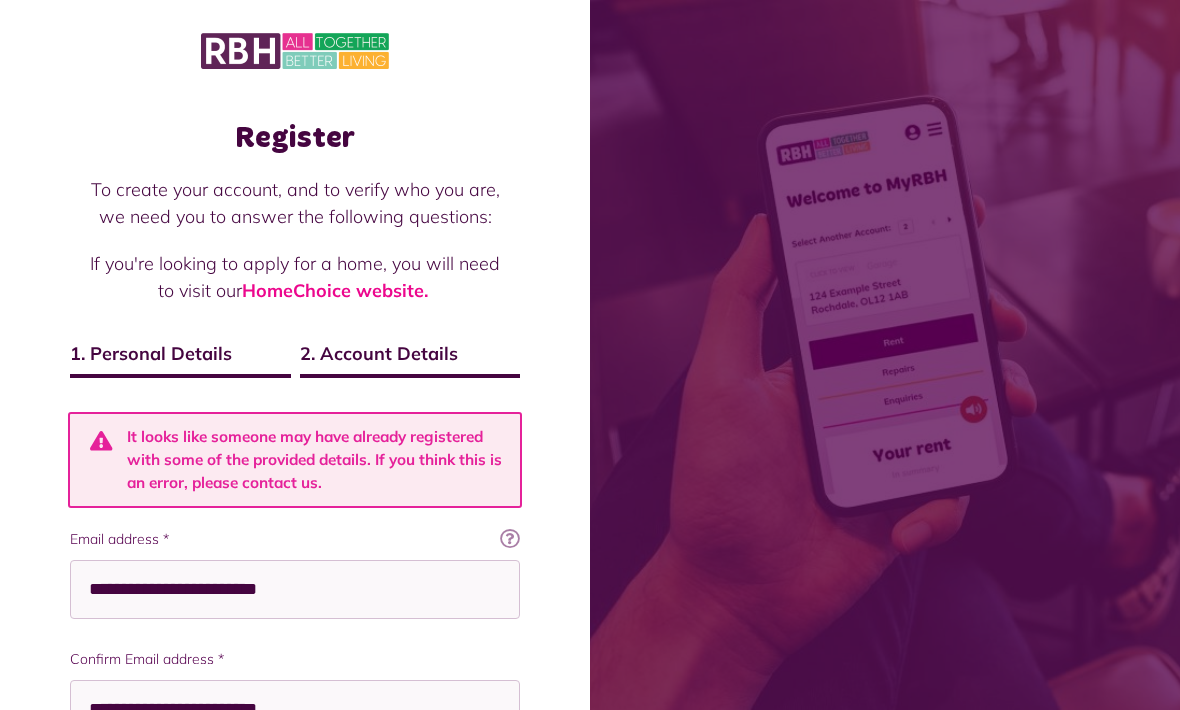 click on "Register" at bounding box center (295, 138) 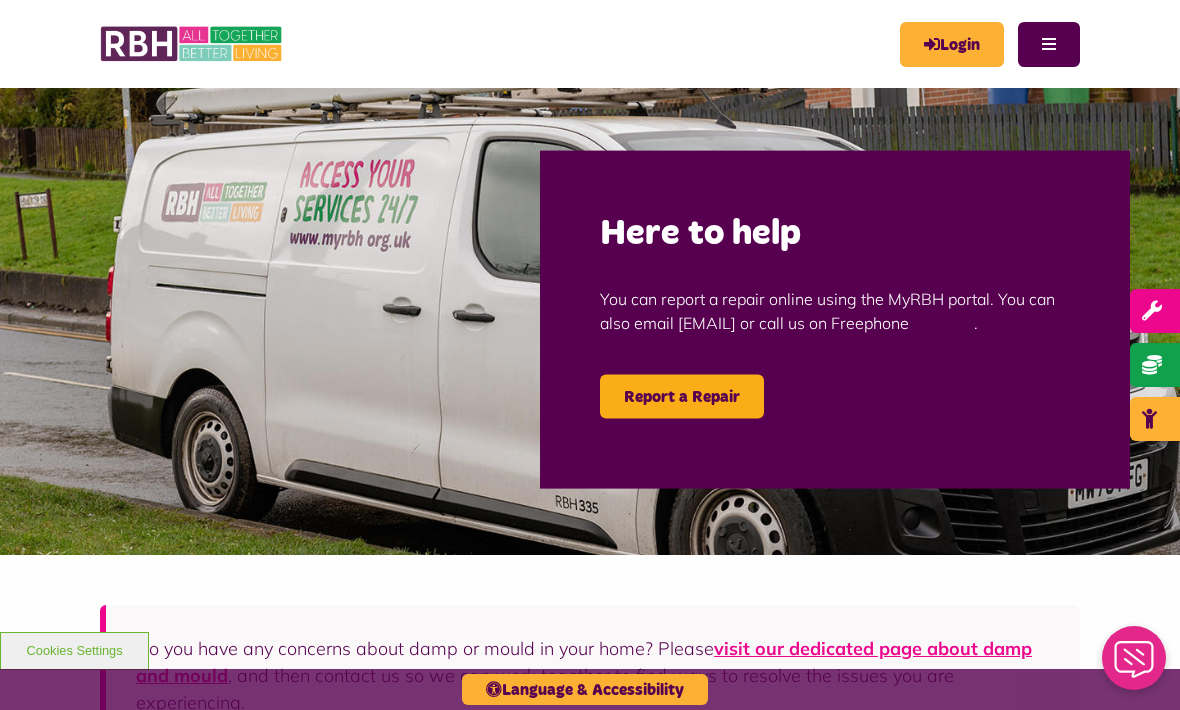 scroll, scrollTop: 0, scrollLeft: 0, axis: both 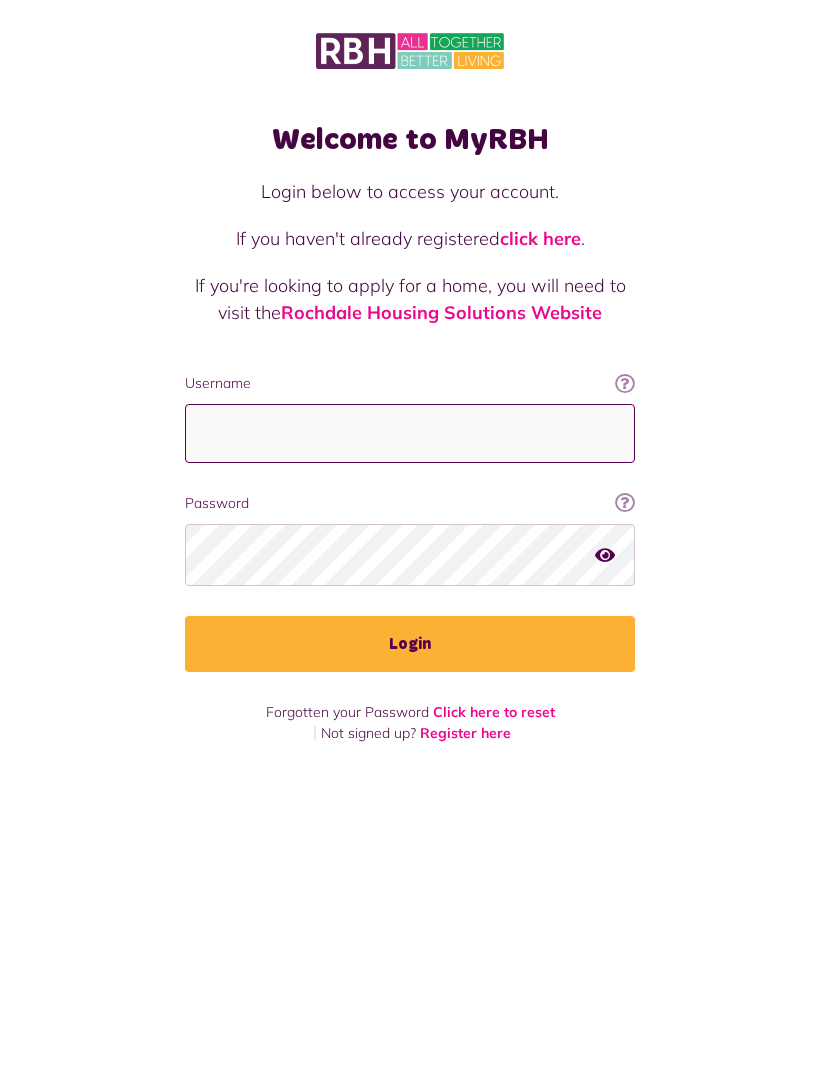 type on "**********" 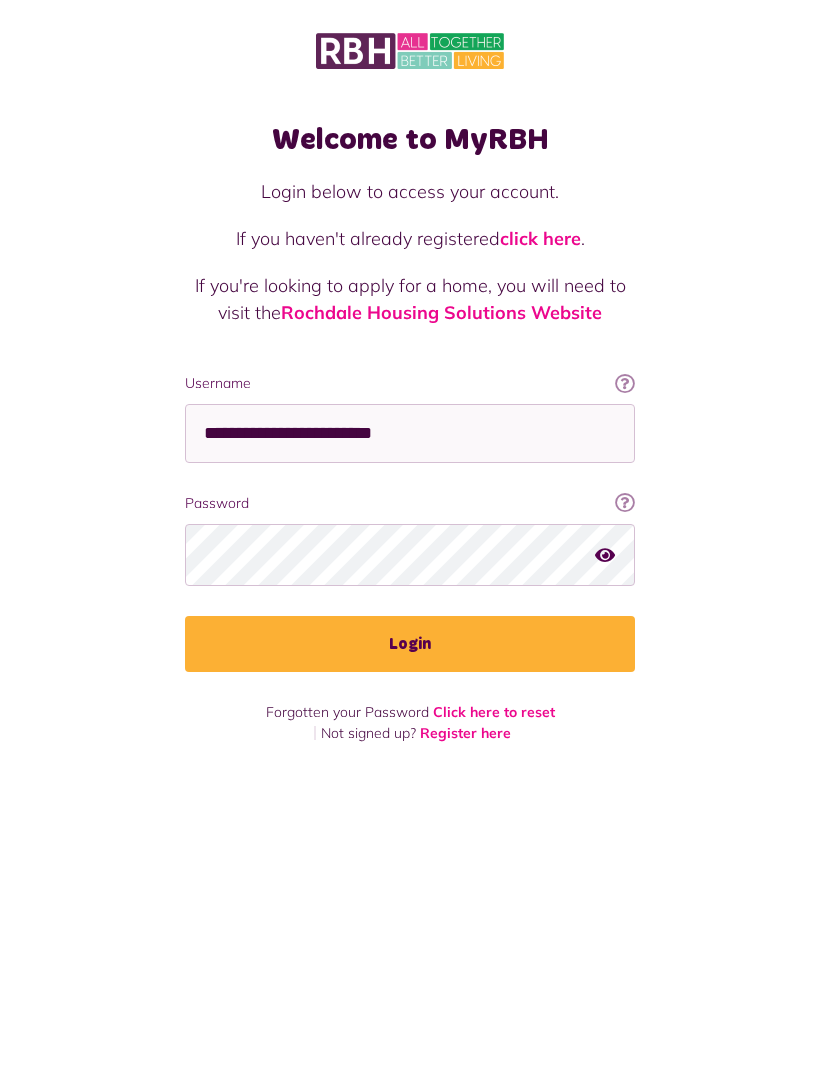 click on "Login" at bounding box center (410, 644) 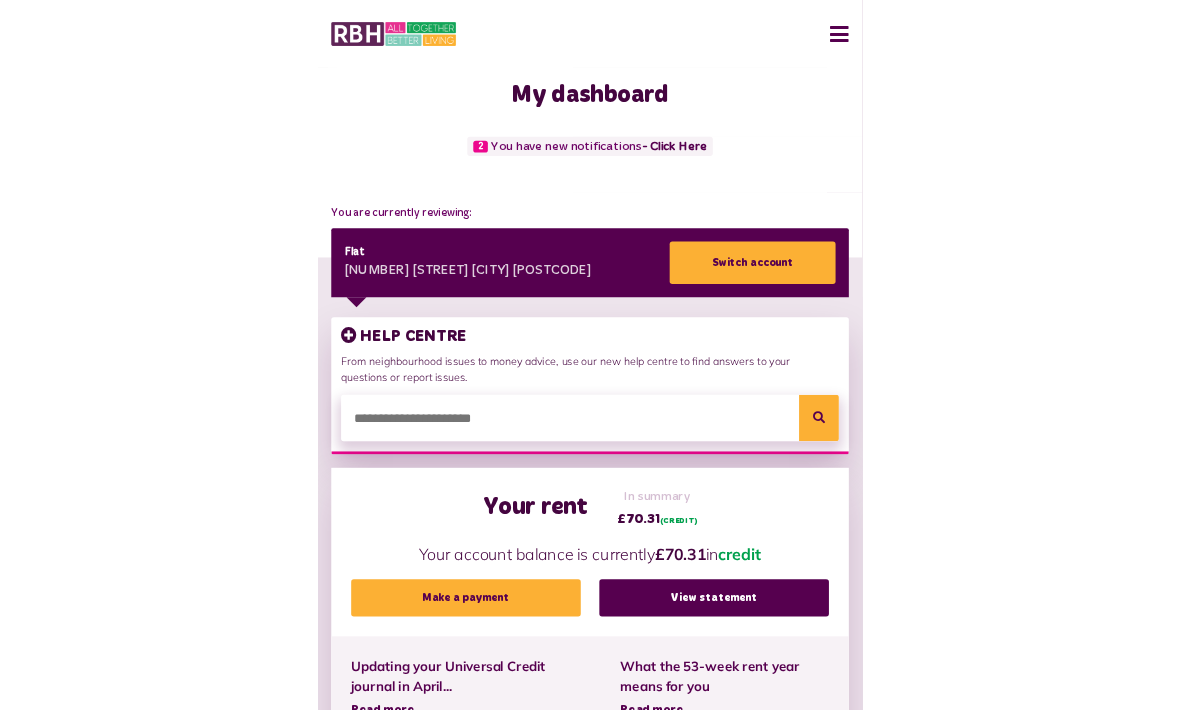 scroll, scrollTop: 200, scrollLeft: 0, axis: vertical 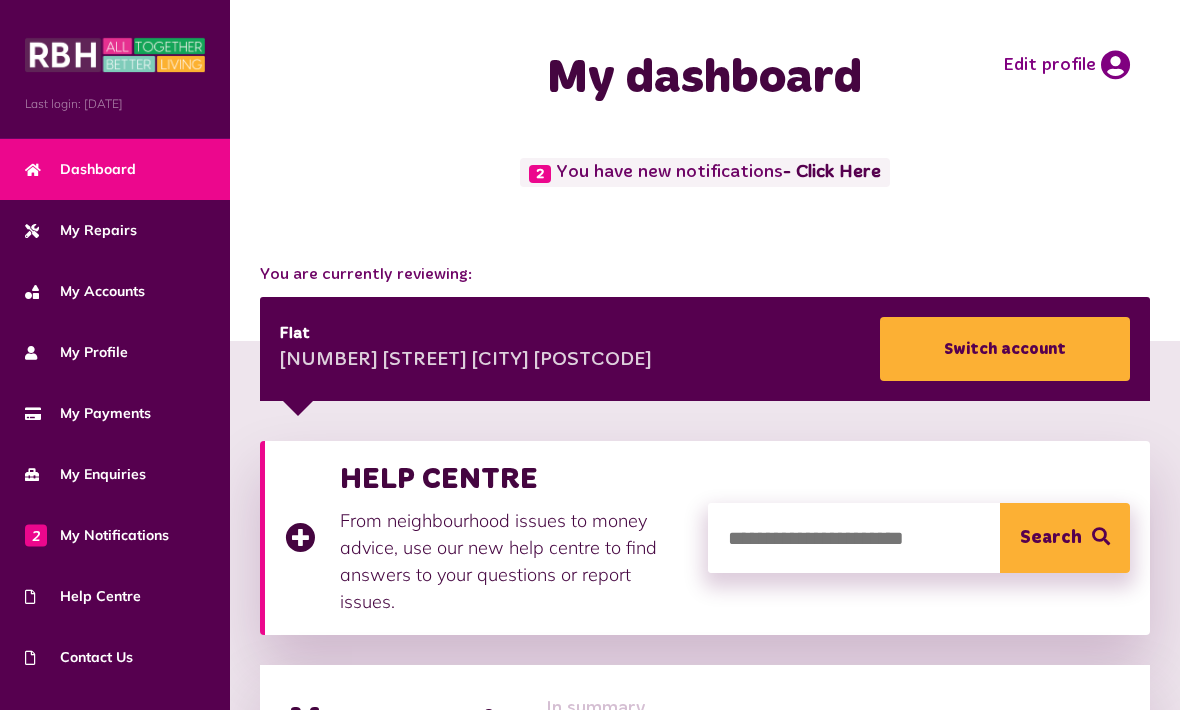 click at bounding box center (919, 538) 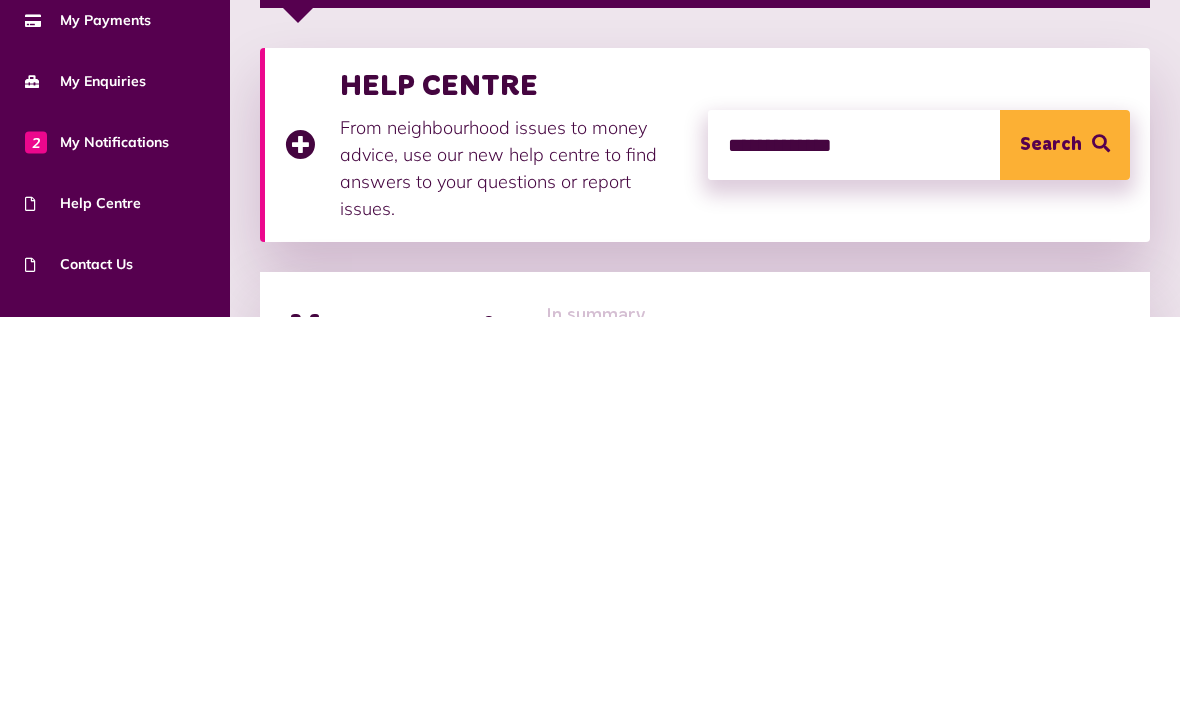 type on "**********" 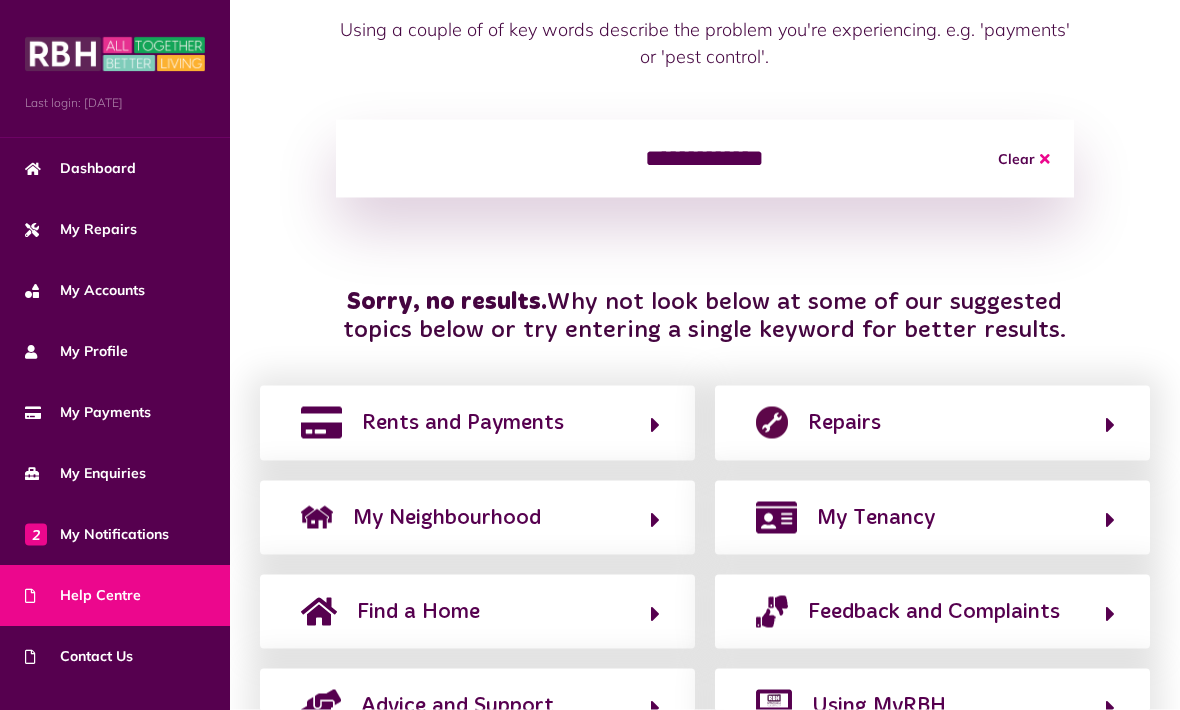 scroll, scrollTop: 255, scrollLeft: 0, axis: vertical 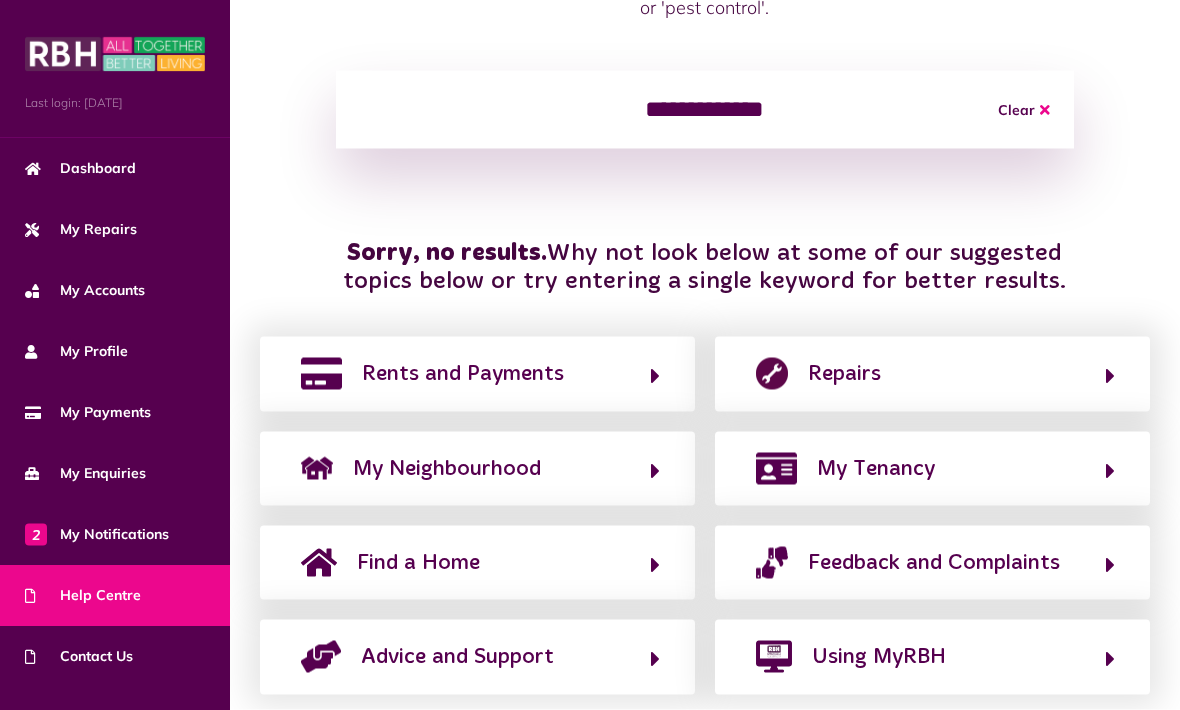 click on "Find a Home" 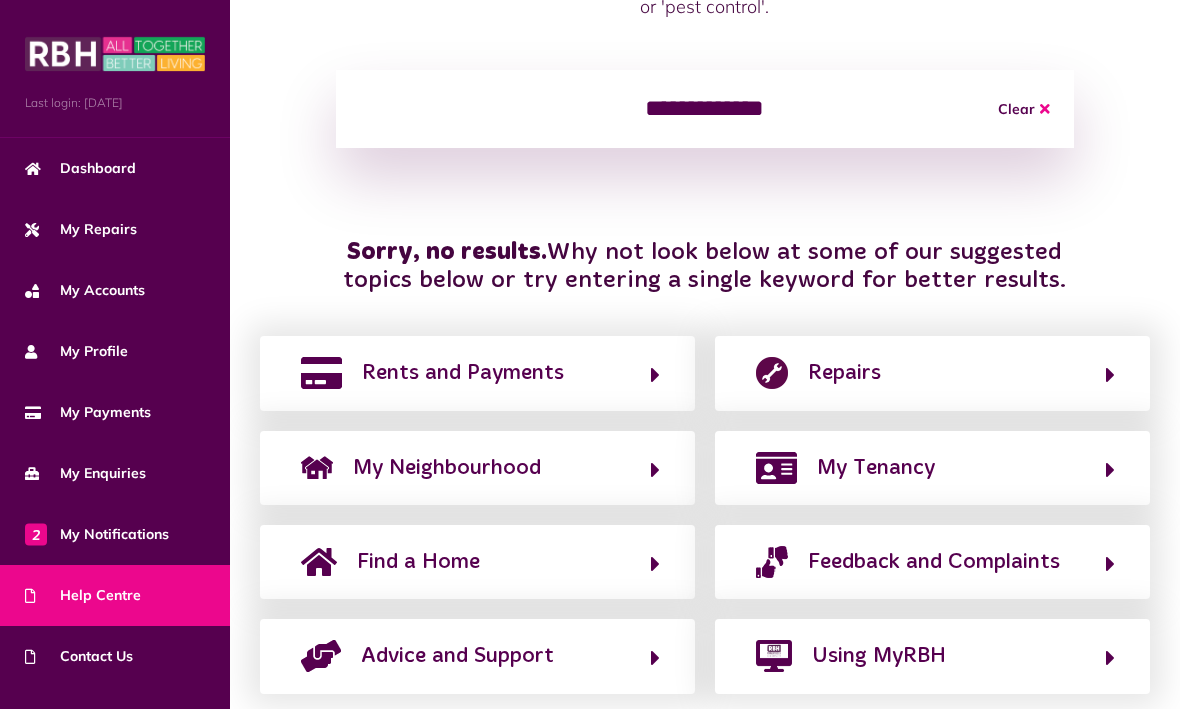 scroll, scrollTop: 40, scrollLeft: 0, axis: vertical 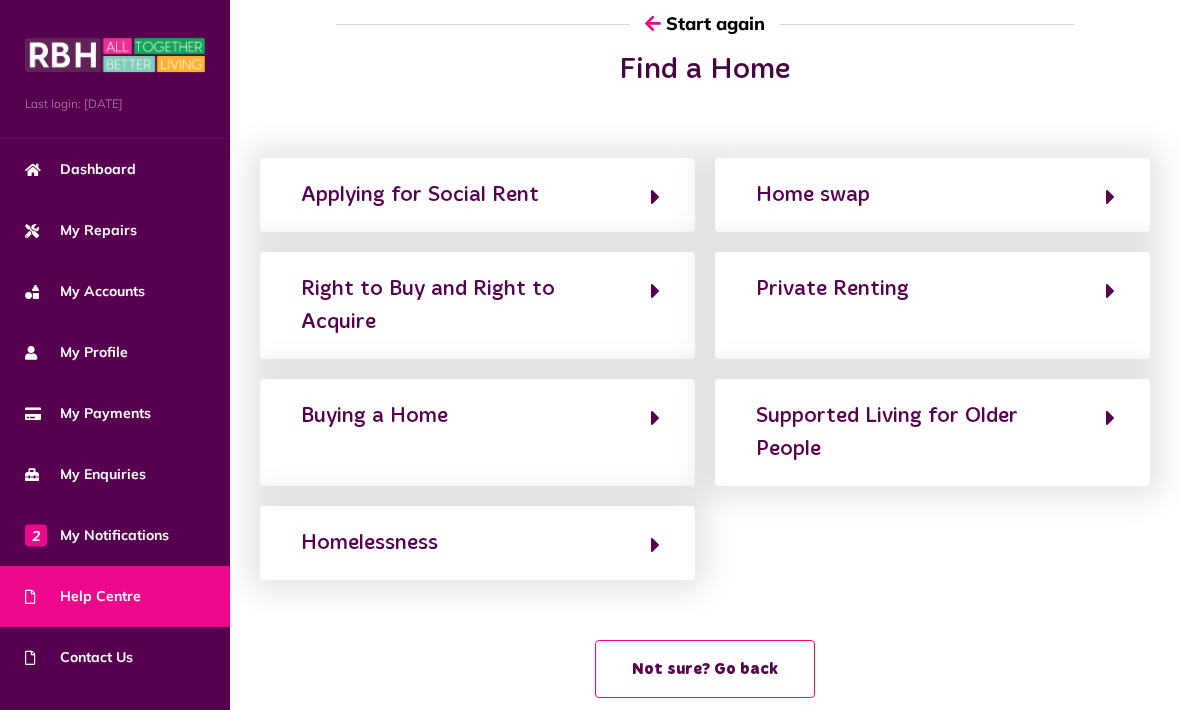 click on "Buying a Home" 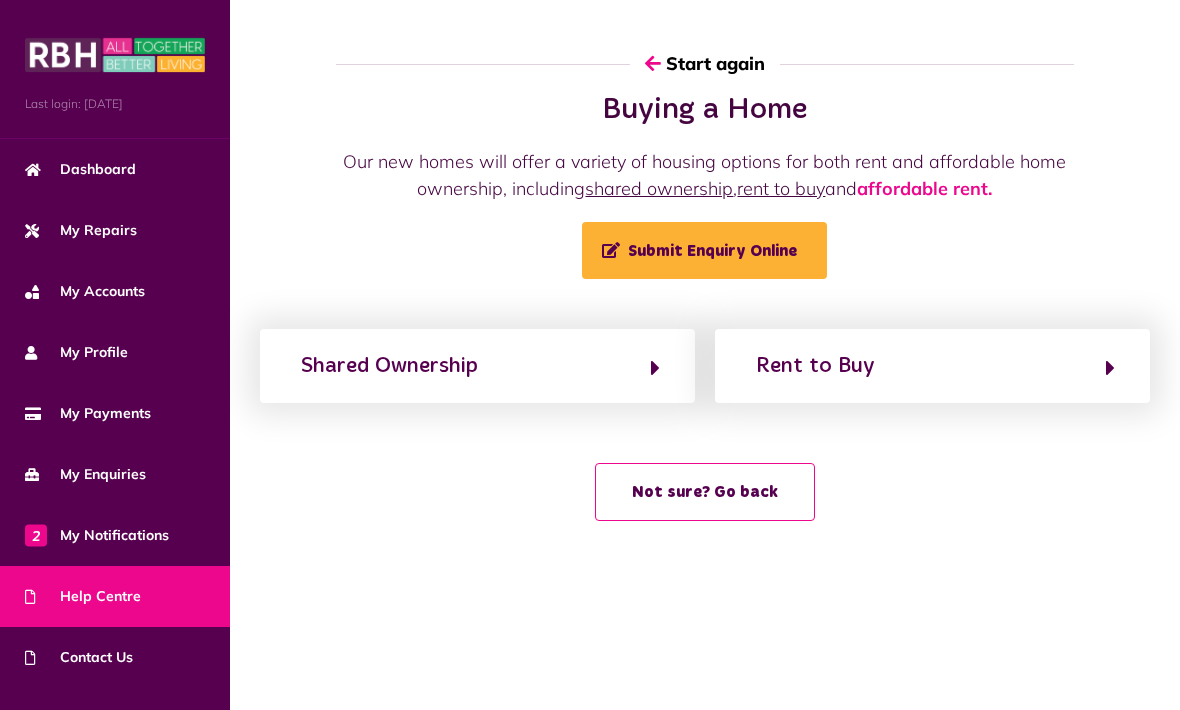 click on "Rent to Buy" 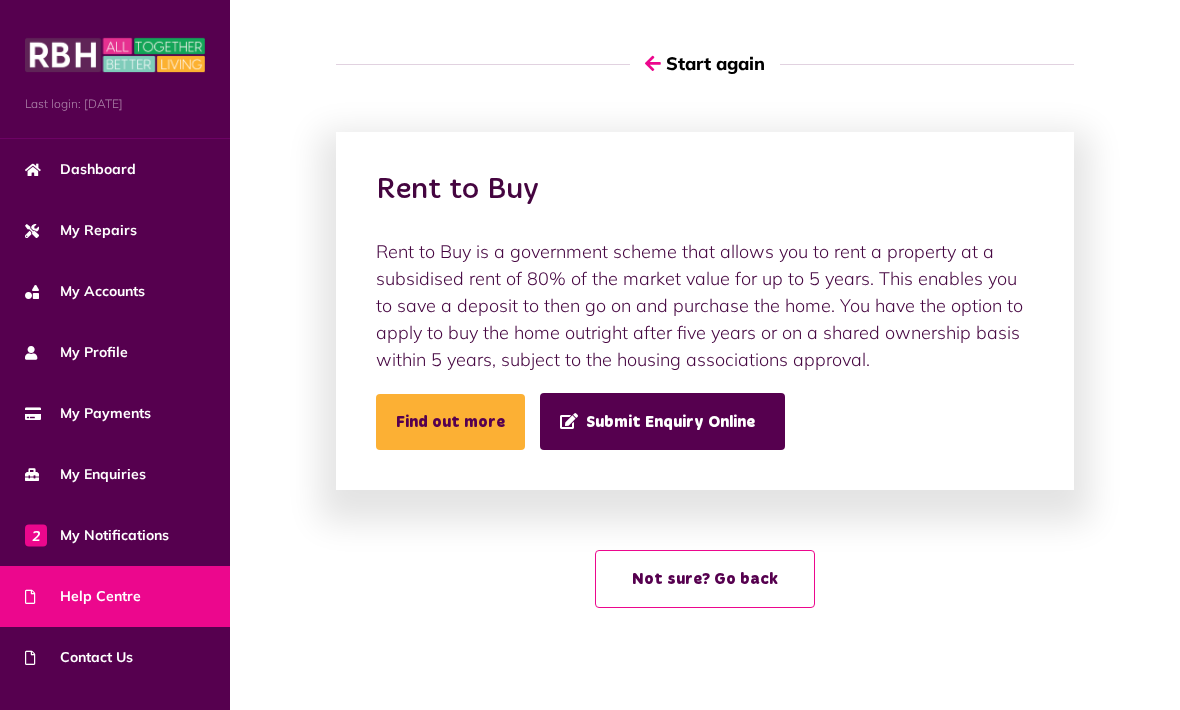click on "Find out more" 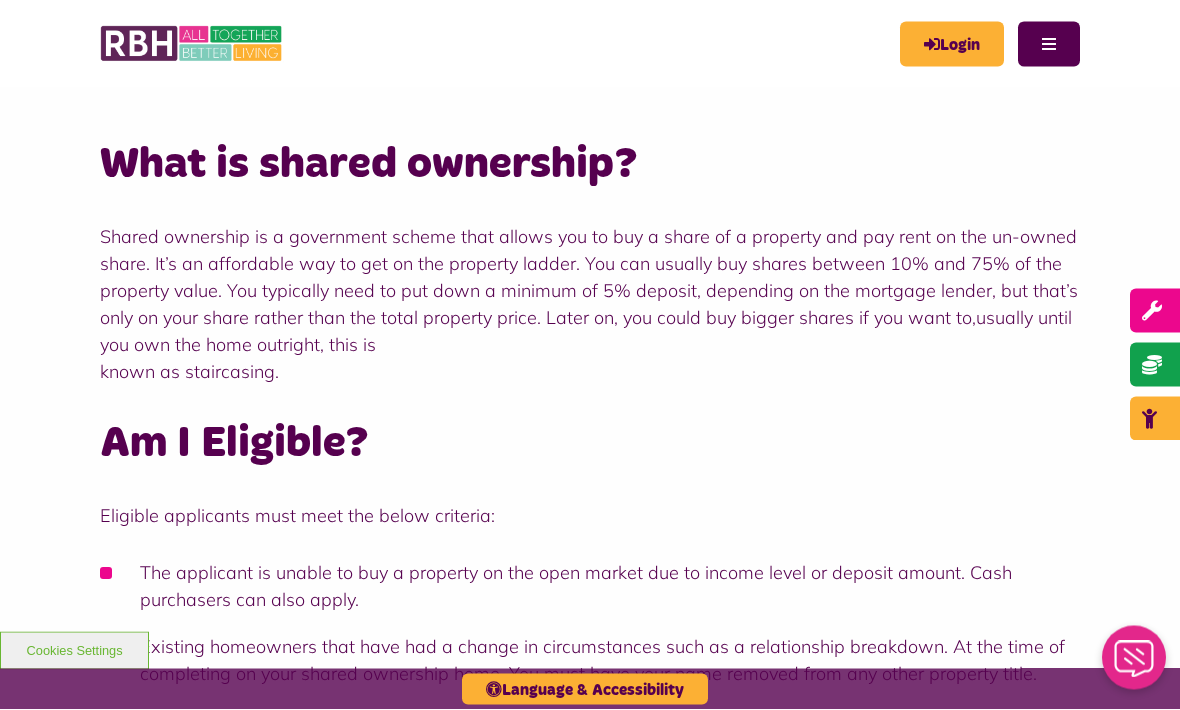 scroll, scrollTop: 359, scrollLeft: 0, axis: vertical 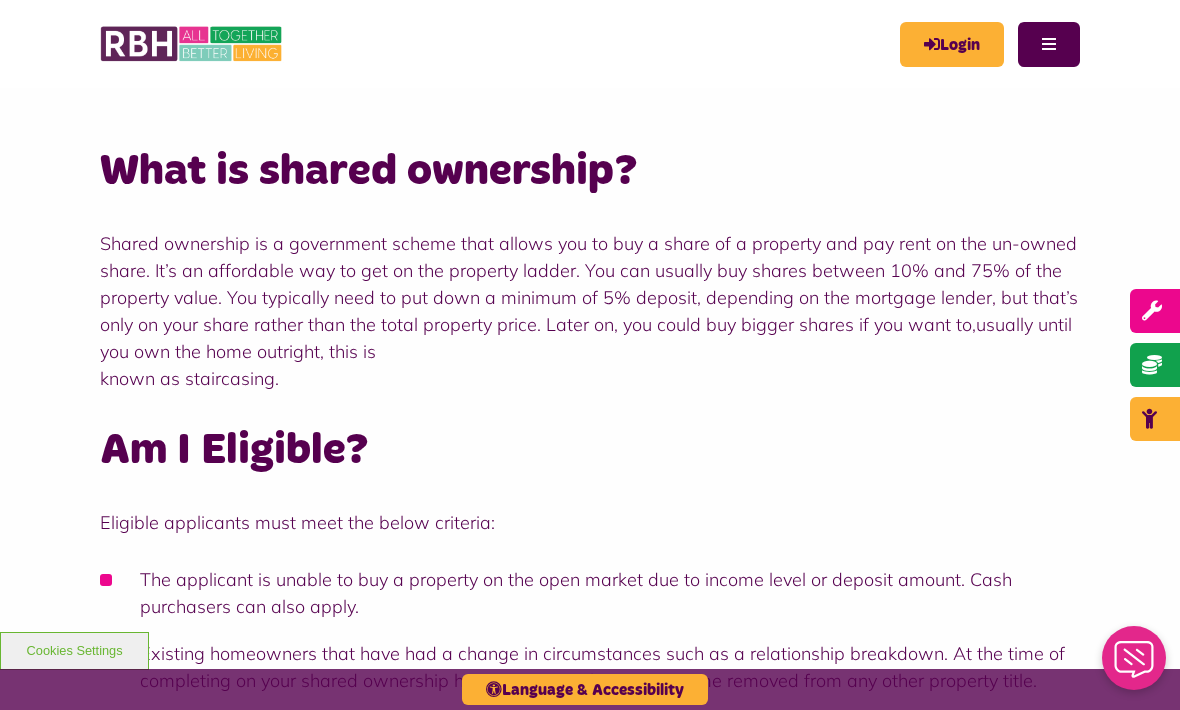 click on "What is shared ownership?
Shared ownership is a government scheme that allows you to buy a share of a property and pay rent on the un-owned share. It’s an affordable way to get on the property ladder. You can usually buy shares between 10% and 75% of the property value. You typically need to put down a minimum of 5% deposit, depending on the mortgage lender, but that’s only on your share rather than the total property price. Later on, you could buy bigger shares if you want to,usually until you own the home outright, this is known as staircasing.
Am I Eligible?
Eligible applicants must meet the below criteria:
The applicant is unable to buy a property on the open market due to income level or deposit amount. Cash purchasers can also apply.
Existing homeowners that have had a change in circumstances such as a relationship breakdown. At the time of completing on your shared ownership home. You must have your name removed from any other property title.
Be over the age of 18." at bounding box center (590, 489) 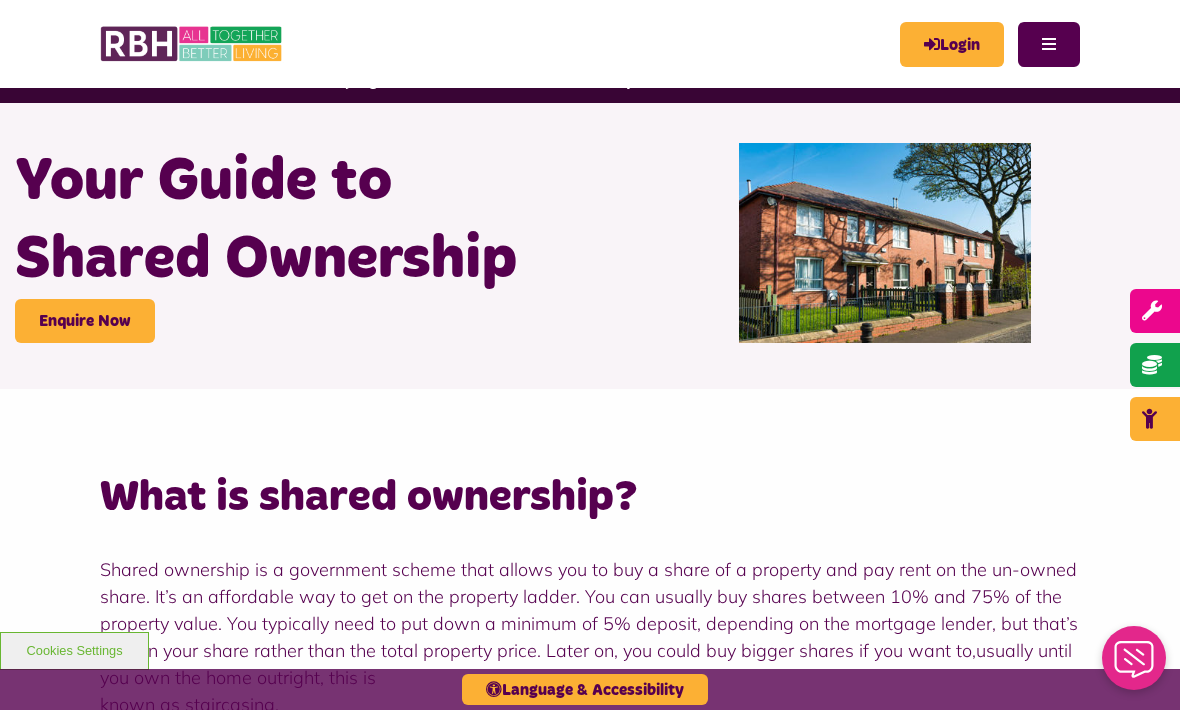 scroll, scrollTop: 0, scrollLeft: 0, axis: both 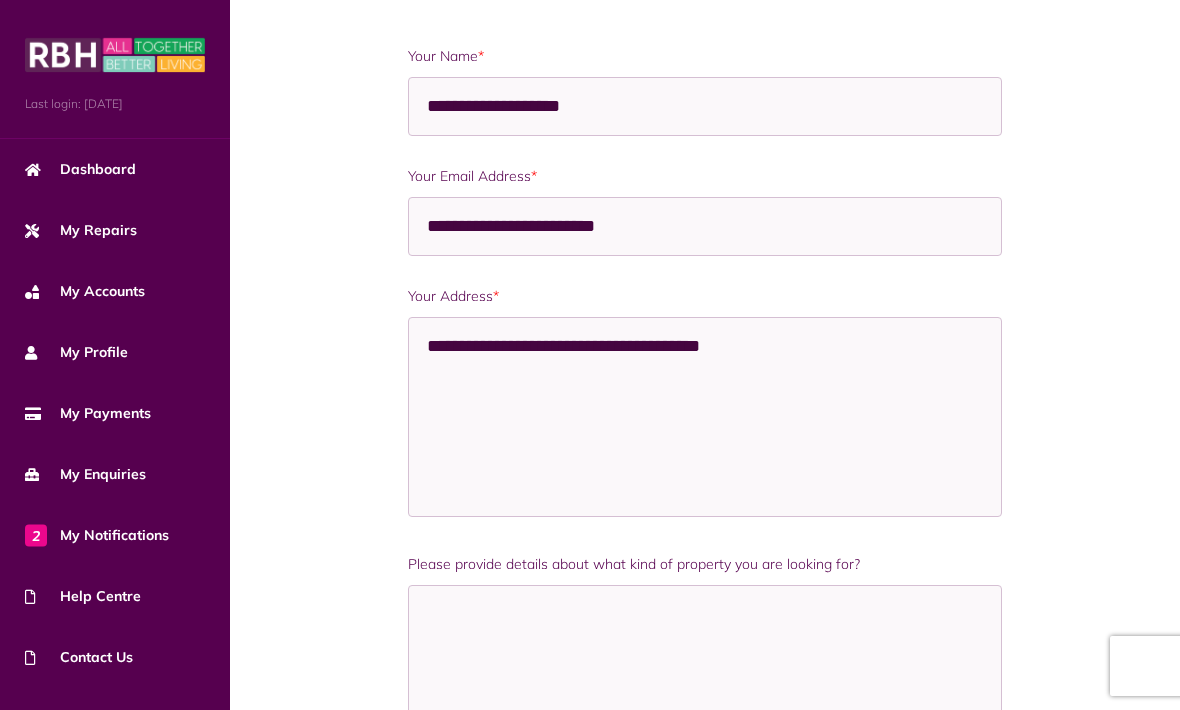 click on "Dashboard" at bounding box center [80, 169] 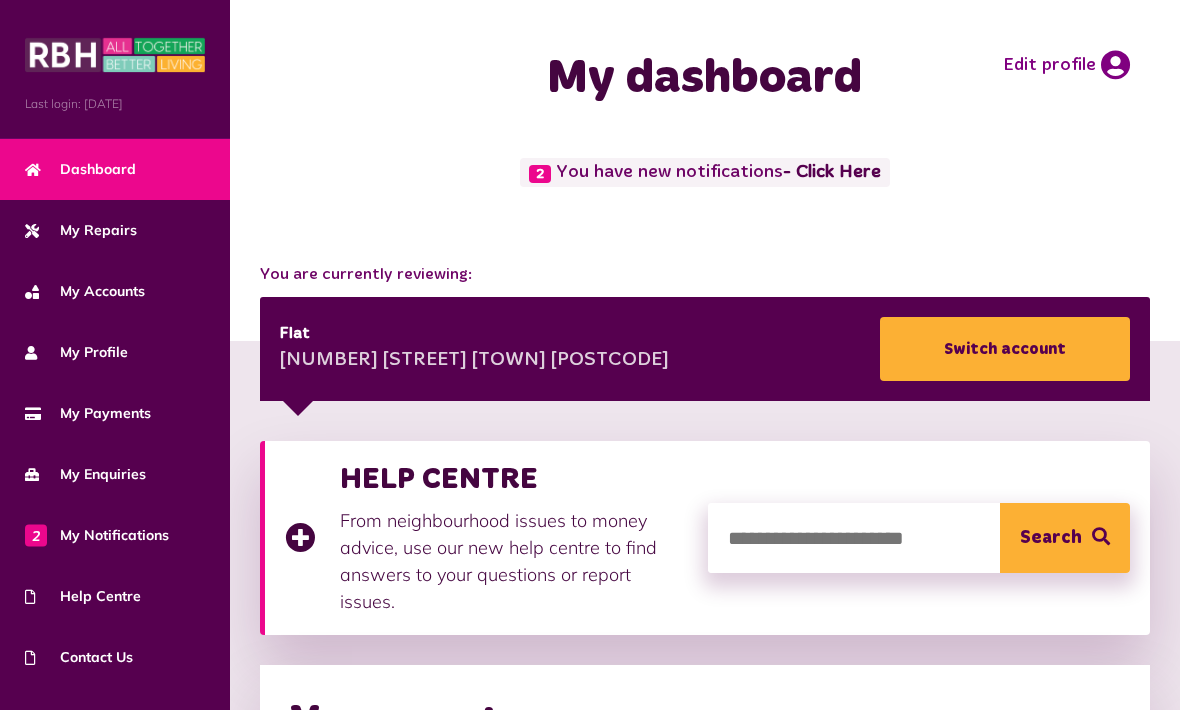 scroll, scrollTop: 0, scrollLeft: 0, axis: both 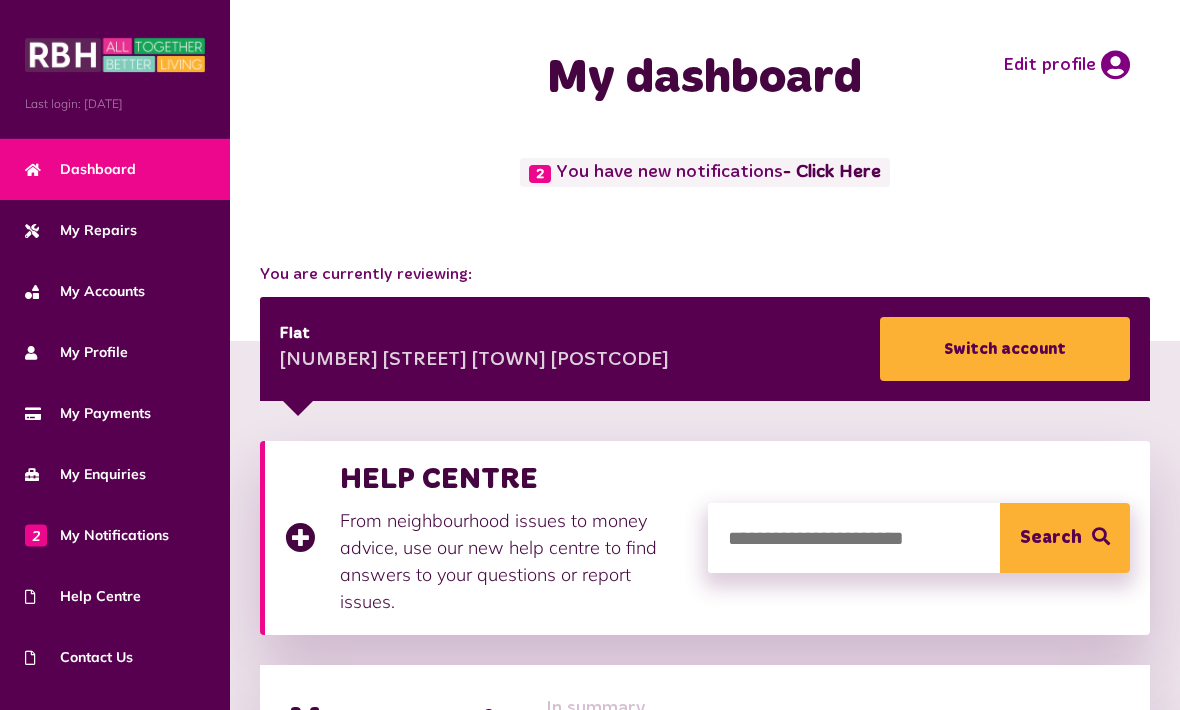 click on "Last login: [DATE]" at bounding box center [115, 69] 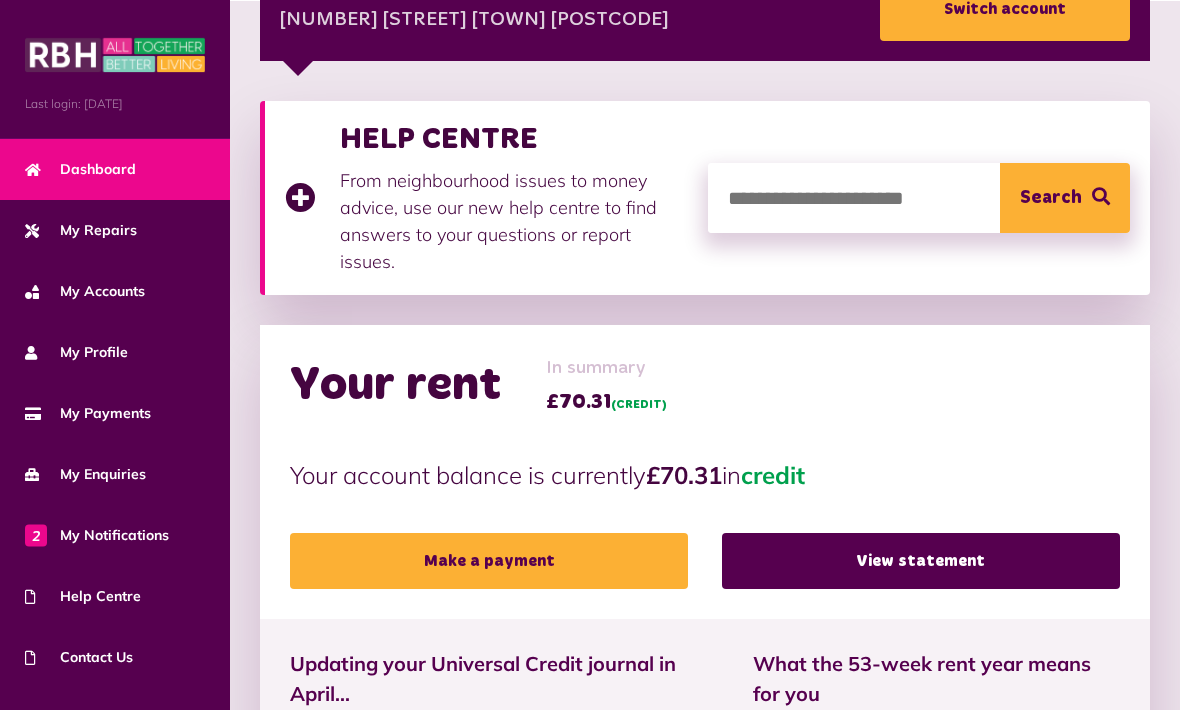 scroll, scrollTop: 326, scrollLeft: 0, axis: vertical 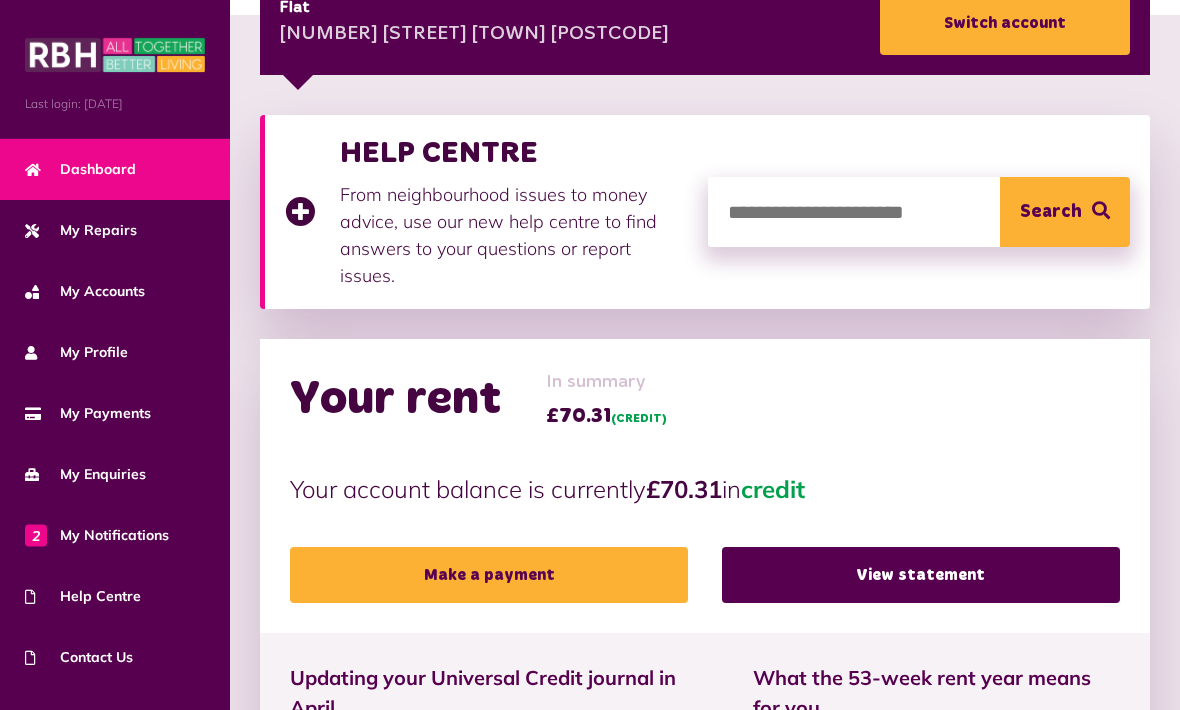 click at bounding box center [919, 212] 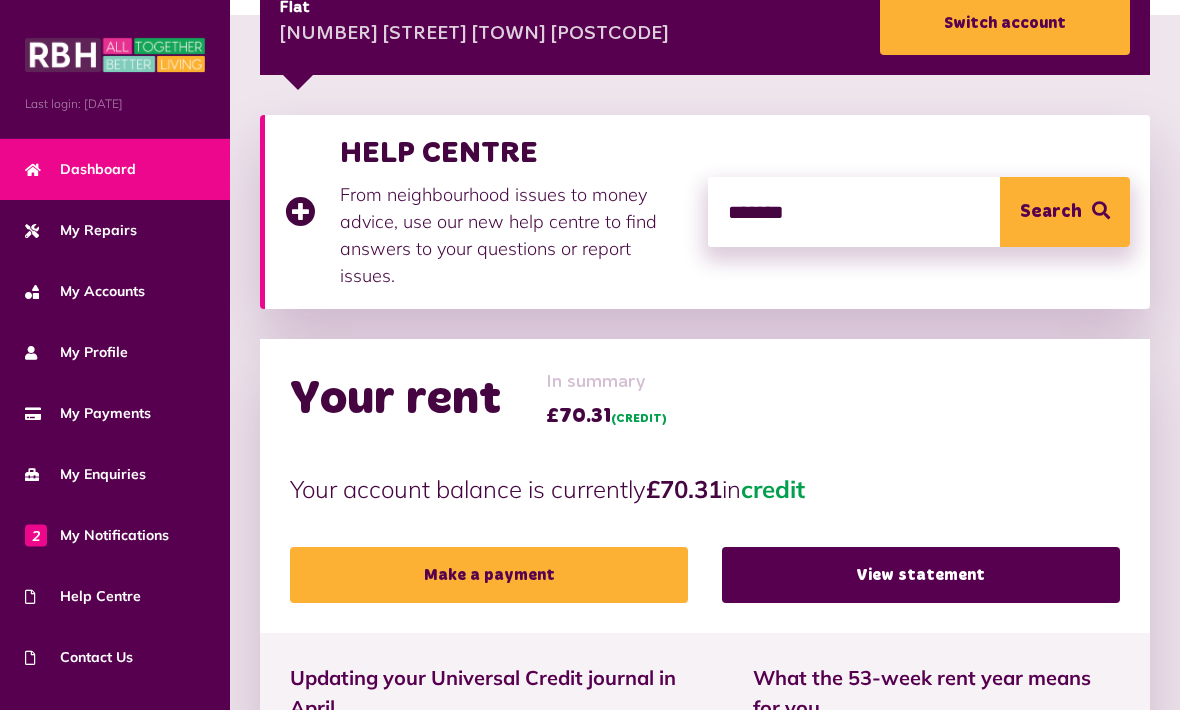 type on "*******" 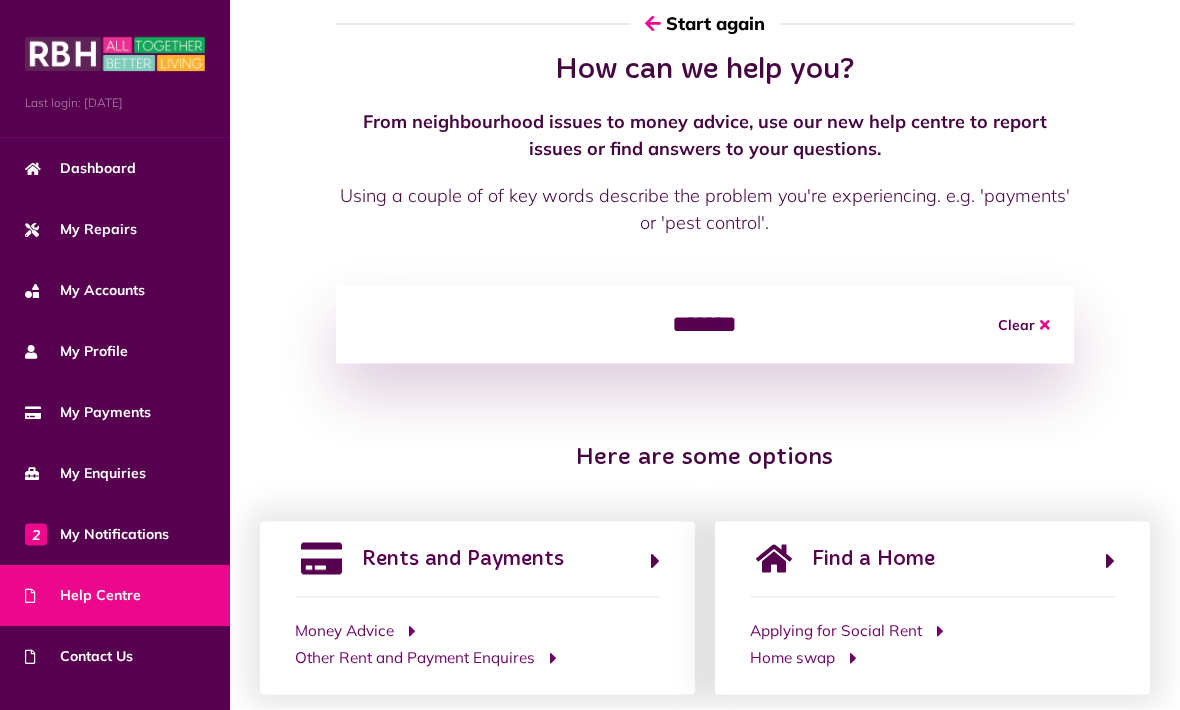 scroll, scrollTop: 40, scrollLeft: 0, axis: vertical 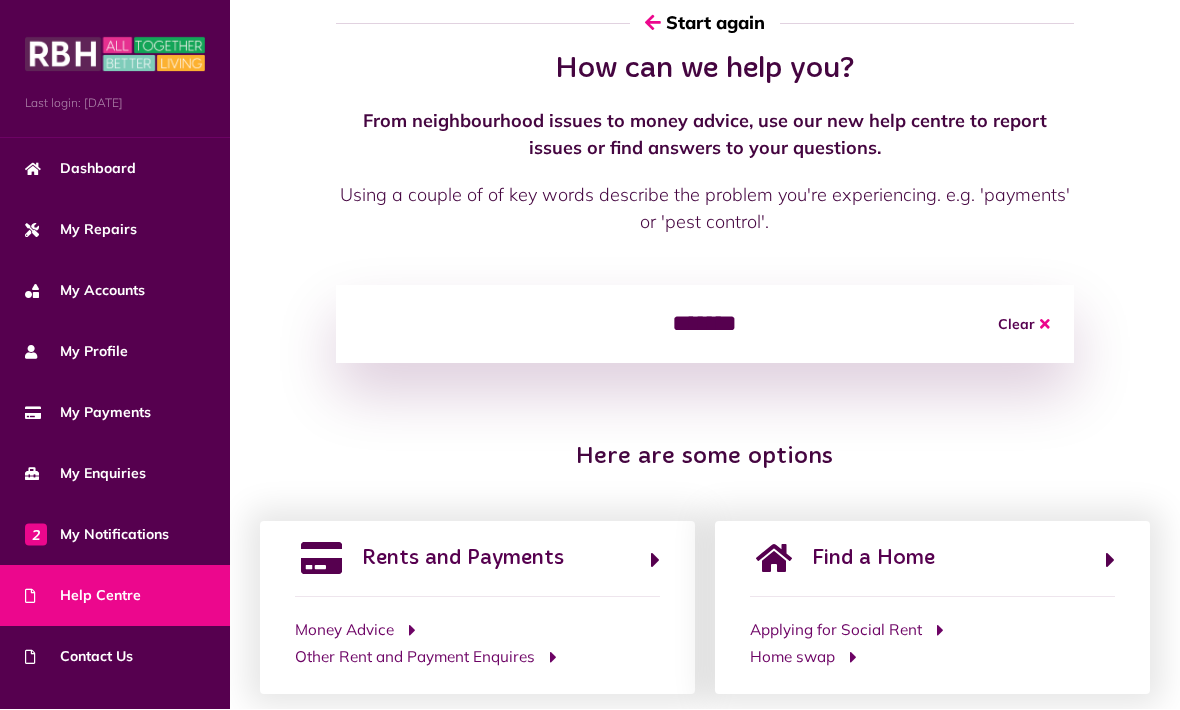 click on "Find a Home" 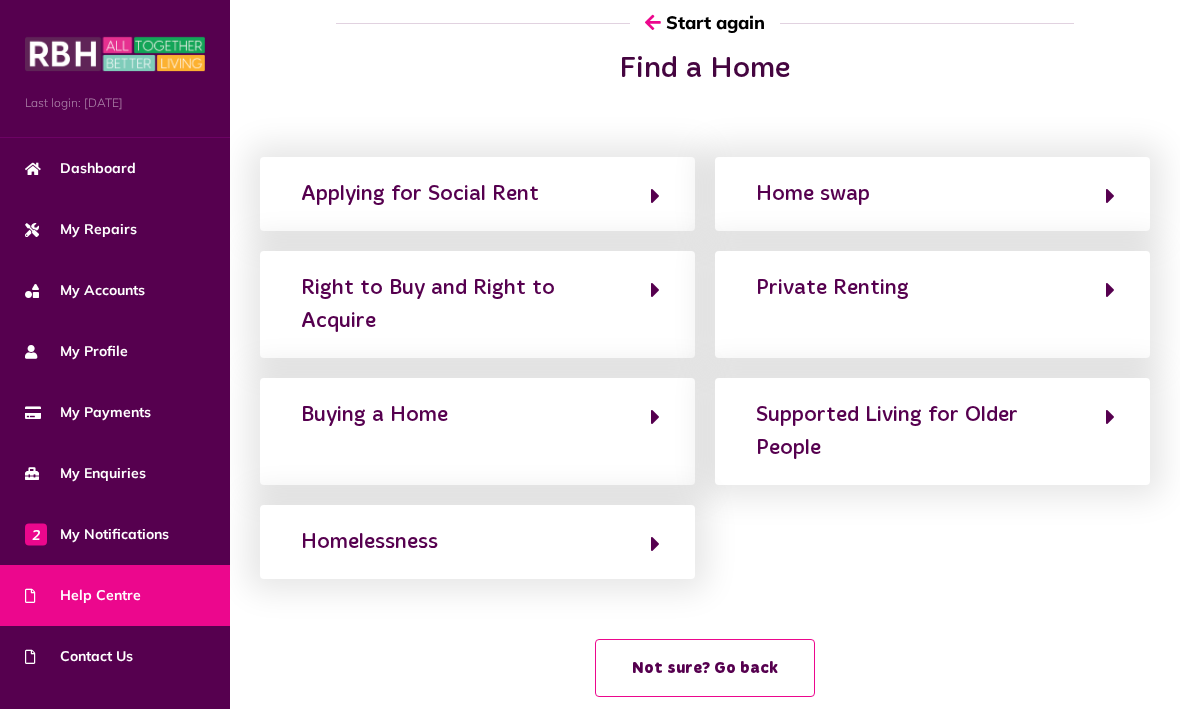 click on "Home swap" 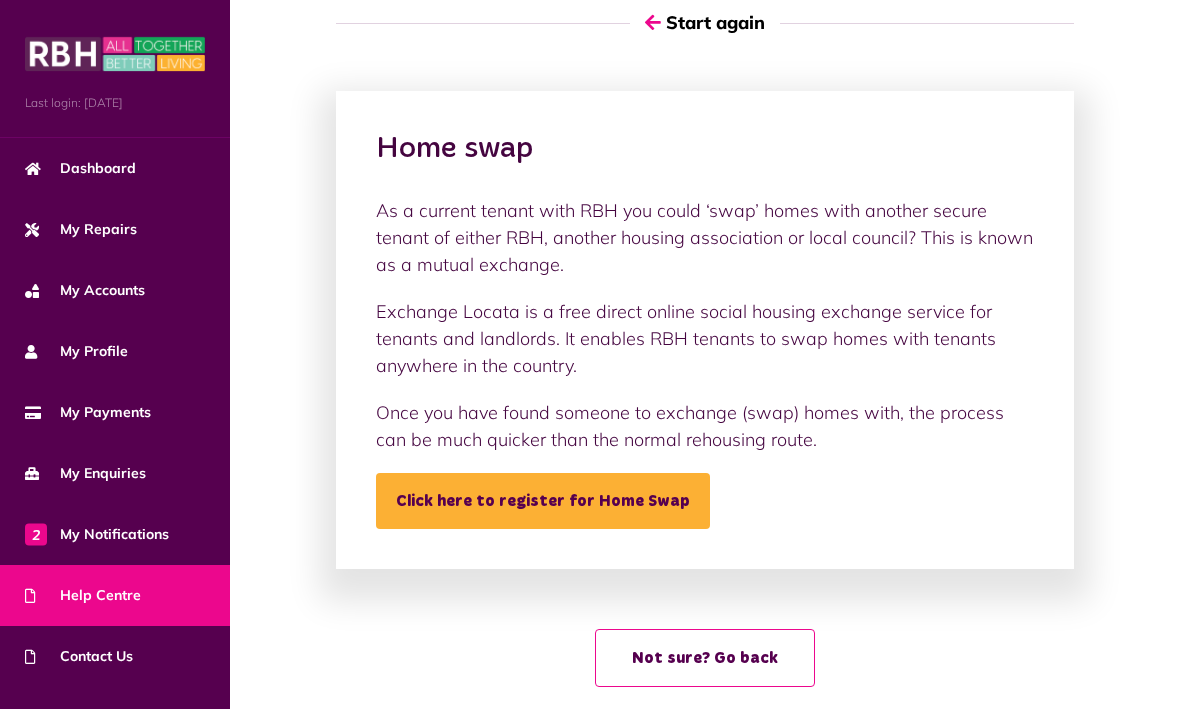 click on "Home swap As a current tenant with RBH you could ‘swap’ homes with another secure tenant of either RBH, another housing association or local council? This is known as a mutual exchange.
Exchange Locata is a free direct online social housing exchange service for tenants and landlords. It enables RBH tenants to swap homes with tenants anywhere in the country.
Once you have found someone to exchange (swap) homes with, the process can be much quicker than the normal rehousing route.
Click here to register for Home Swap Not sure? Go back" 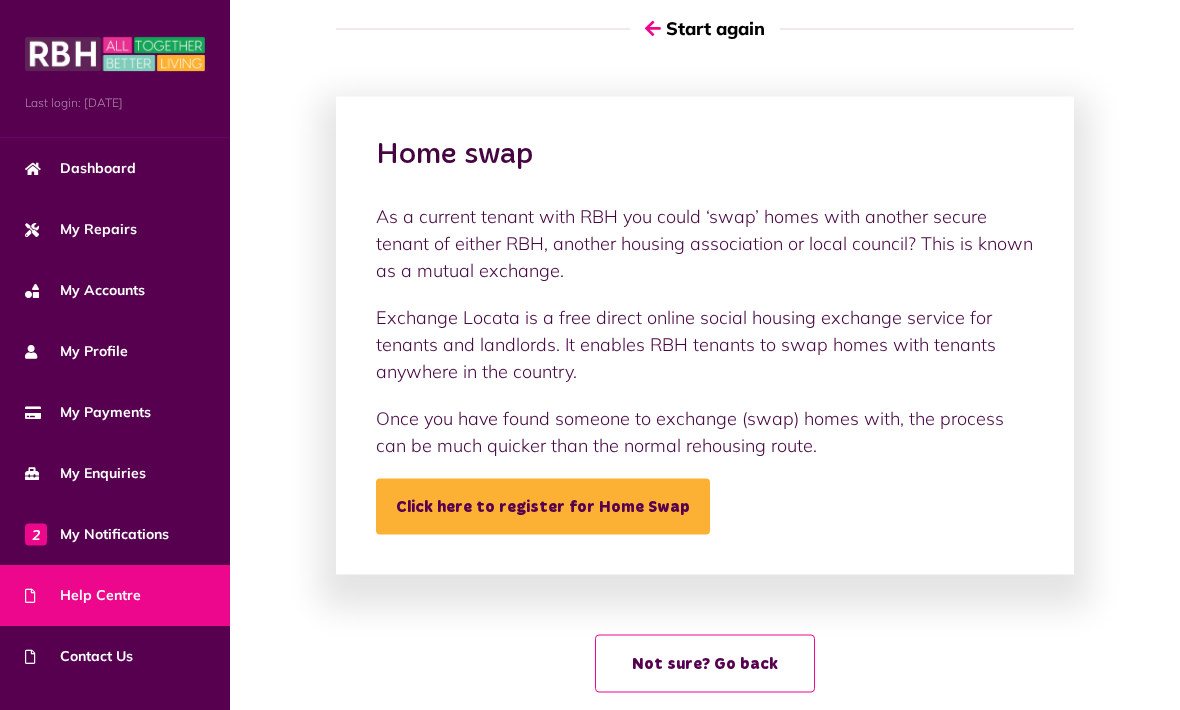 scroll, scrollTop: 38, scrollLeft: 0, axis: vertical 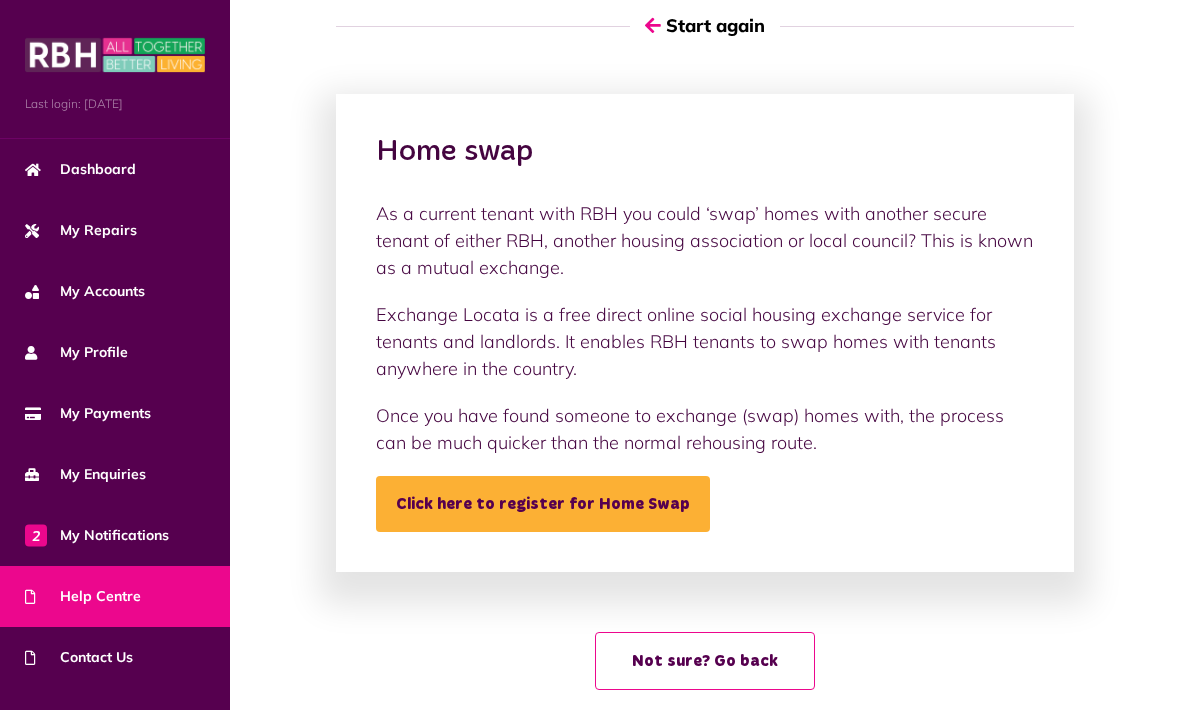 click on "Click here to register for Home Swap" 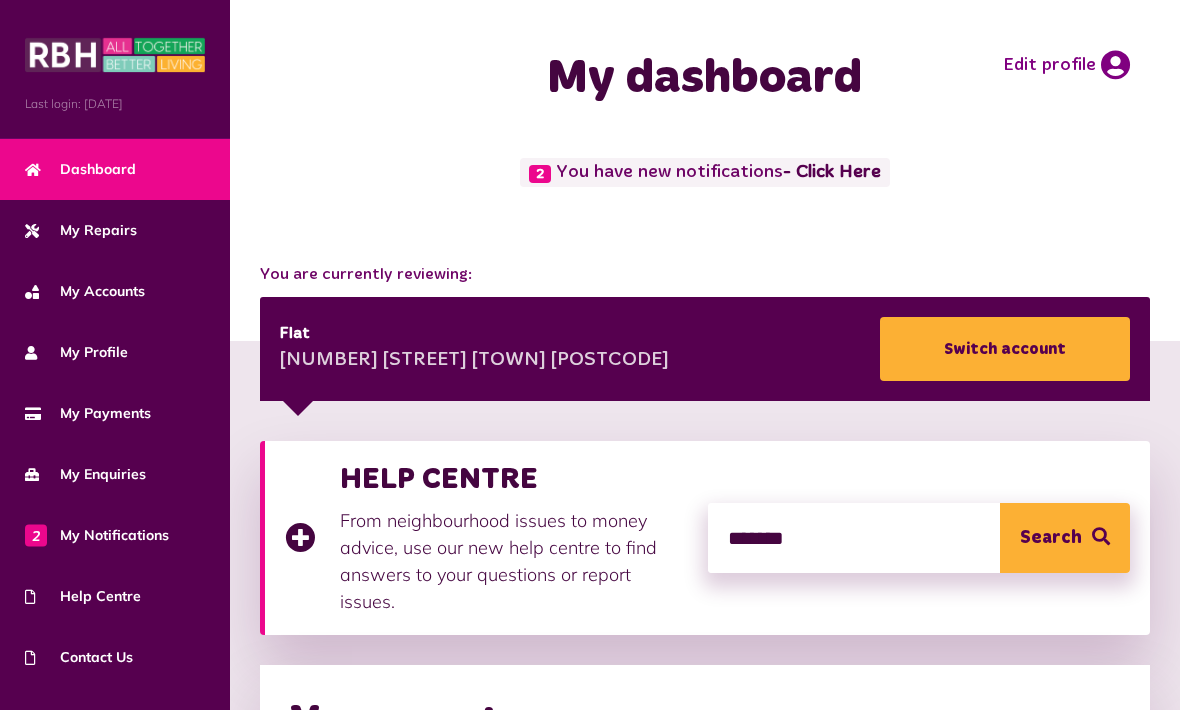 scroll, scrollTop: 326, scrollLeft: 0, axis: vertical 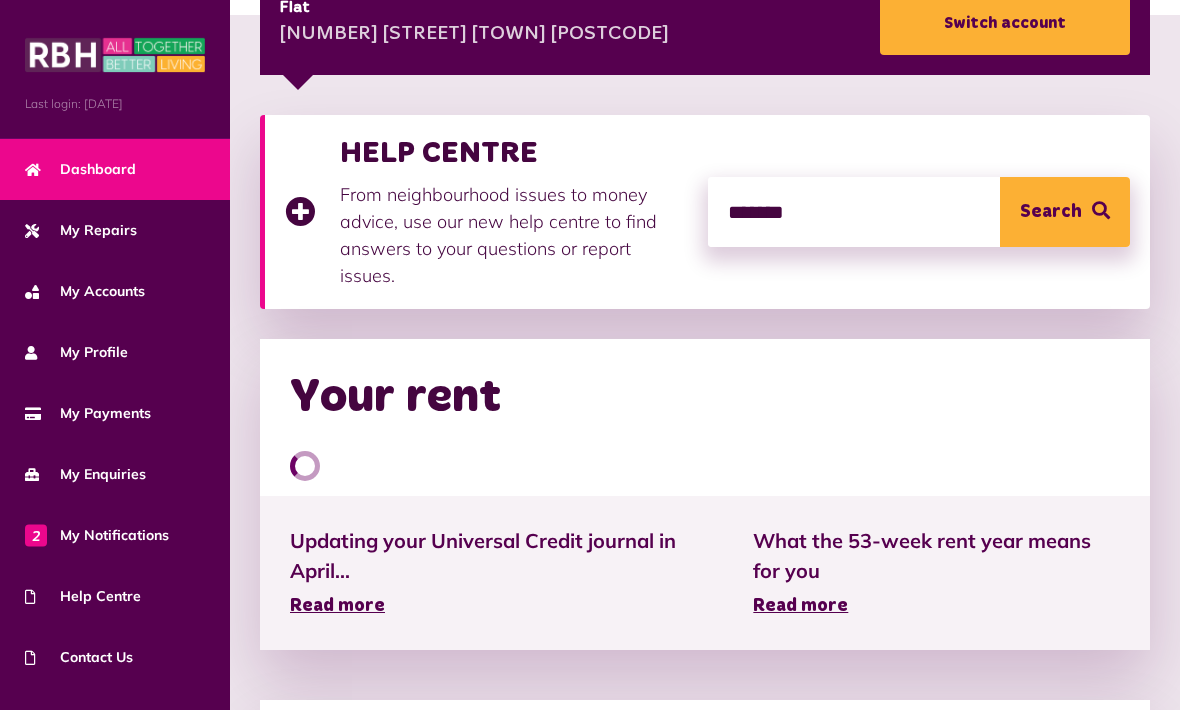 click on "HELP CENTRE
From neighbourhood issues to money advice, use our new help centre to find answers to your questions or report issues.
*******
Search" at bounding box center [705, 212] 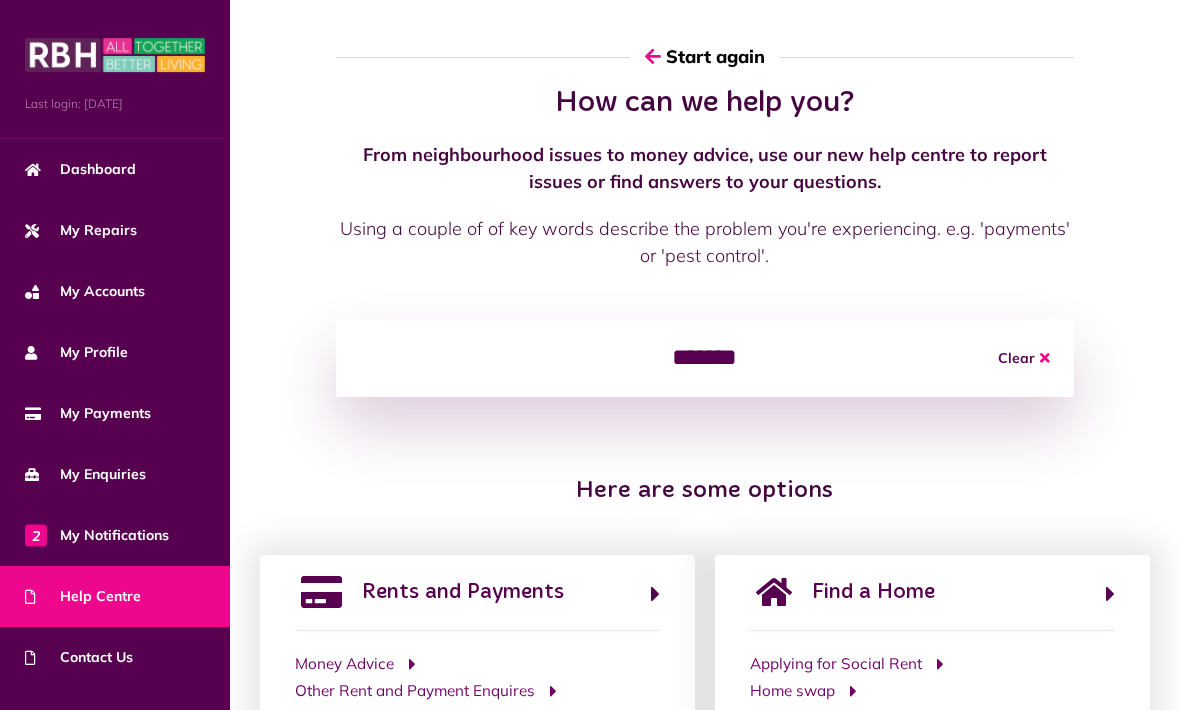 scroll, scrollTop: 40, scrollLeft: 0, axis: vertical 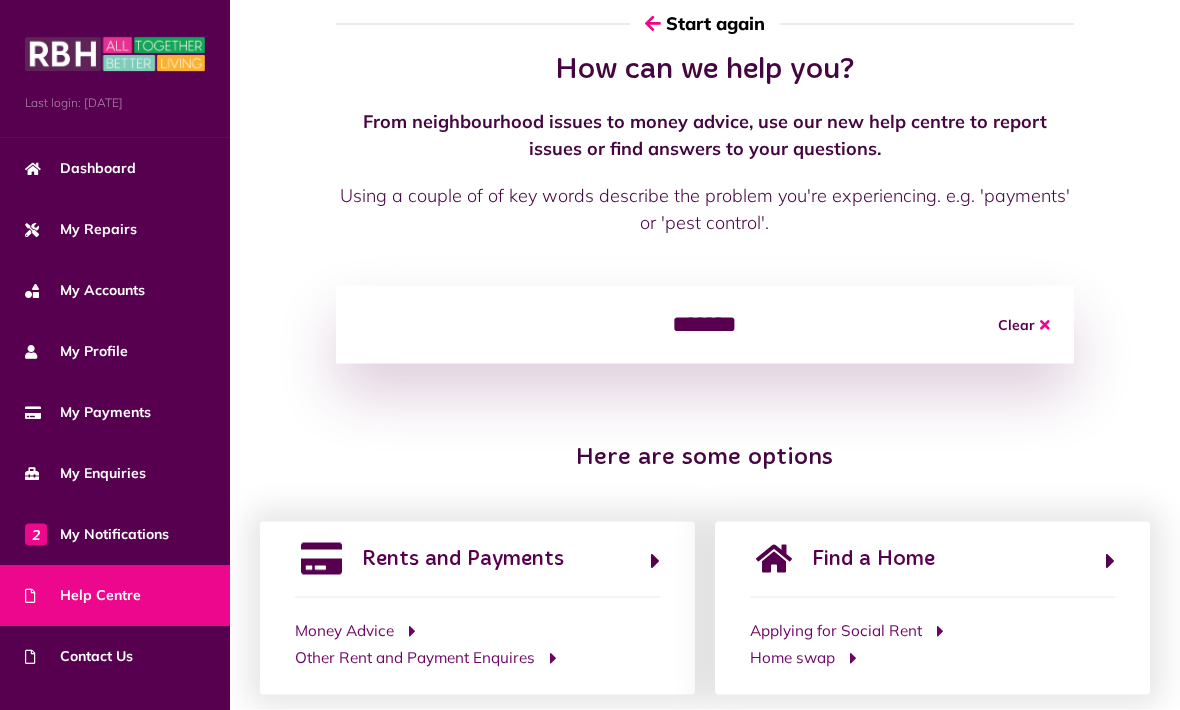 click on "*******" 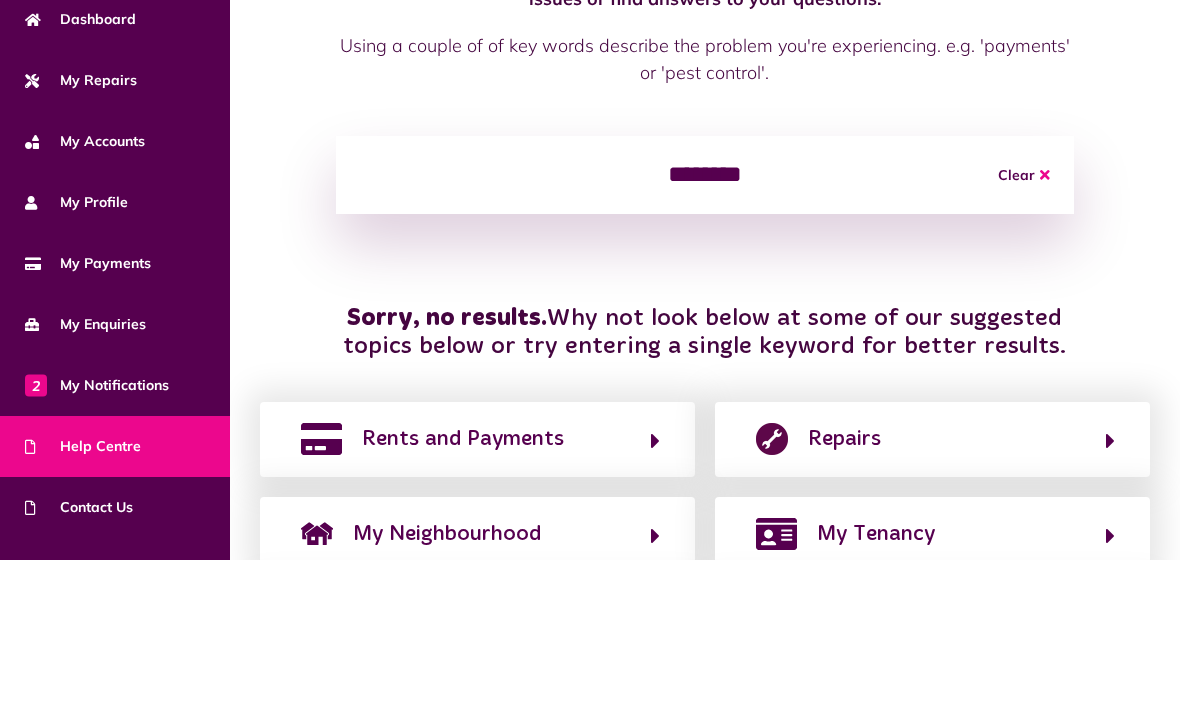 type on "*******" 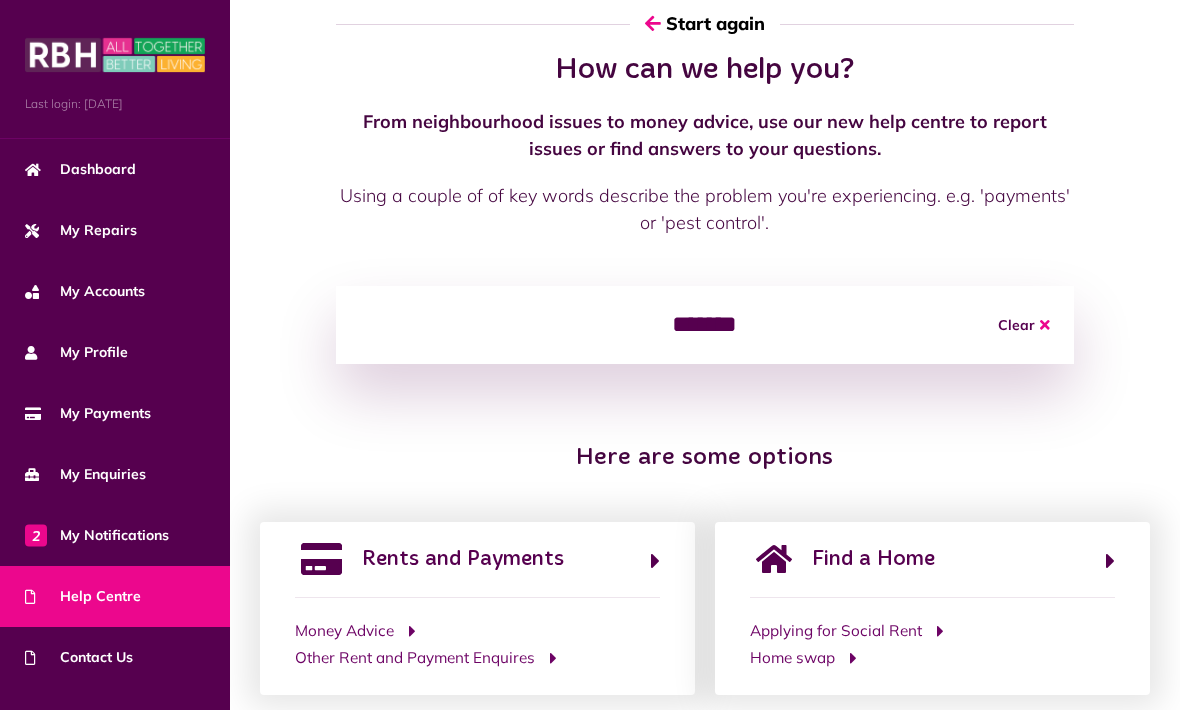 click on "How can we help you? From neighbourhood issues to money advice, use our new help centre to report issues or find answers to your questions.
Using a couple of of key words describe the problem you're experiencing. e.g. 'payments' or 'pest control'." 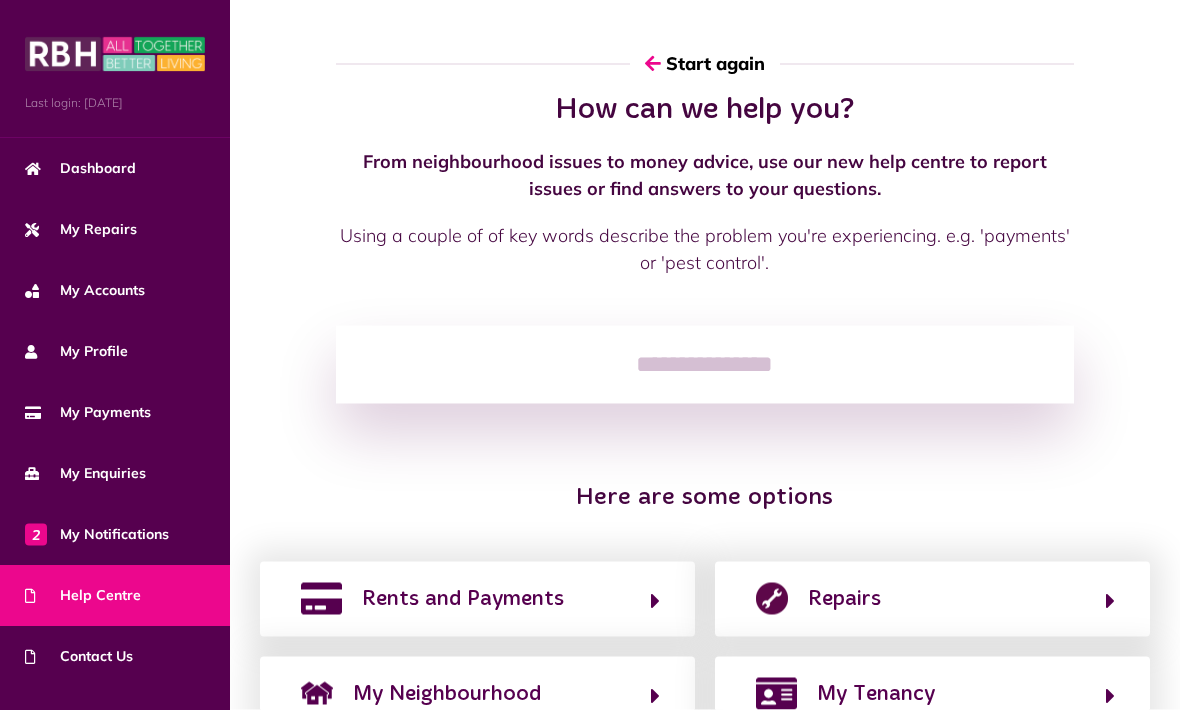 scroll, scrollTop: 0, scrollLeft: 0, axis: both 